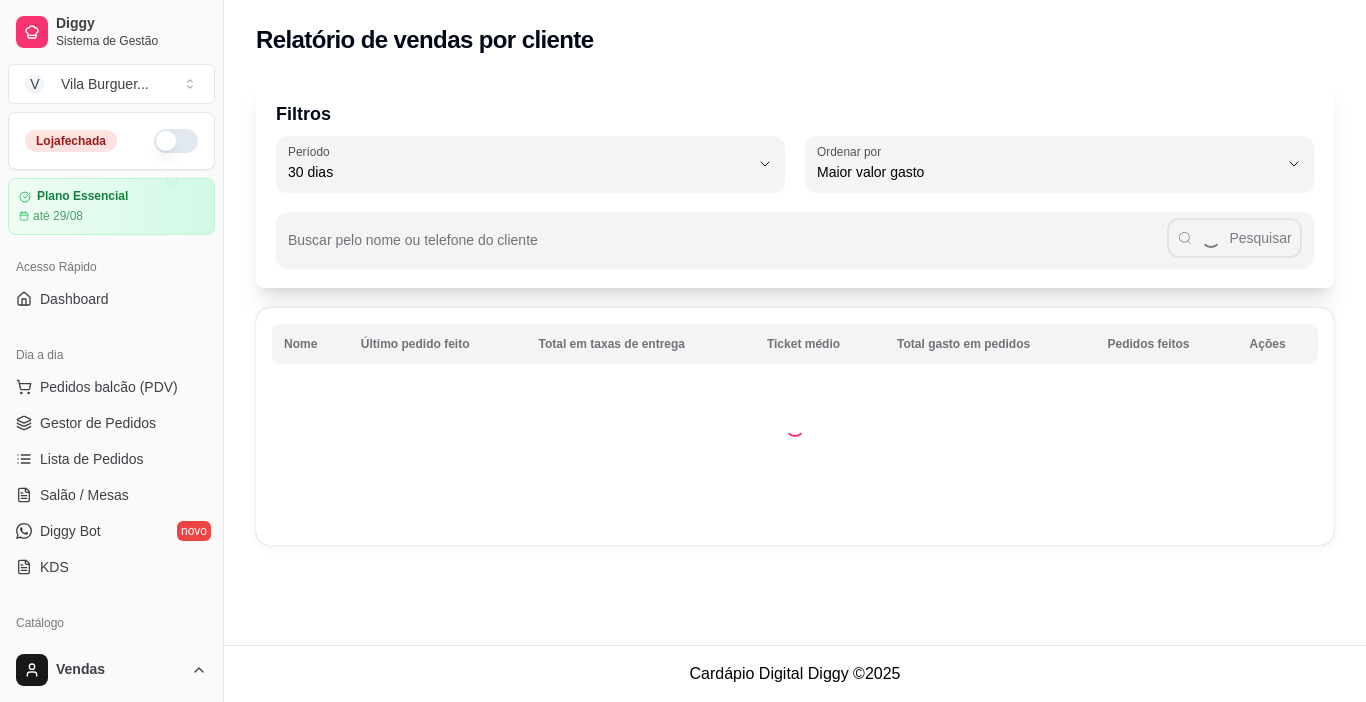 select on "30" 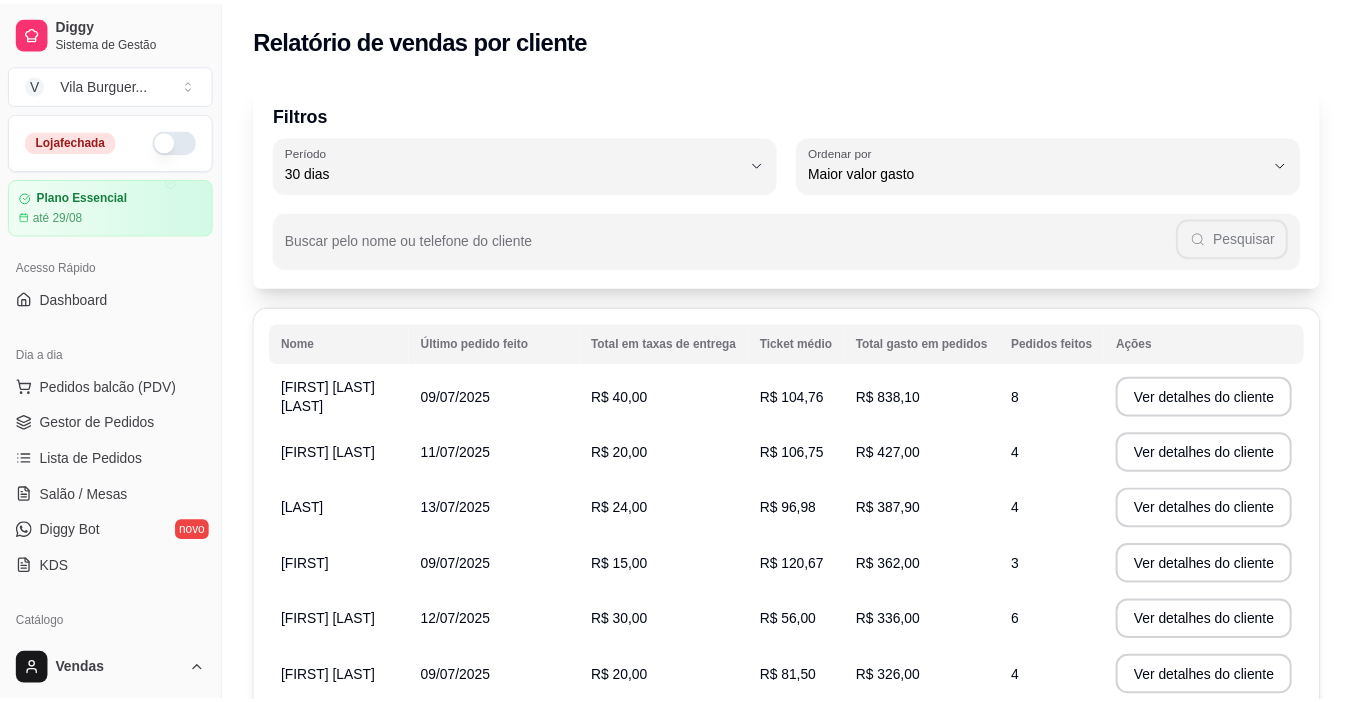 scroll, scrollTop: 0, scrollLeft: 0, axis: both 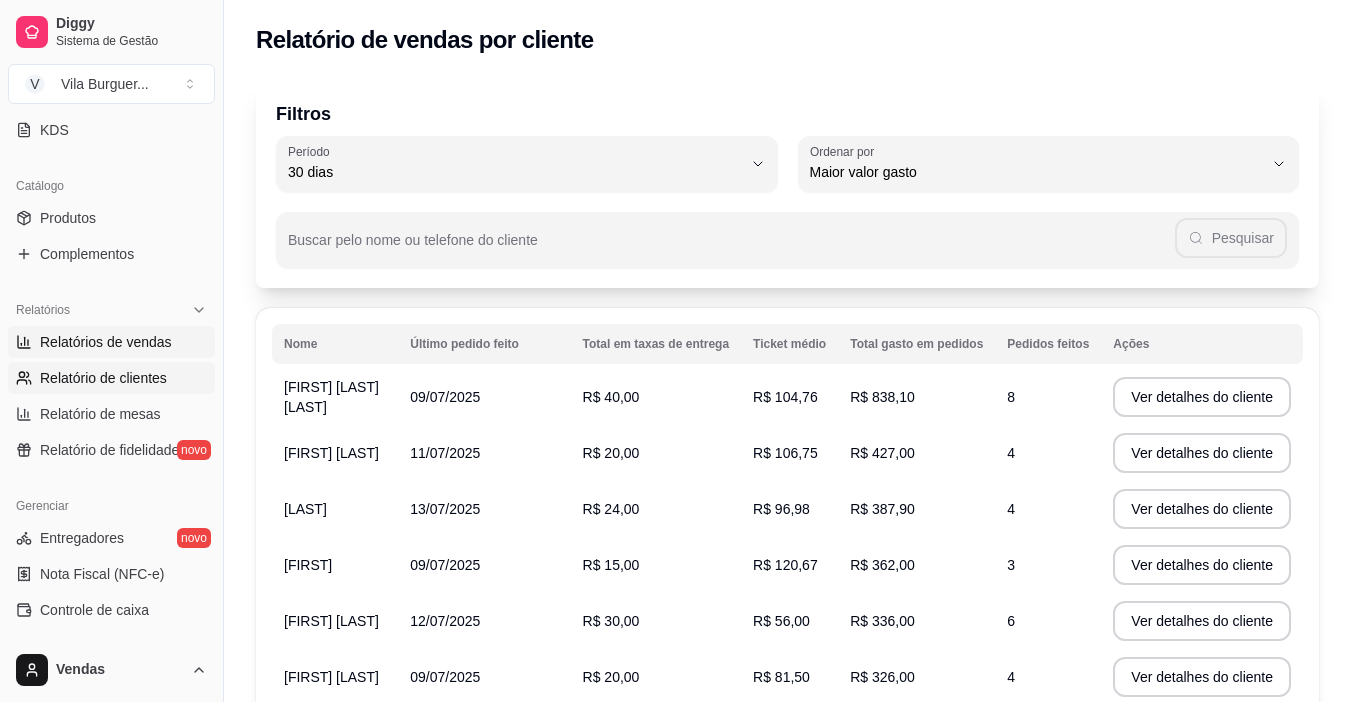 select on "ALL" 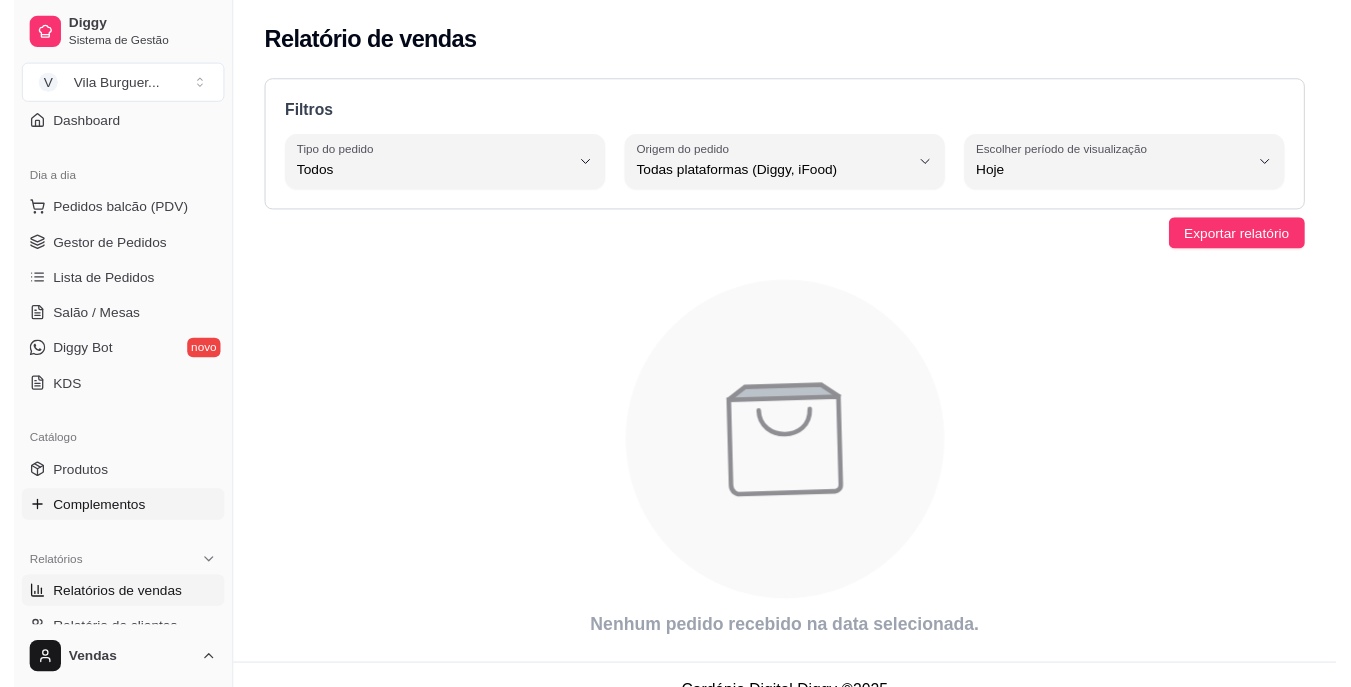 scroll, scrollTop: 0, scrollLeft: 0, axis: both 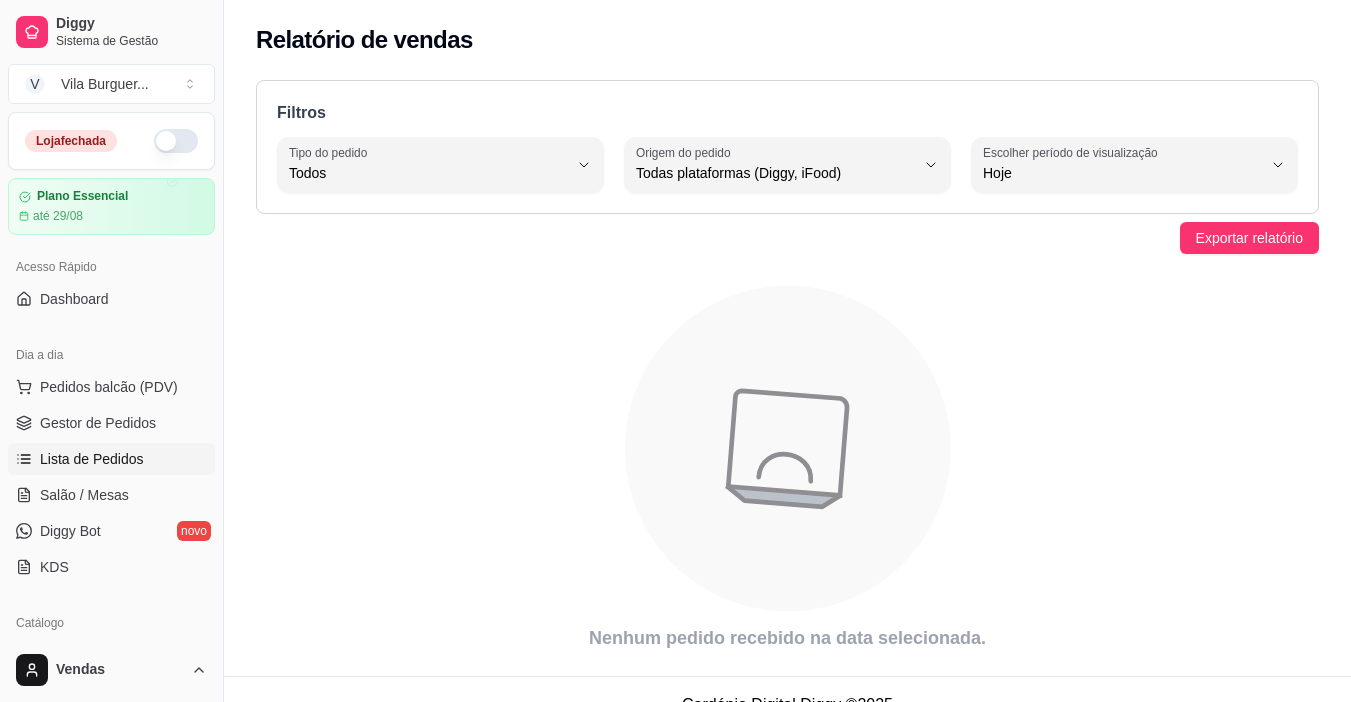 click on "Lista de Pedidos" at bounding box center [92, 459] 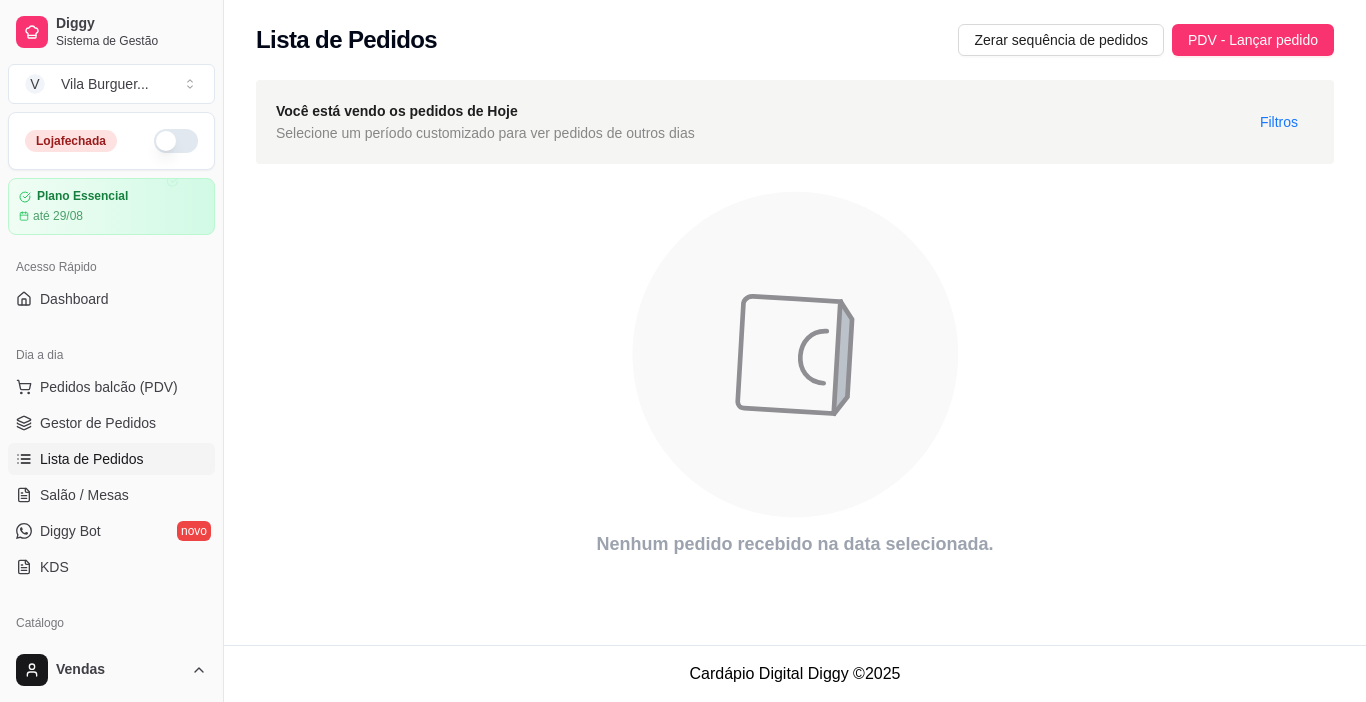 click on "Lista de Pedidos Zerar sequência de pedidos PDV - Lançar pedido" at bounding box center (795, 34) 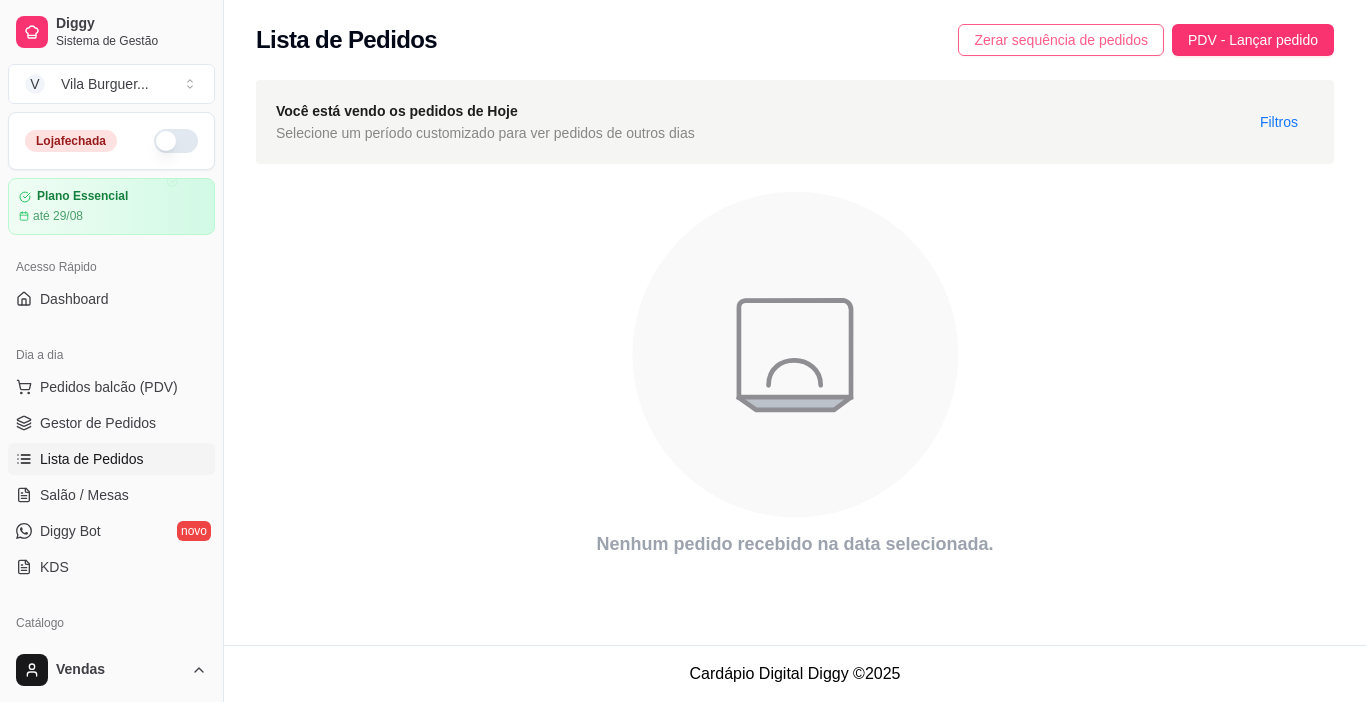 click on "Zerar sequência de pedidos" at bounding box center (1061, 40) 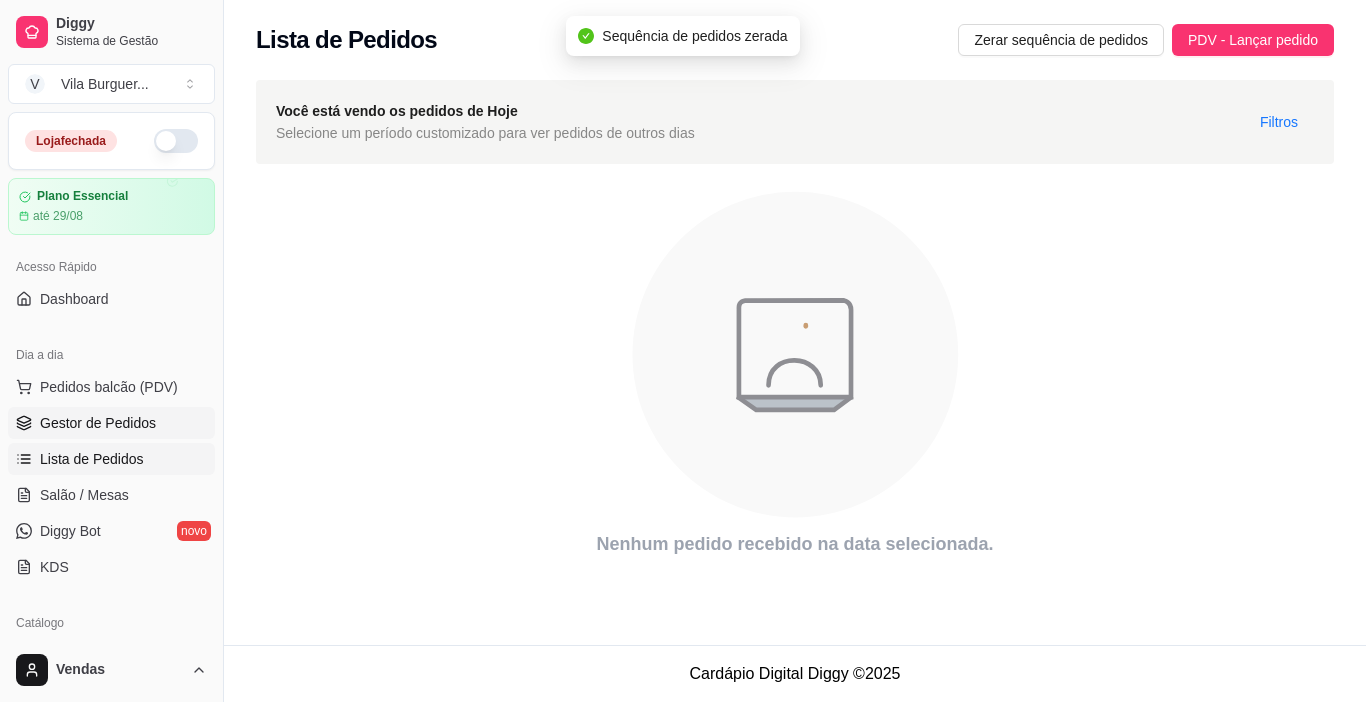 click on "Gestor de Pedidos" at bounding box center (111, 423) 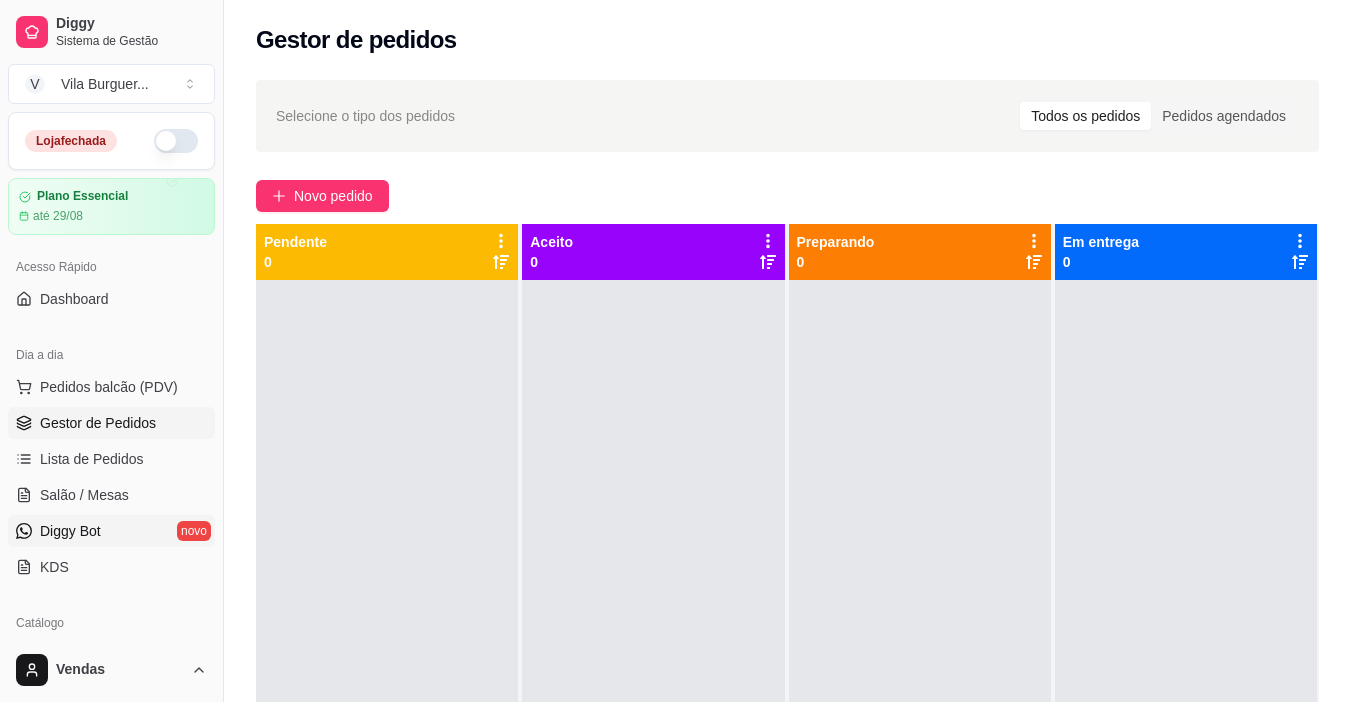 click on "Diggy Bot" at bounding box center (70, 531) 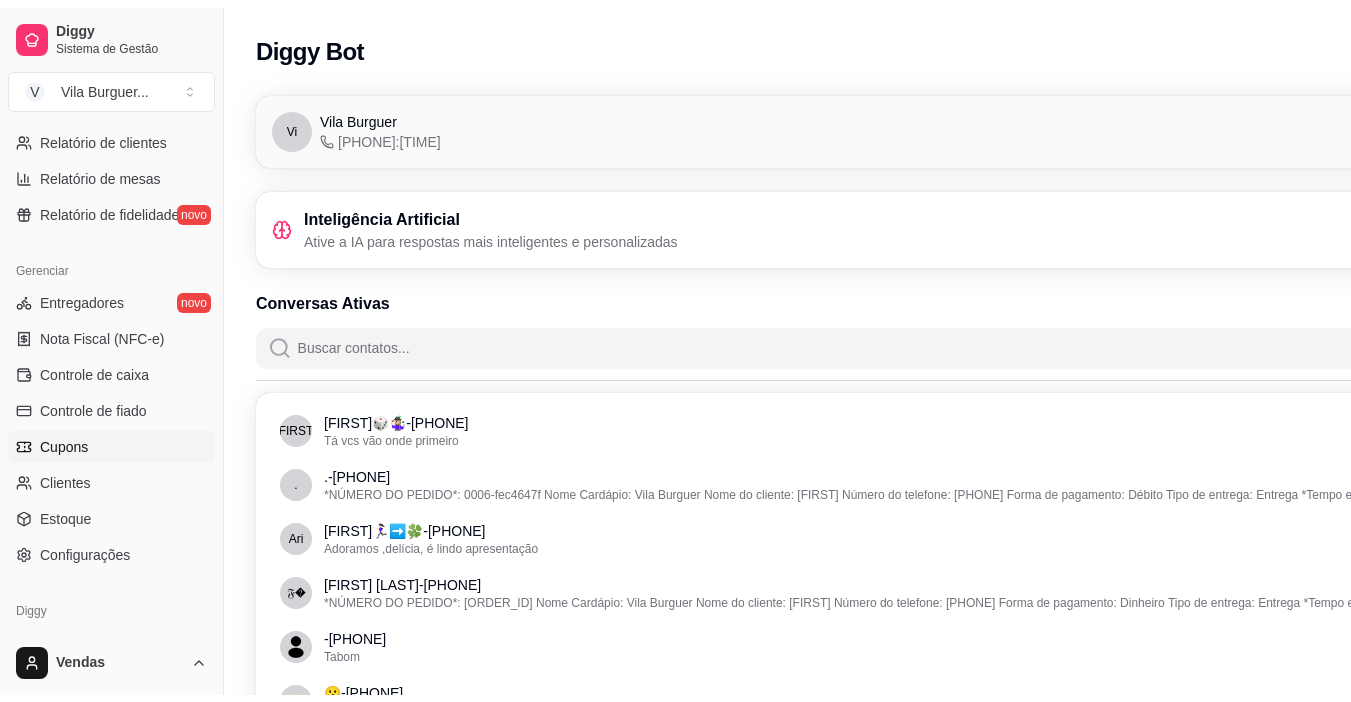 scroll, scrollTop: 737, scrollLeft: 0, axis: vertical 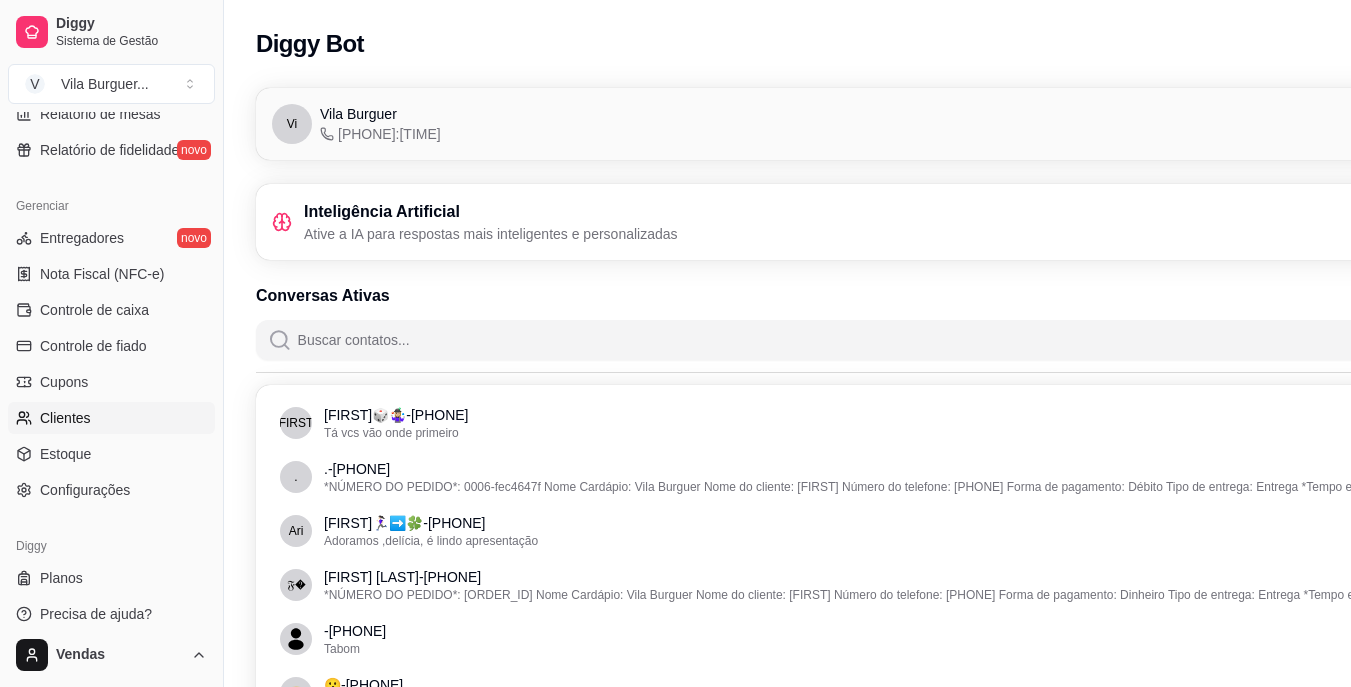 click on "Clientes" at bounding box center (111, 418) 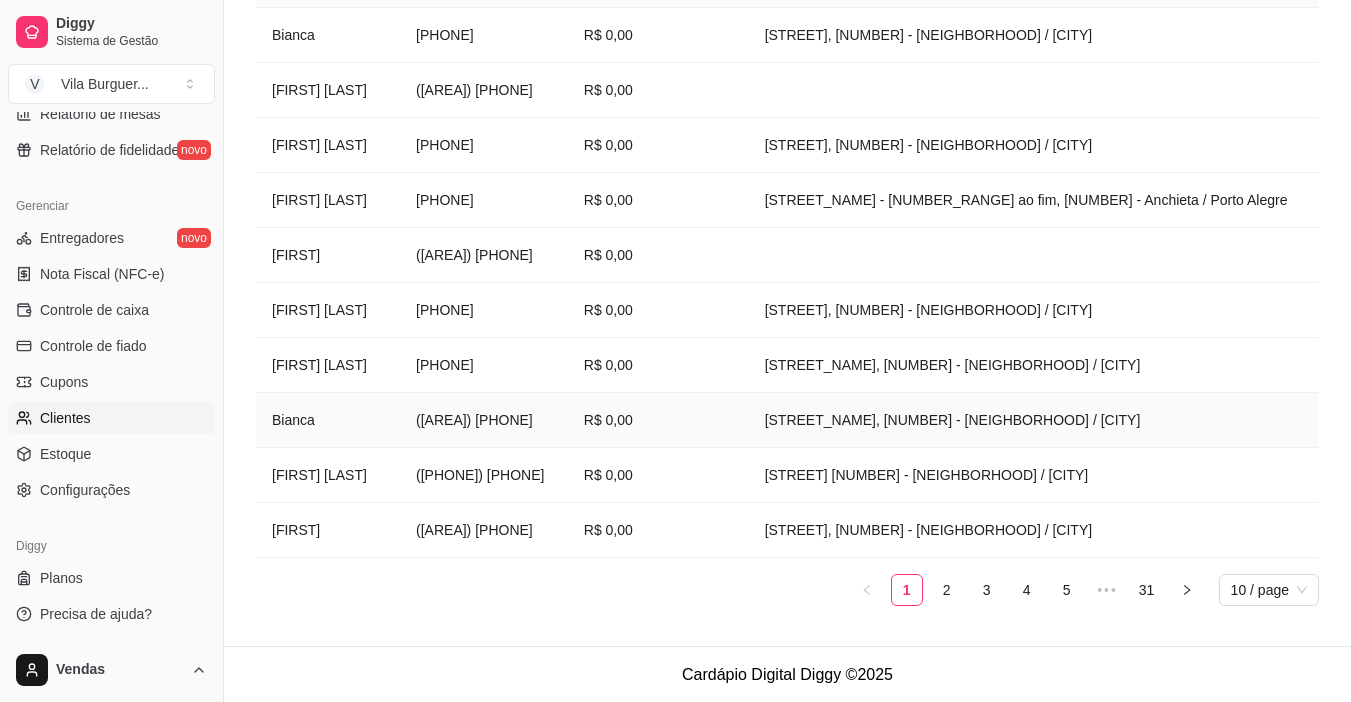 scroll, scrollTop: 396, scrollLeft: 0, axis: vertical 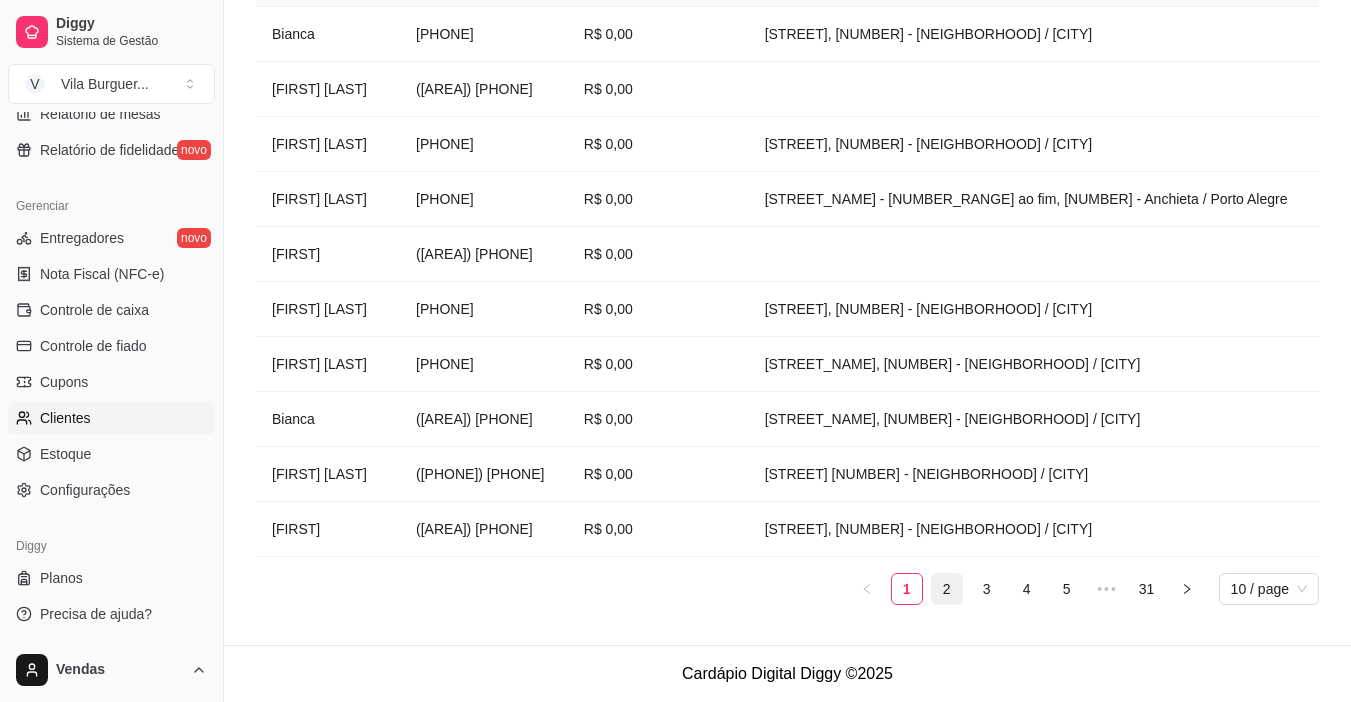 click on "2" at bounding box center (947, 589) 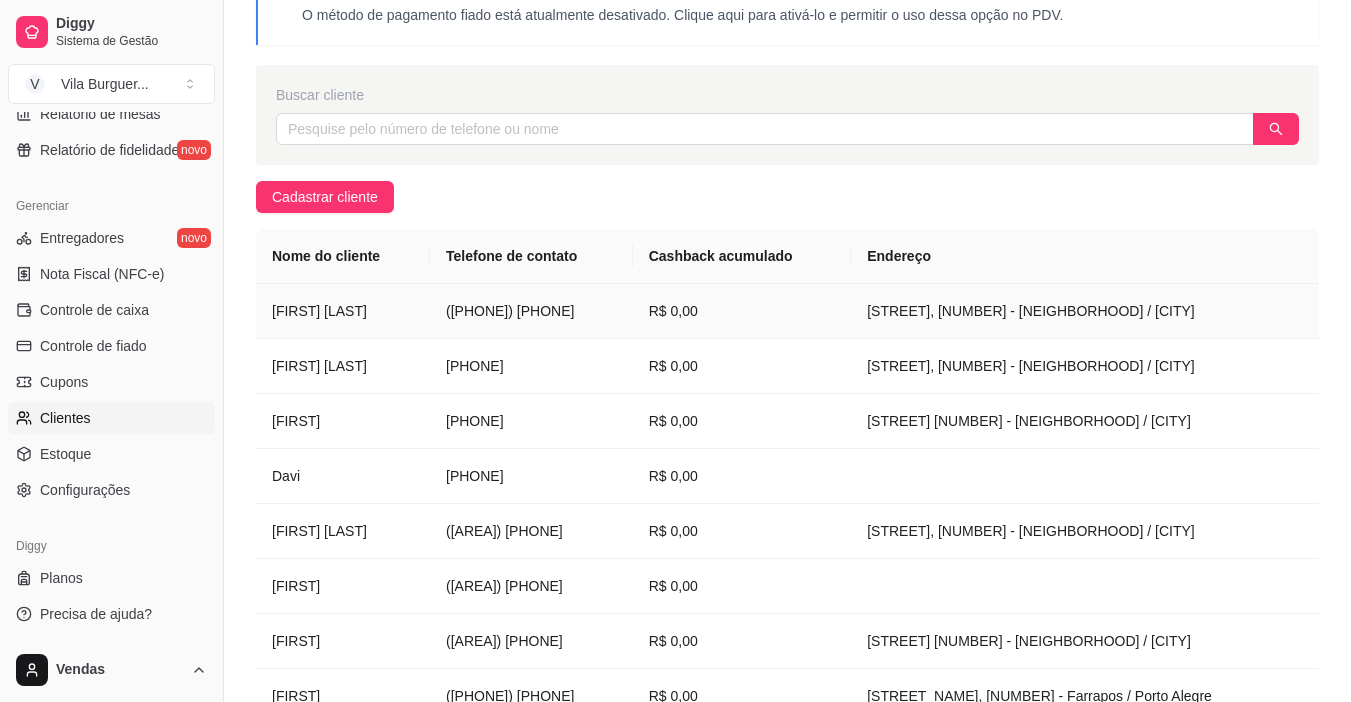 scroll, scrollTop: 200, scrollLeft: 0, axis: vertical 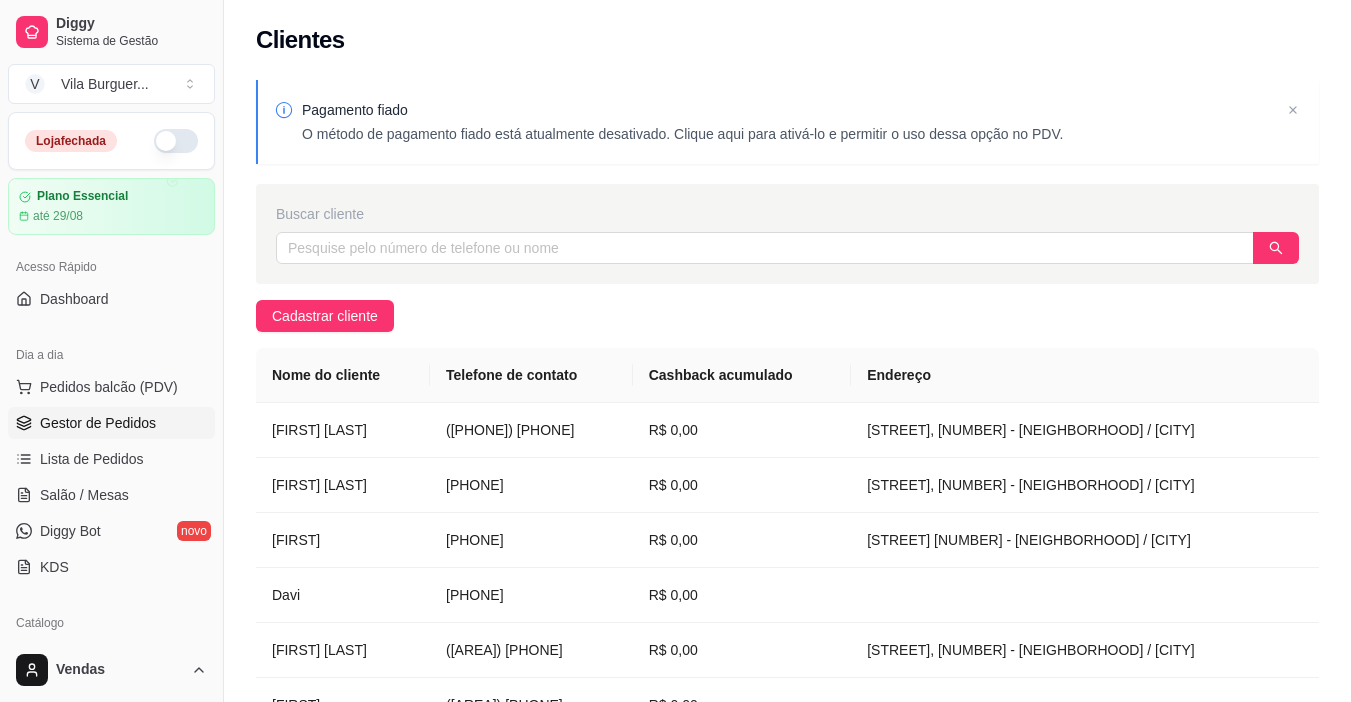 click on "Gestor de Pedidos" at bounding box center [98, 423] 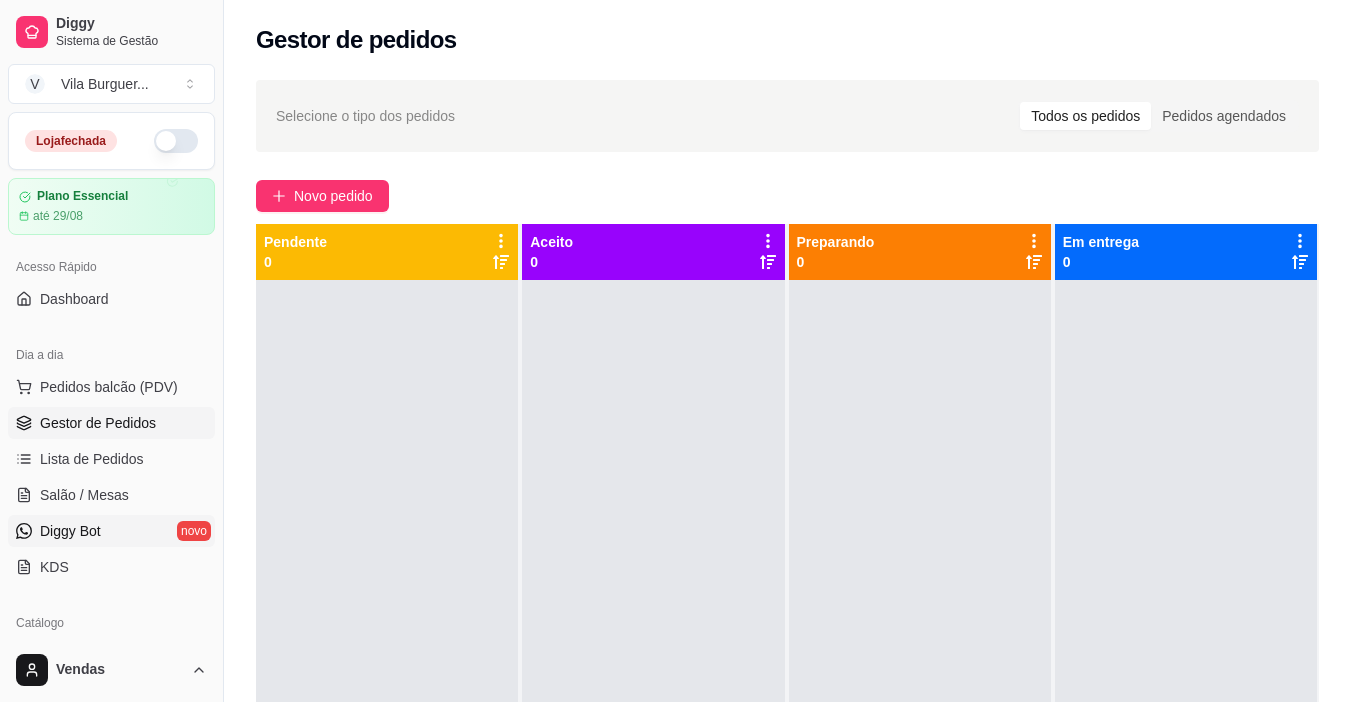 click on "Diggy Bot" at bounding box center (70, 531) 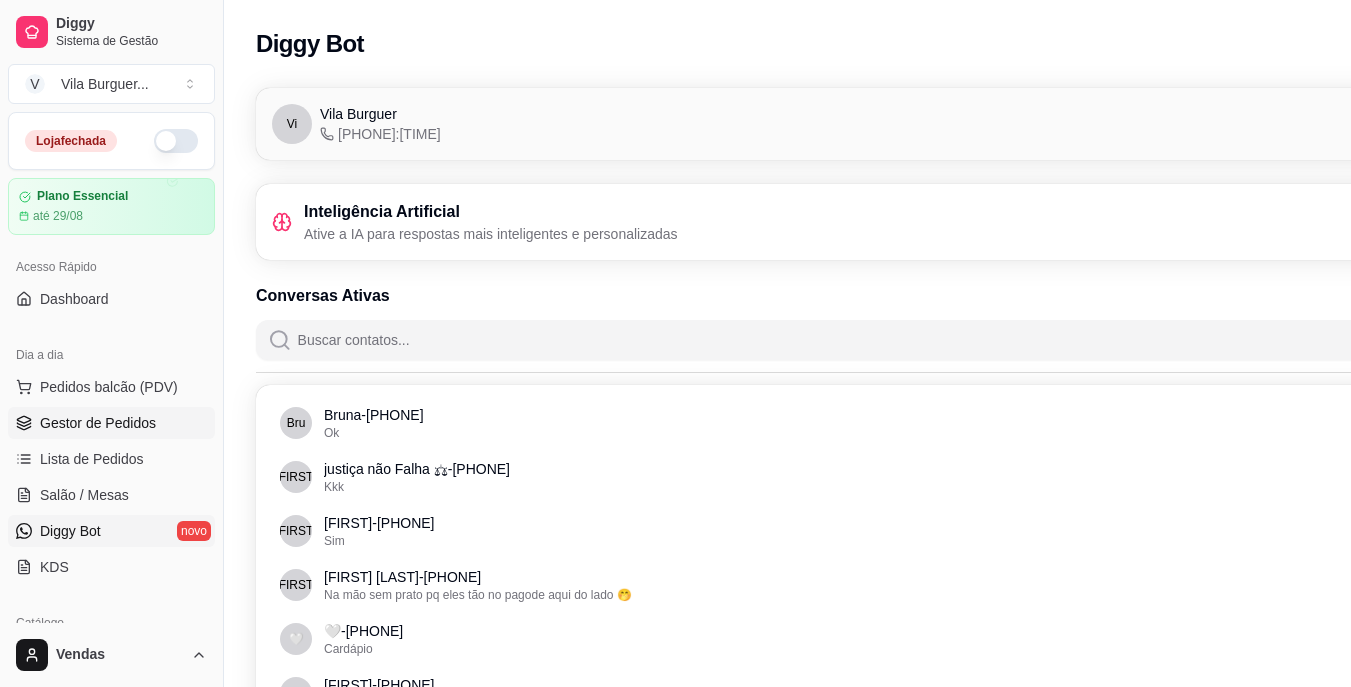 click on "Gestor de Pedidos" at bounding box center (98, 423) 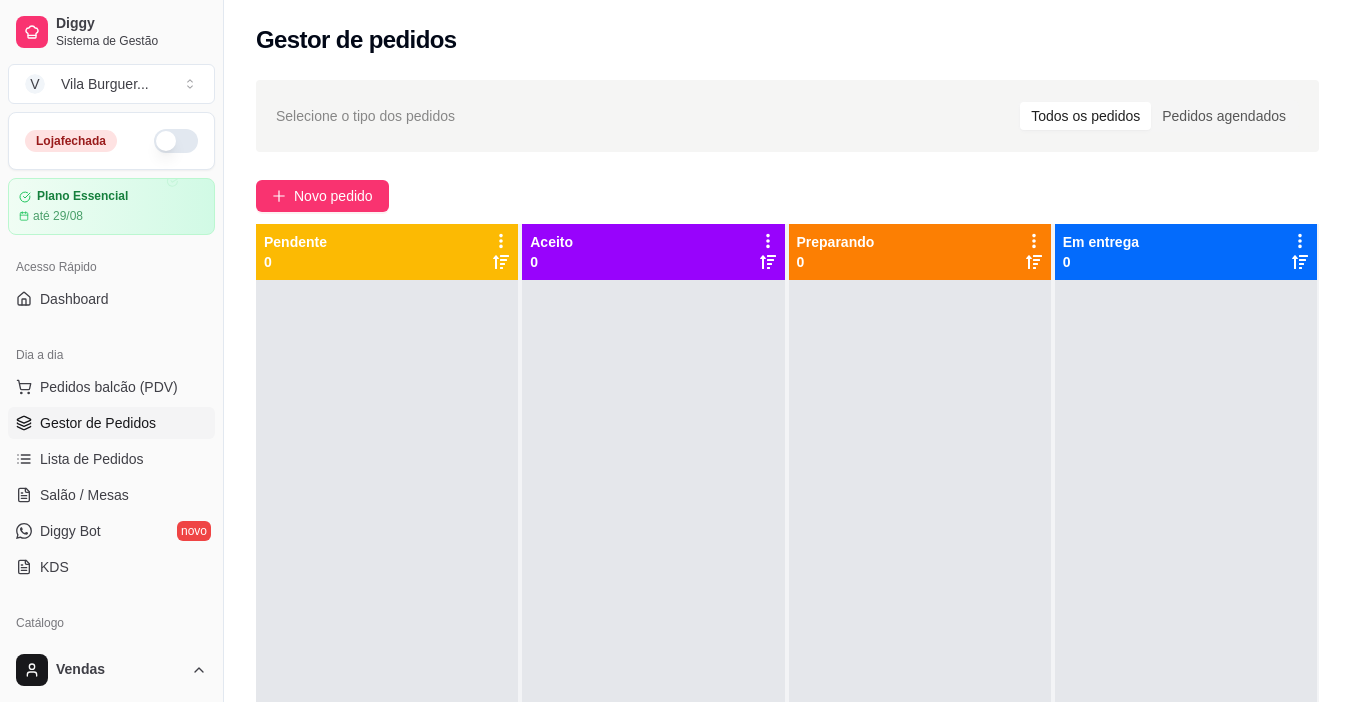 click at bounding box center [176, 141] 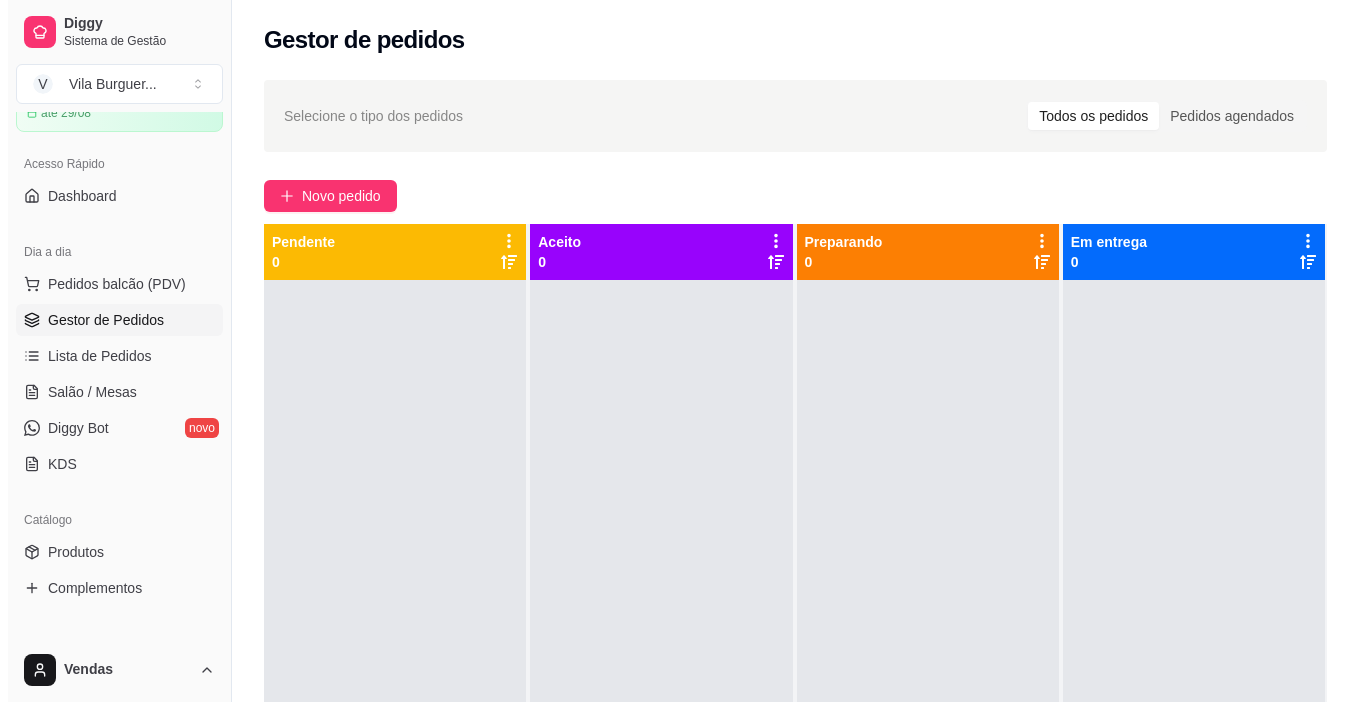 scroll, scrollTop: 0, scrollLeft: 0, axis: both 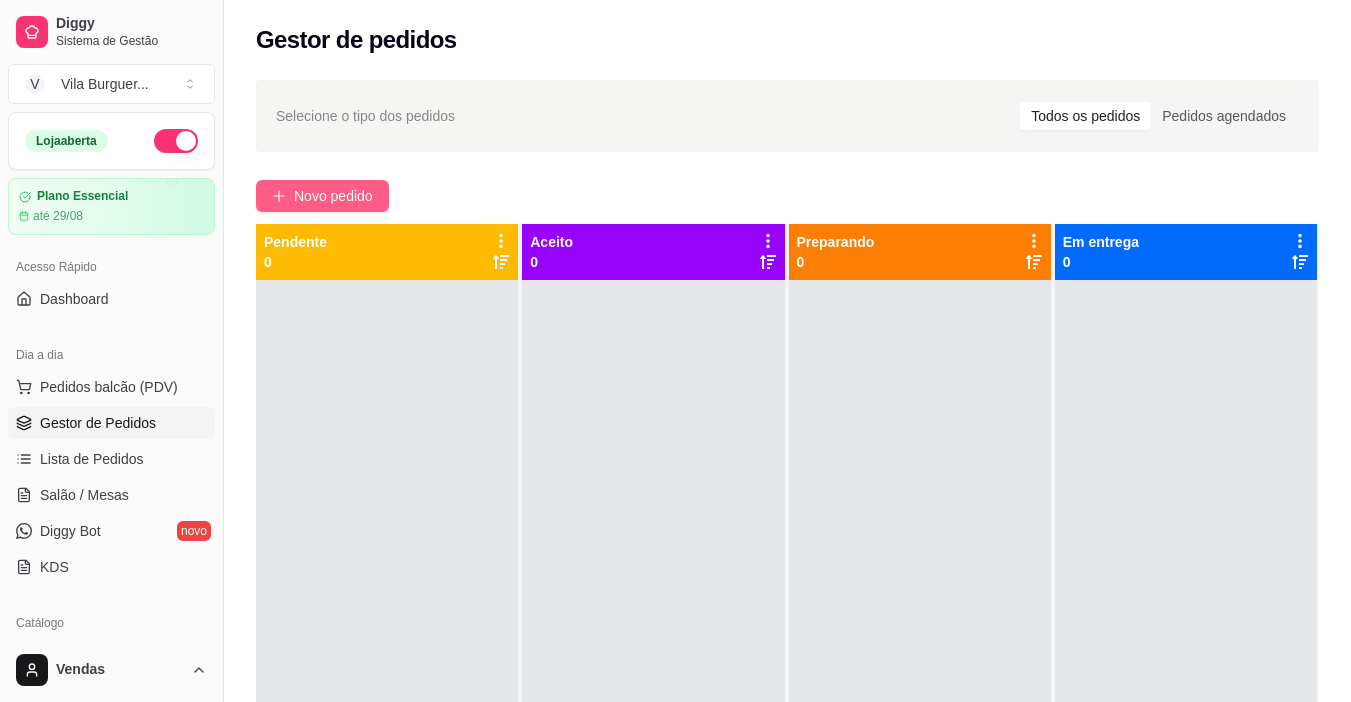click on "Novo pedido" at bounding box center (333, 196) 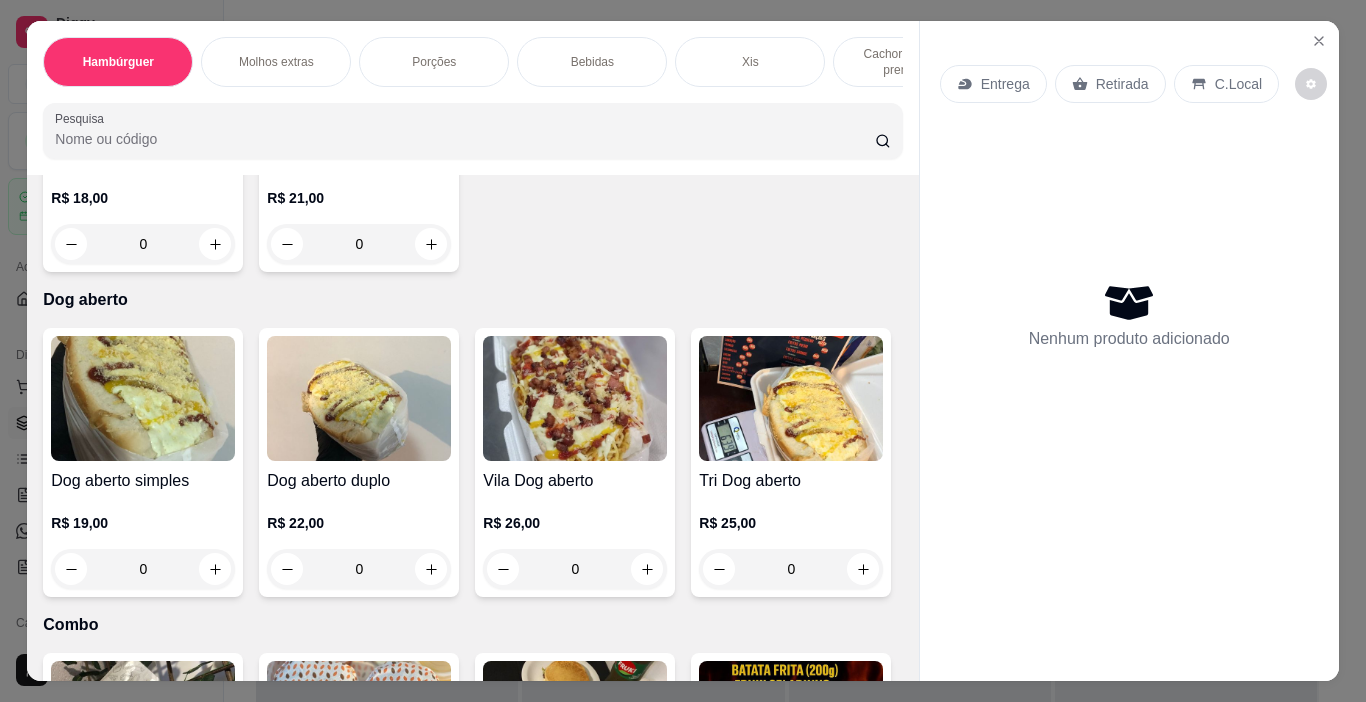 scroll, scrollTop: 4812, scrollLeft: 0, axis: vertical 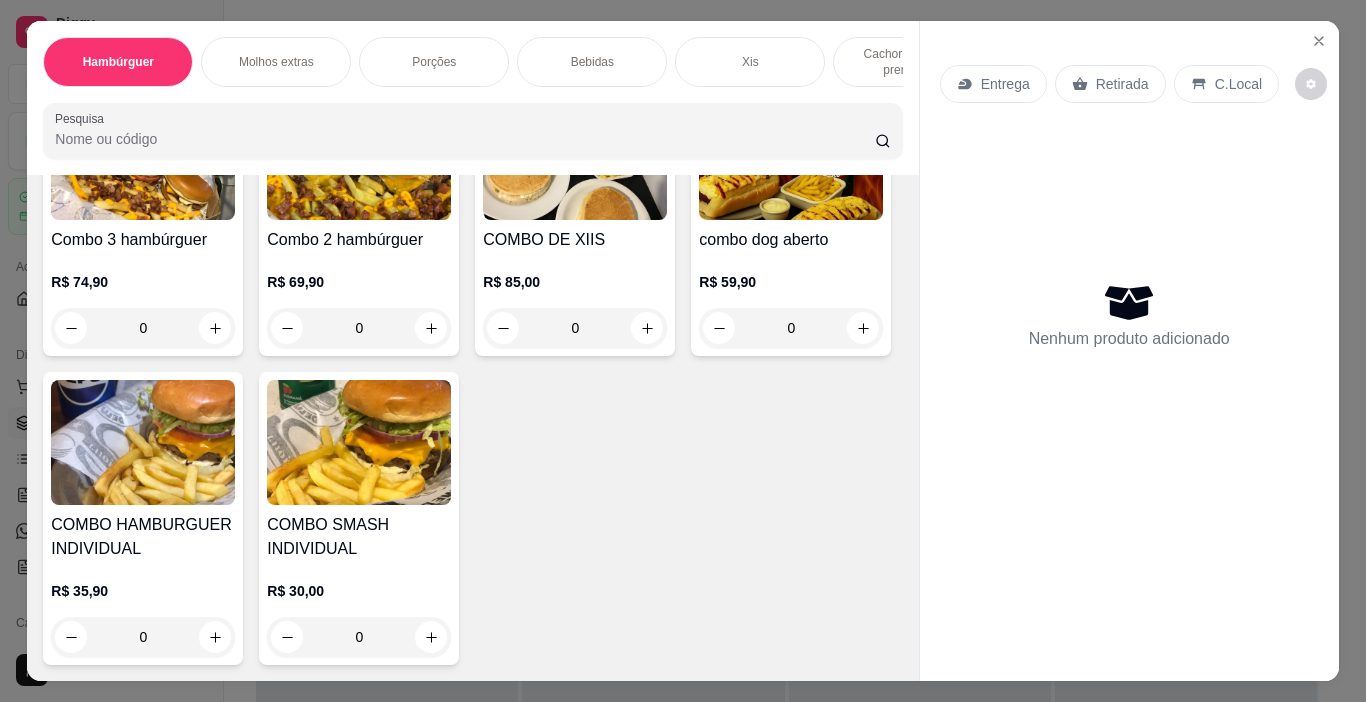click on "0" at bounding box center (359, 328) 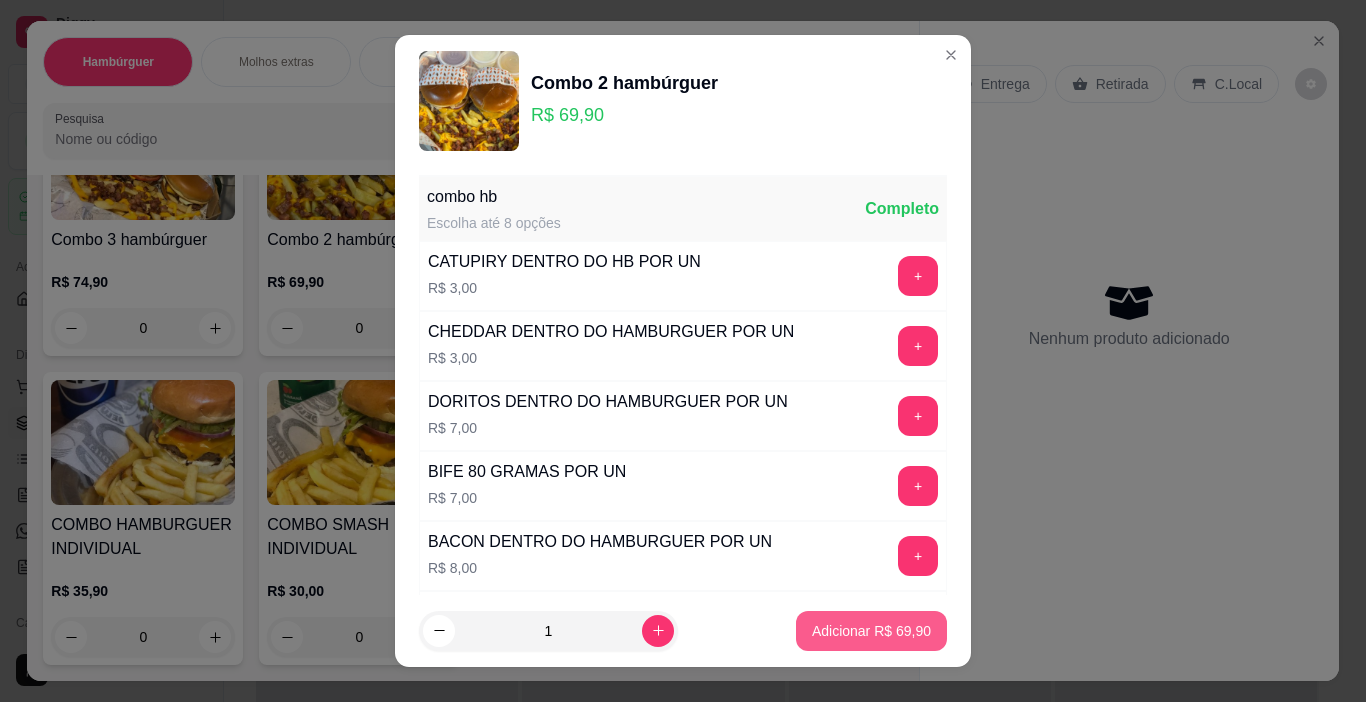 click on "Adicionar   R$ 69,90" at bounding box center (871, 631) 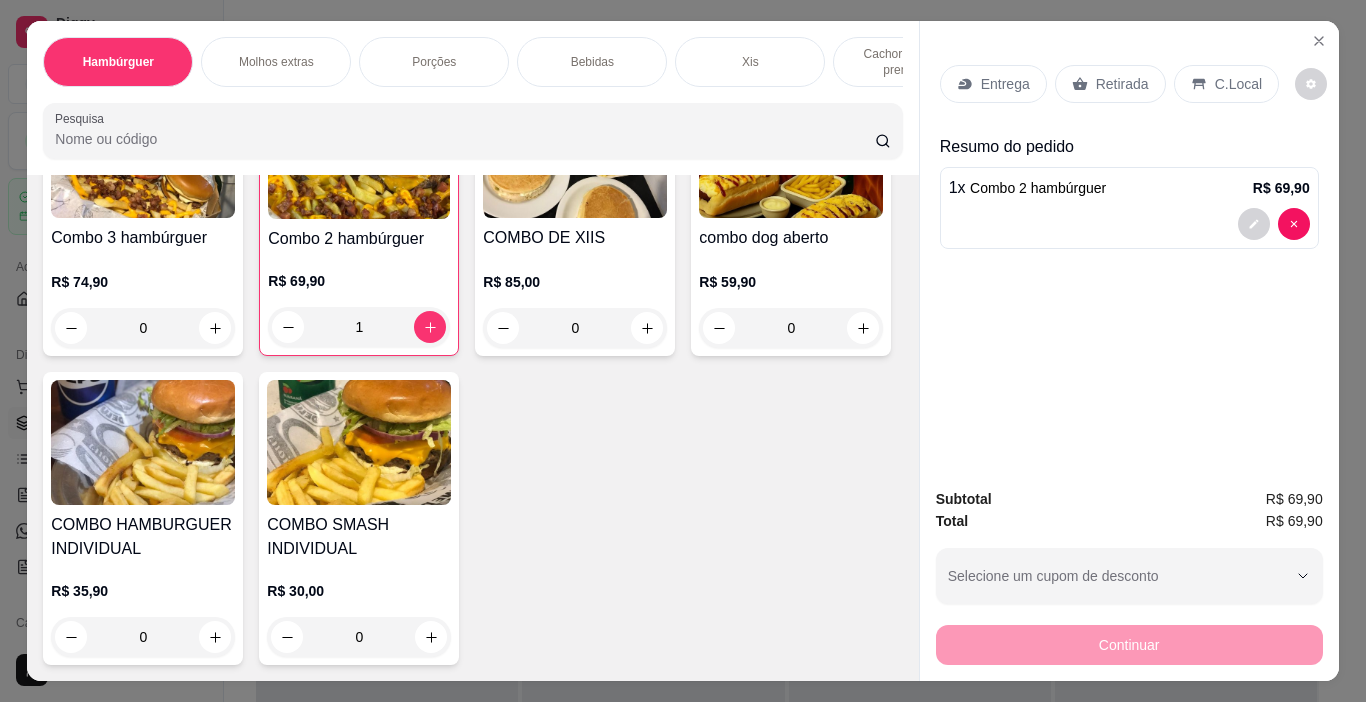click on "Entrega" at bounding box center (1005, 84) 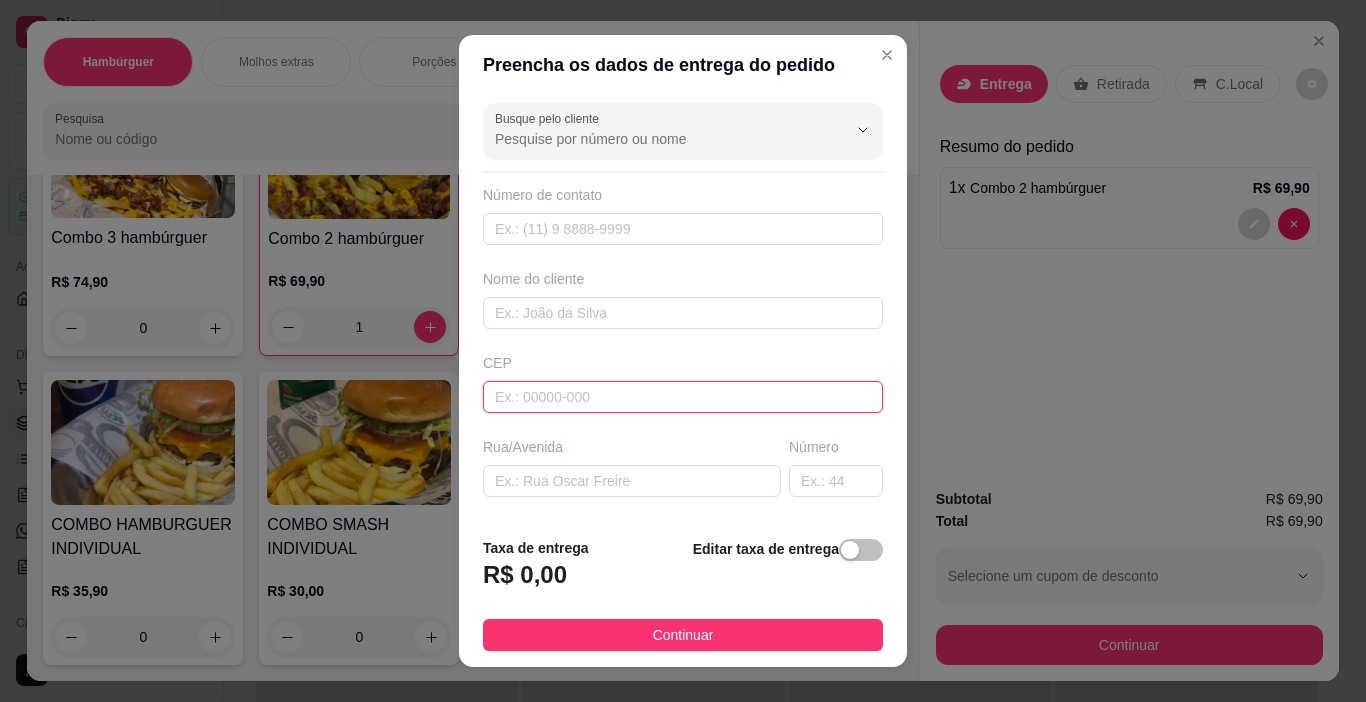 click at bounding box center (683, 397) 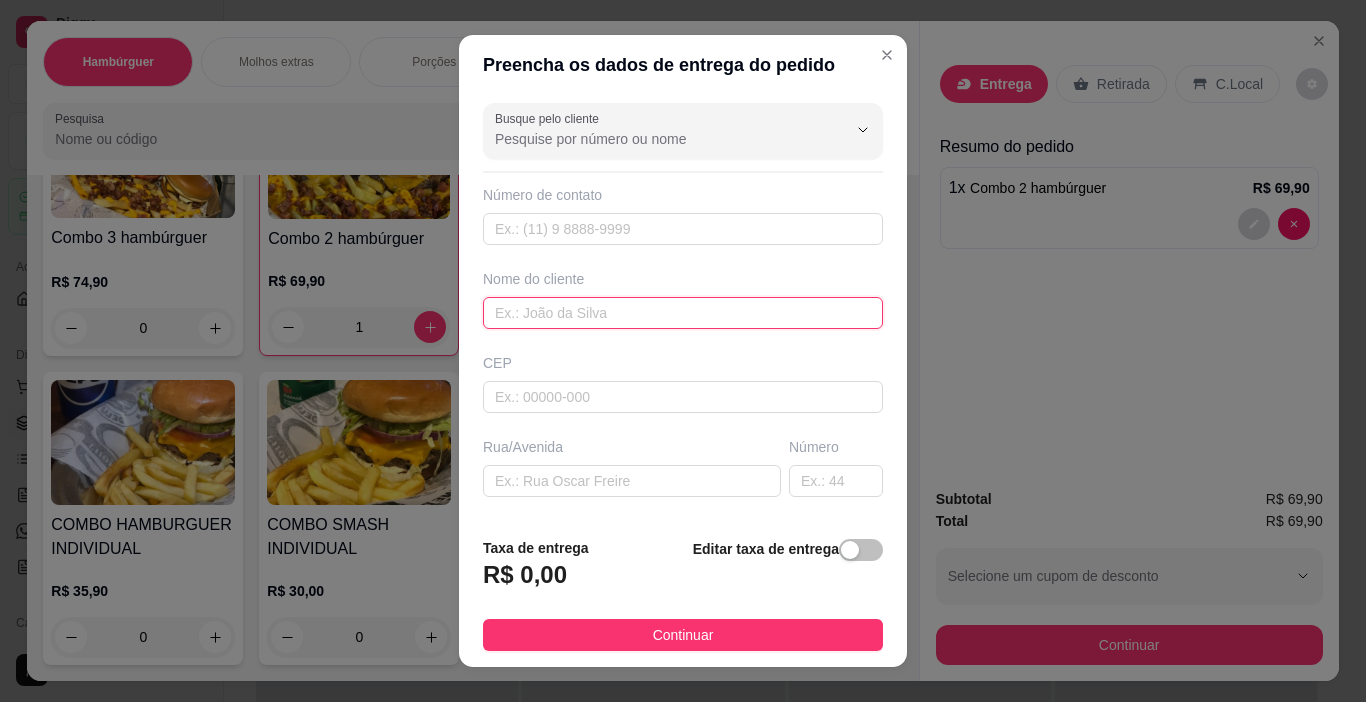click at bounding box center [683, 313] 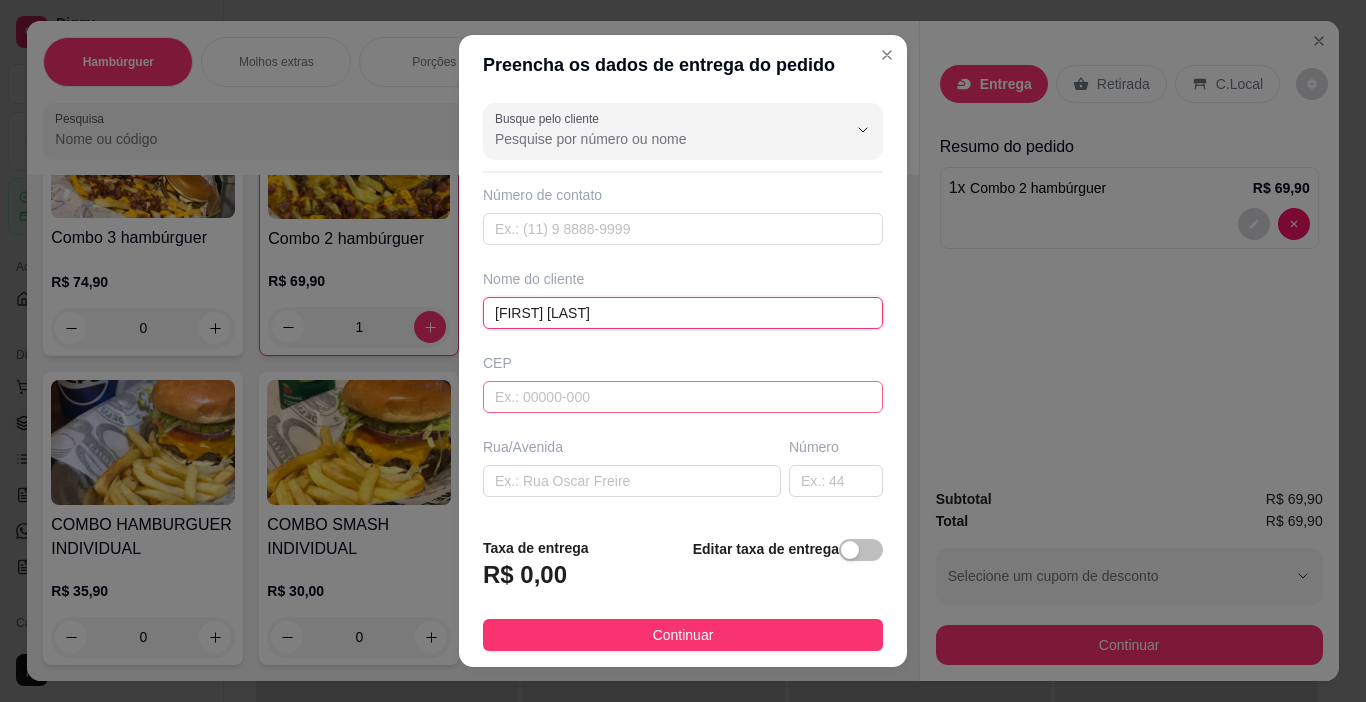type on "[FIRST] [LAST]" 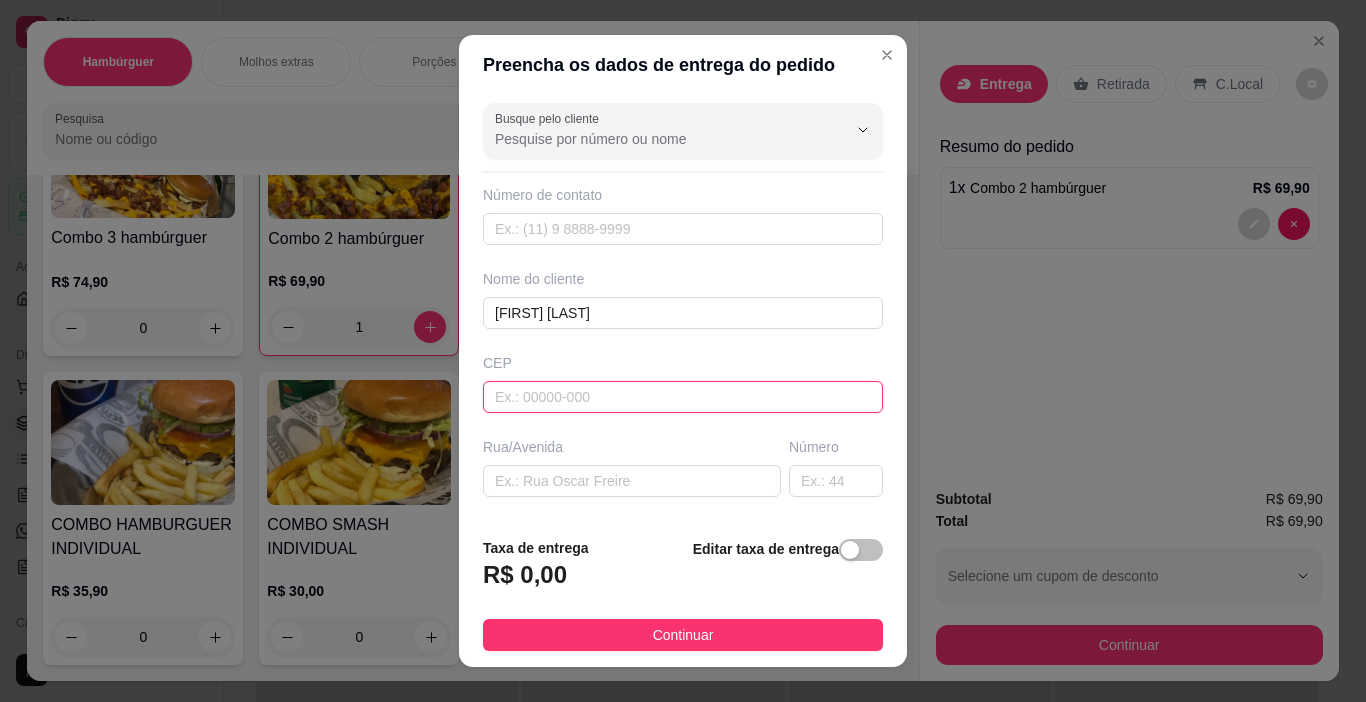 click at bounding box center [683, 397] 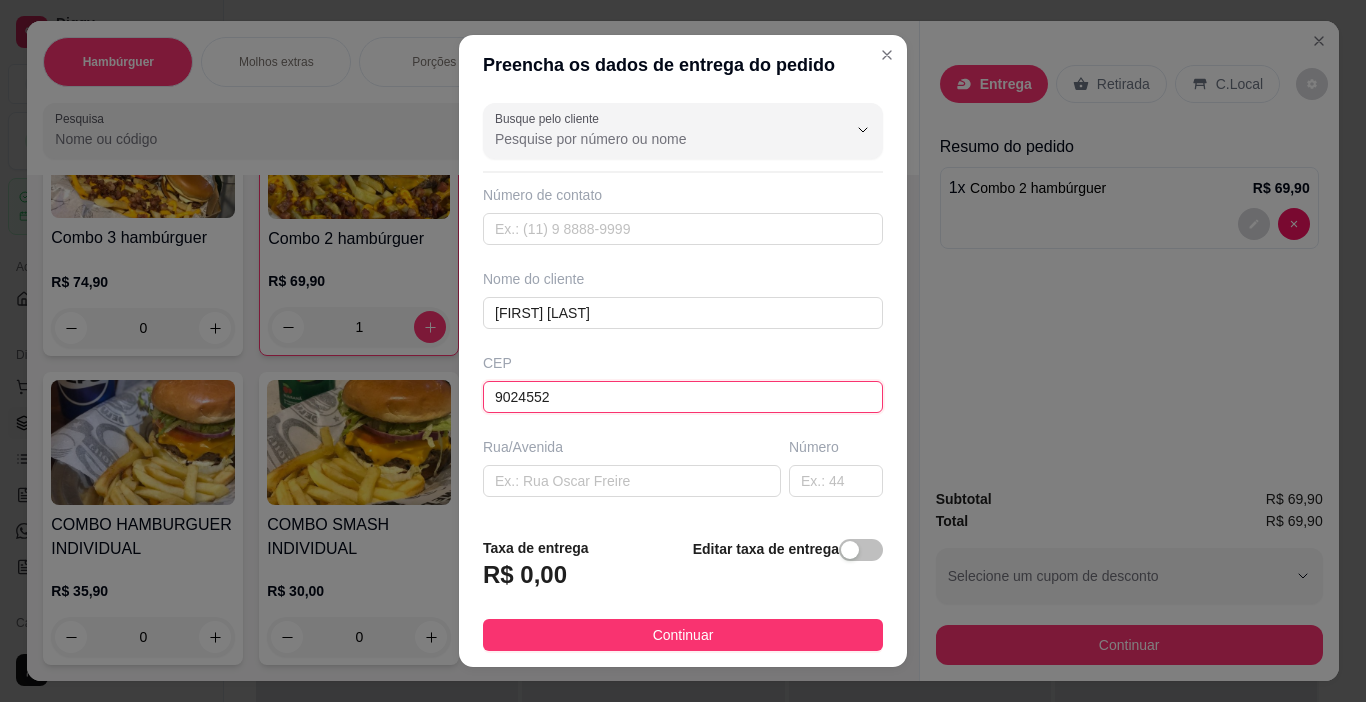 type on "[POSTAL_CODE]" 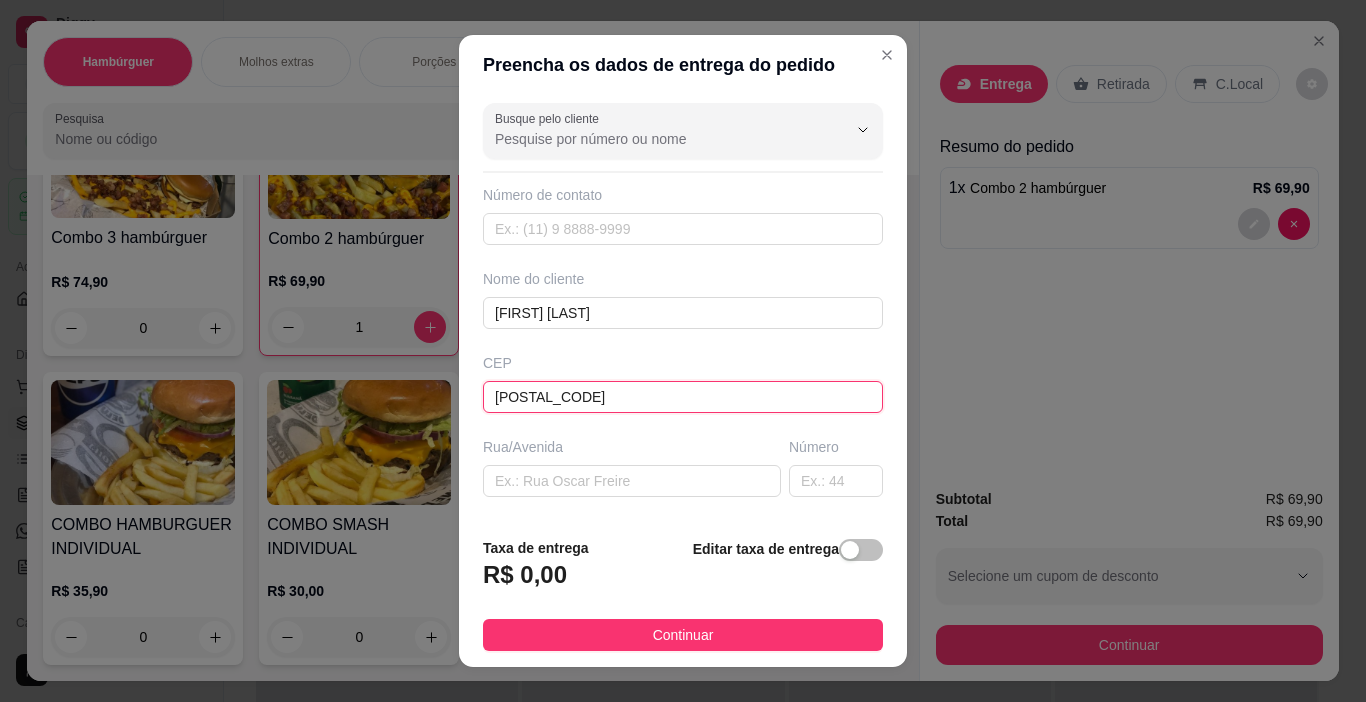 type on "[STREET]" 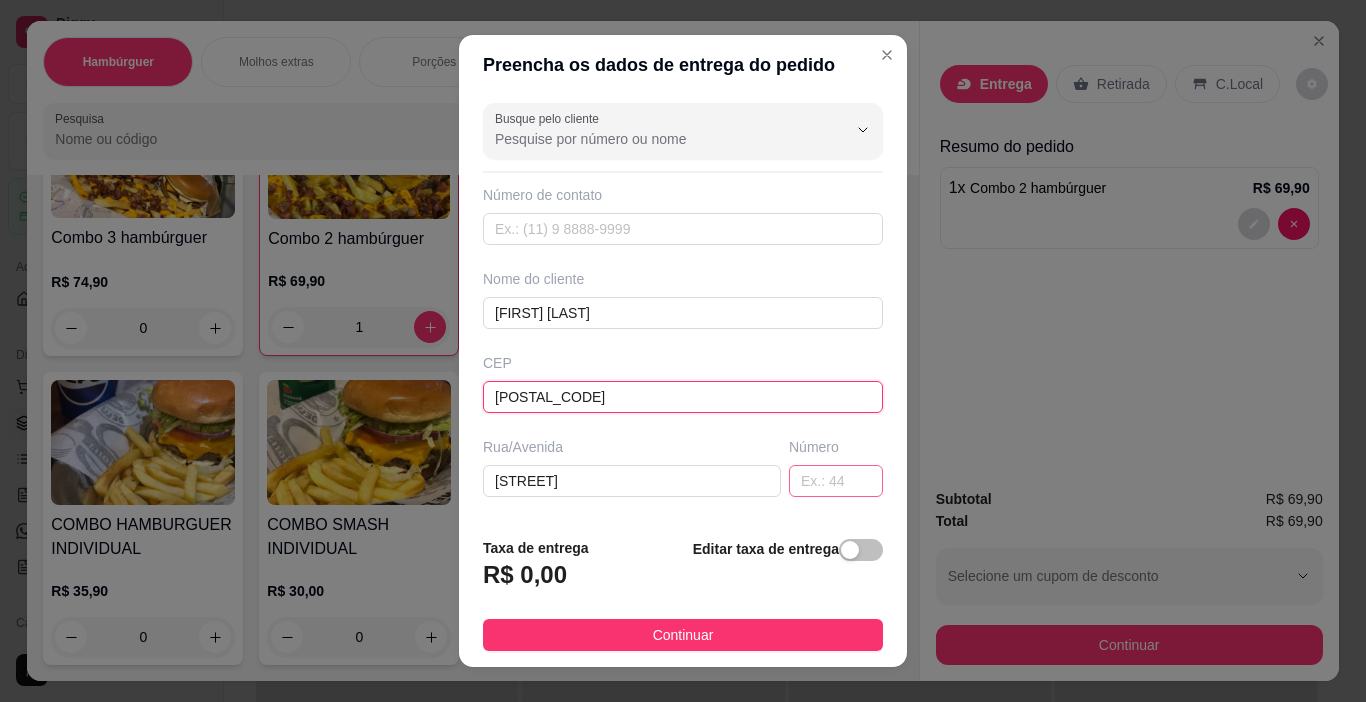 type on "[POSTAL_CODE]" 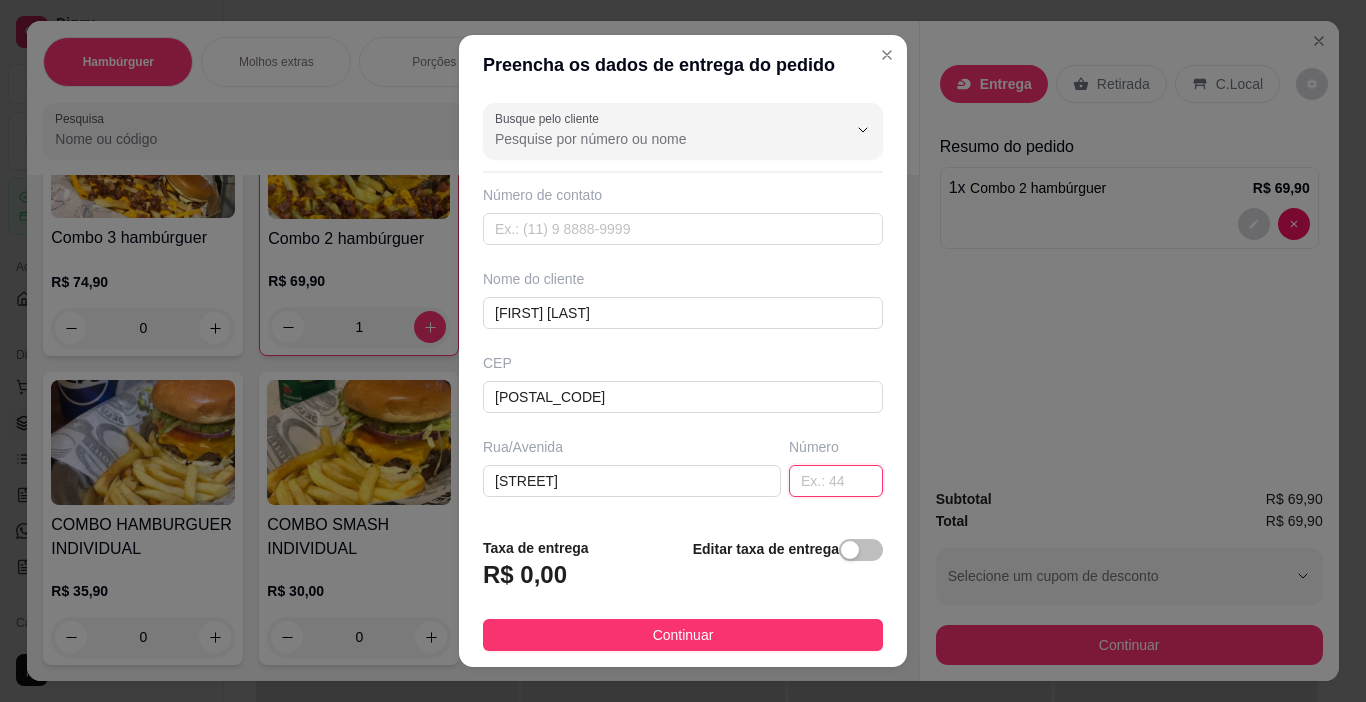 click at bounding box center (836, 481) 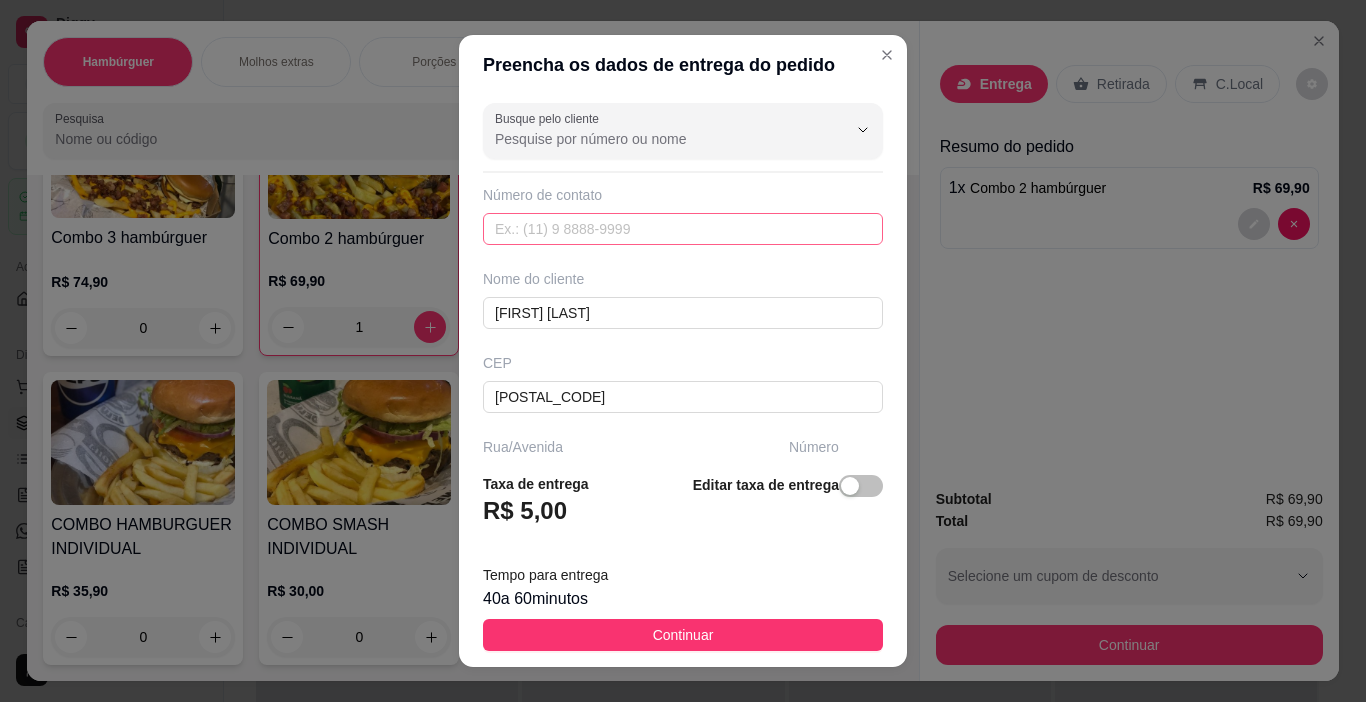 type on "268" 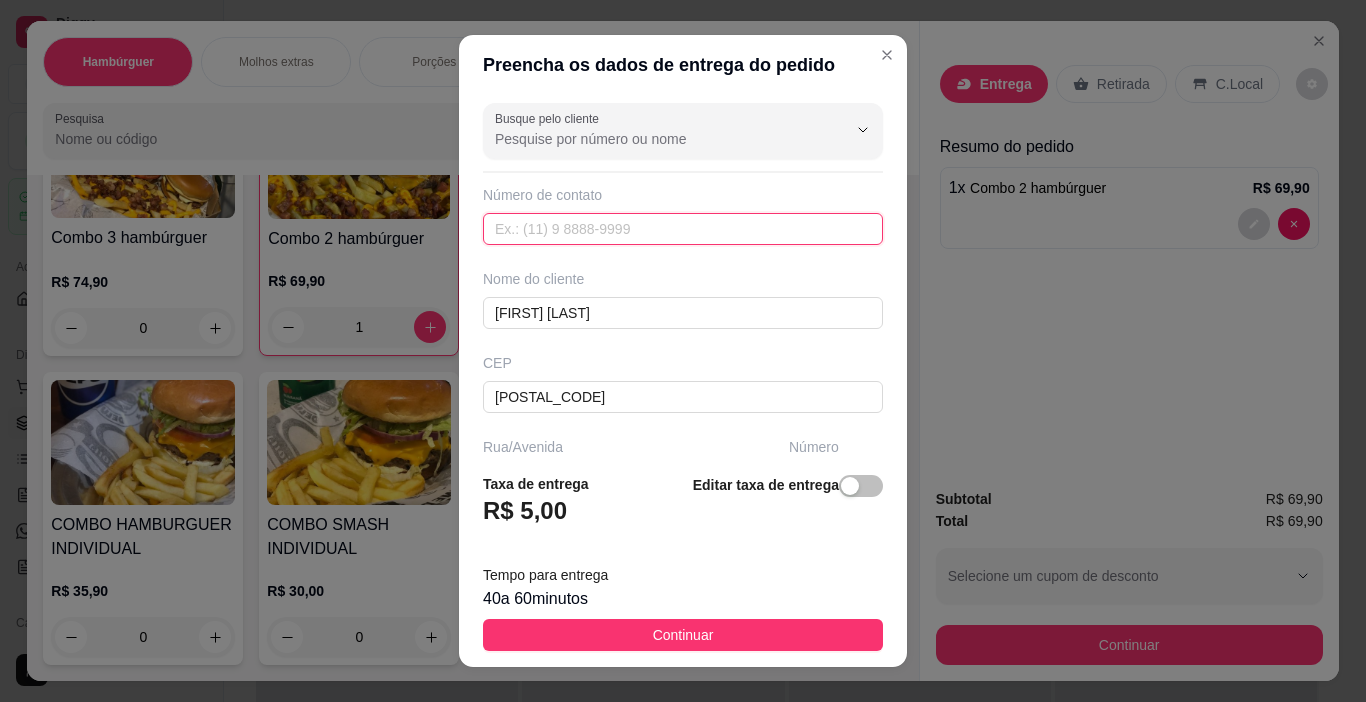 click at bounding box center [683, 229] 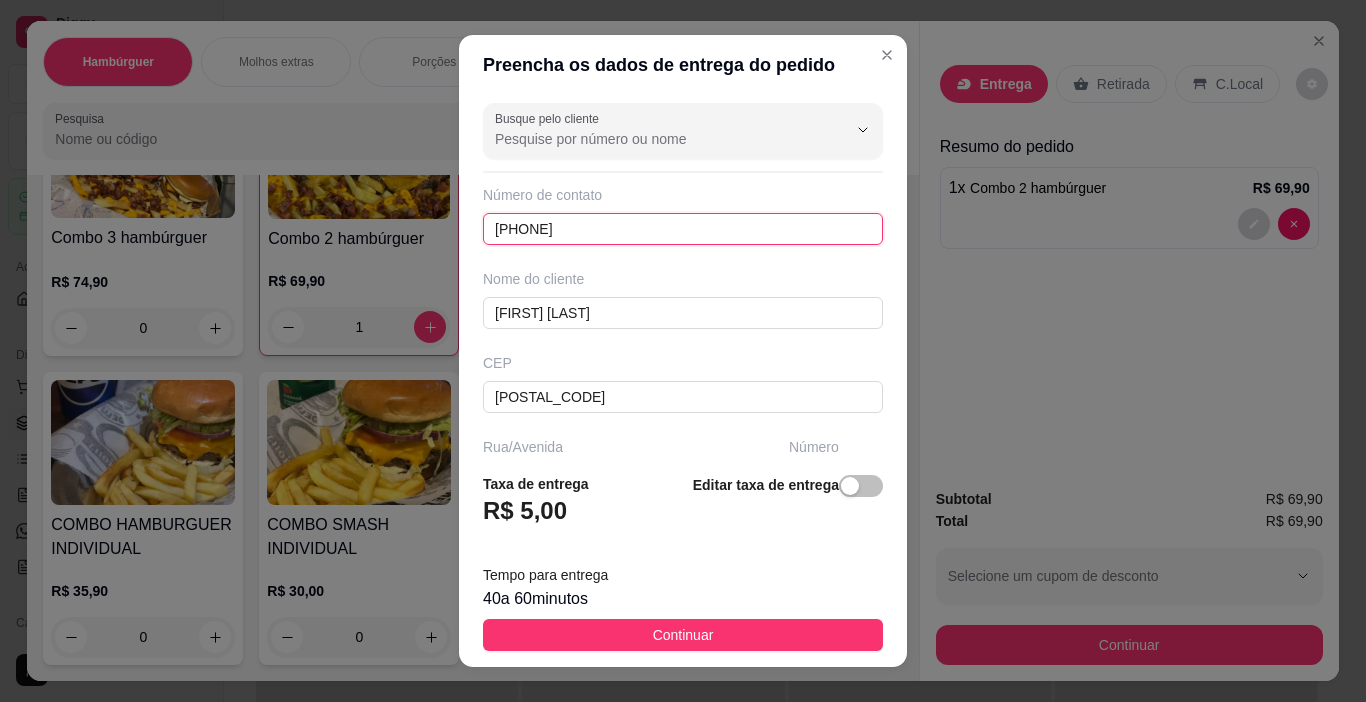 type on "([PHONE]) [PHONE]" 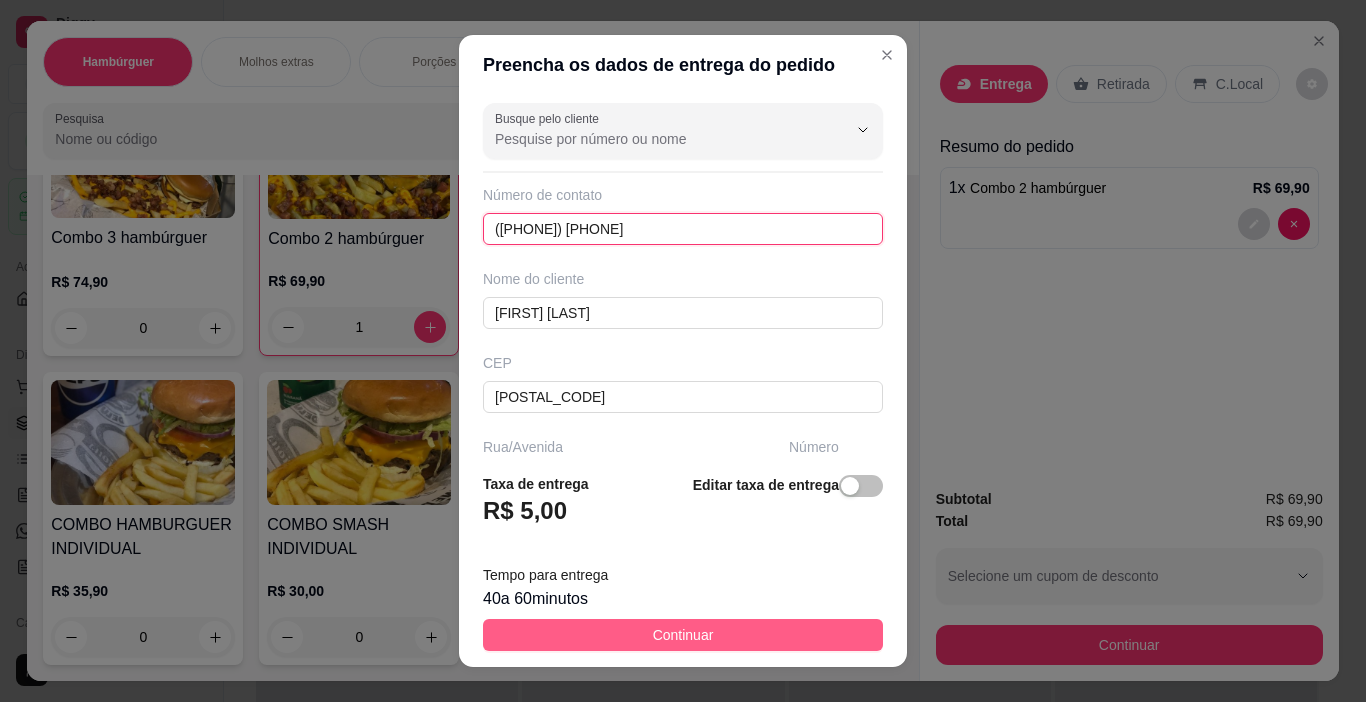 scroll, scrollTop: 312, scrollLeft: 0, axis: vertical 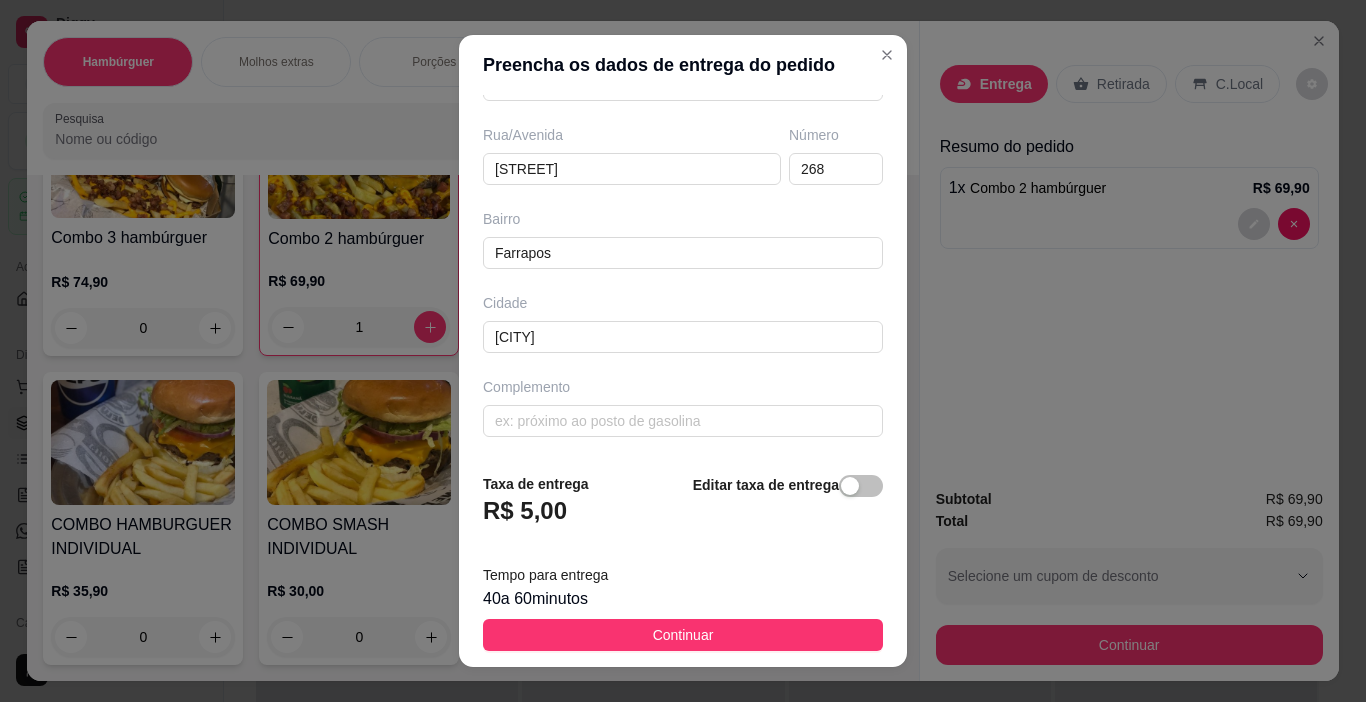 click on "Continuar" at bounding box center (683, 635) 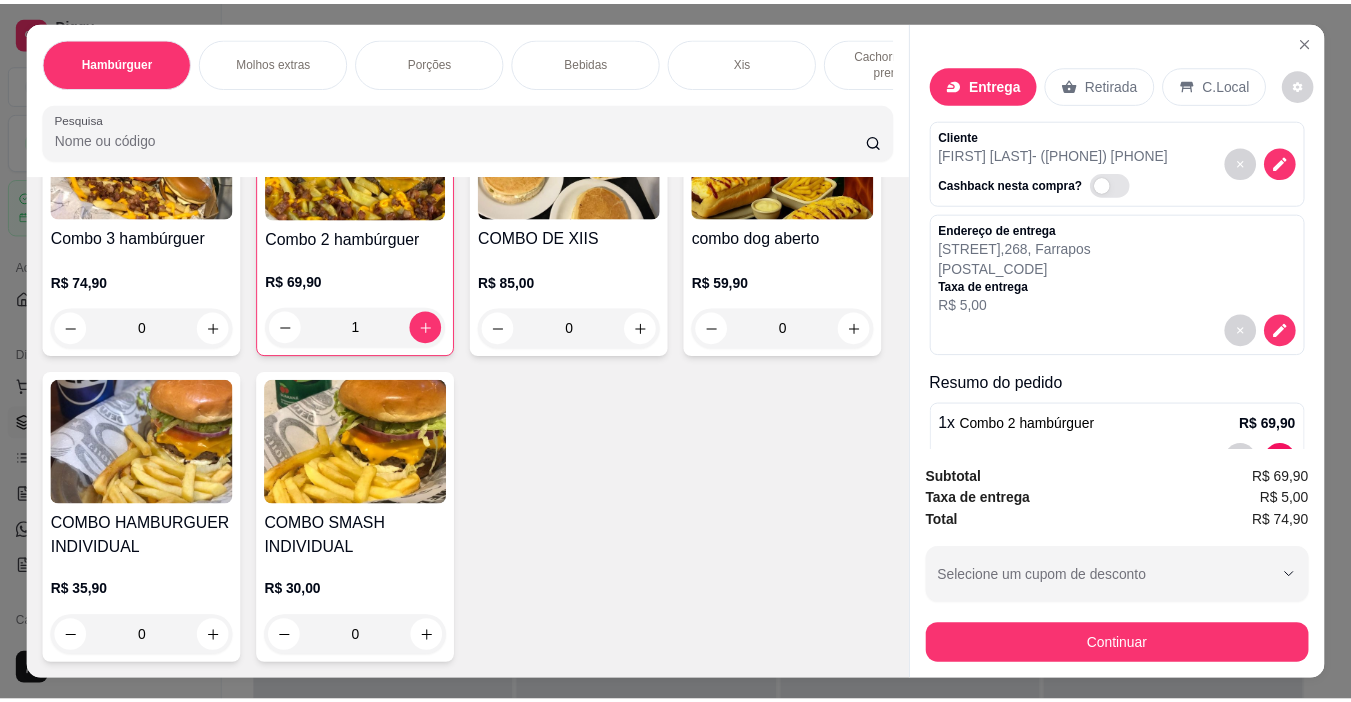 scroll, scrollTop: 63, scrollLeft: 0, axis: vertical 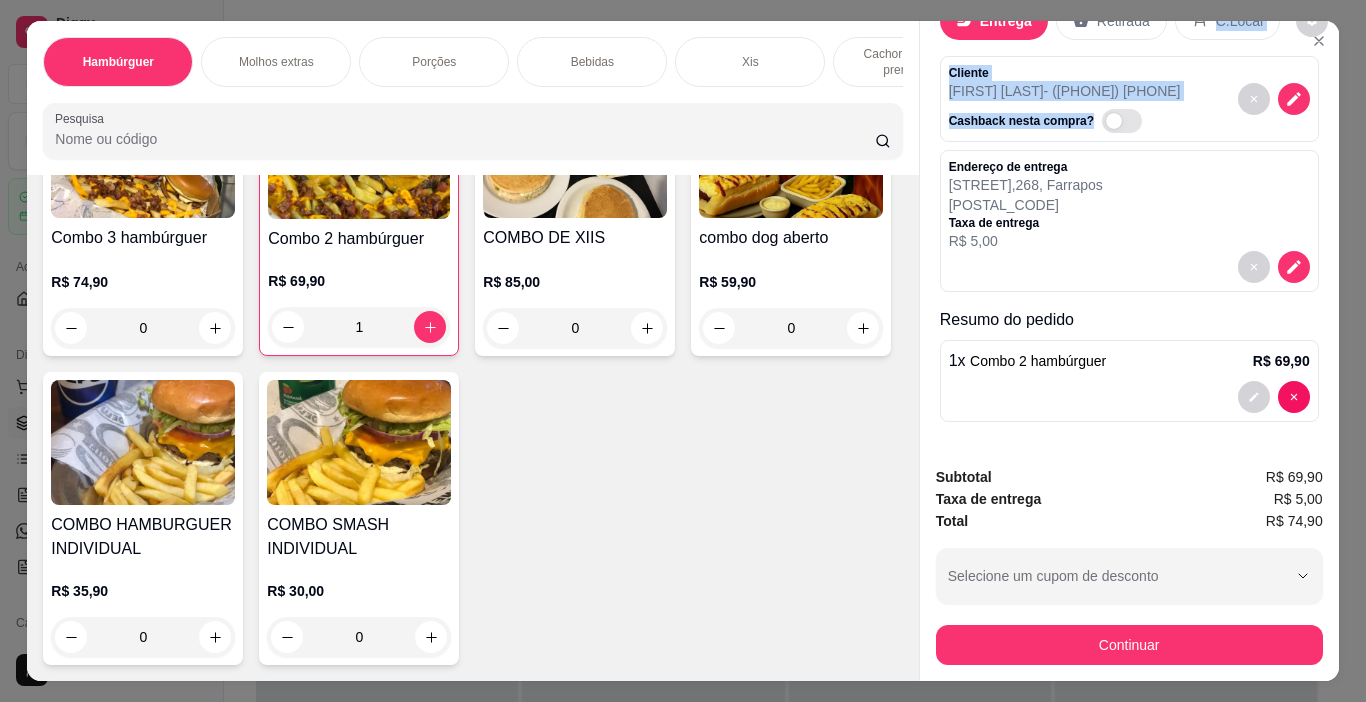 drag, startPoint x: 1154, startPoint y: 42, endPoint x: 1123, endPoint y: 37, distance: 31.400637 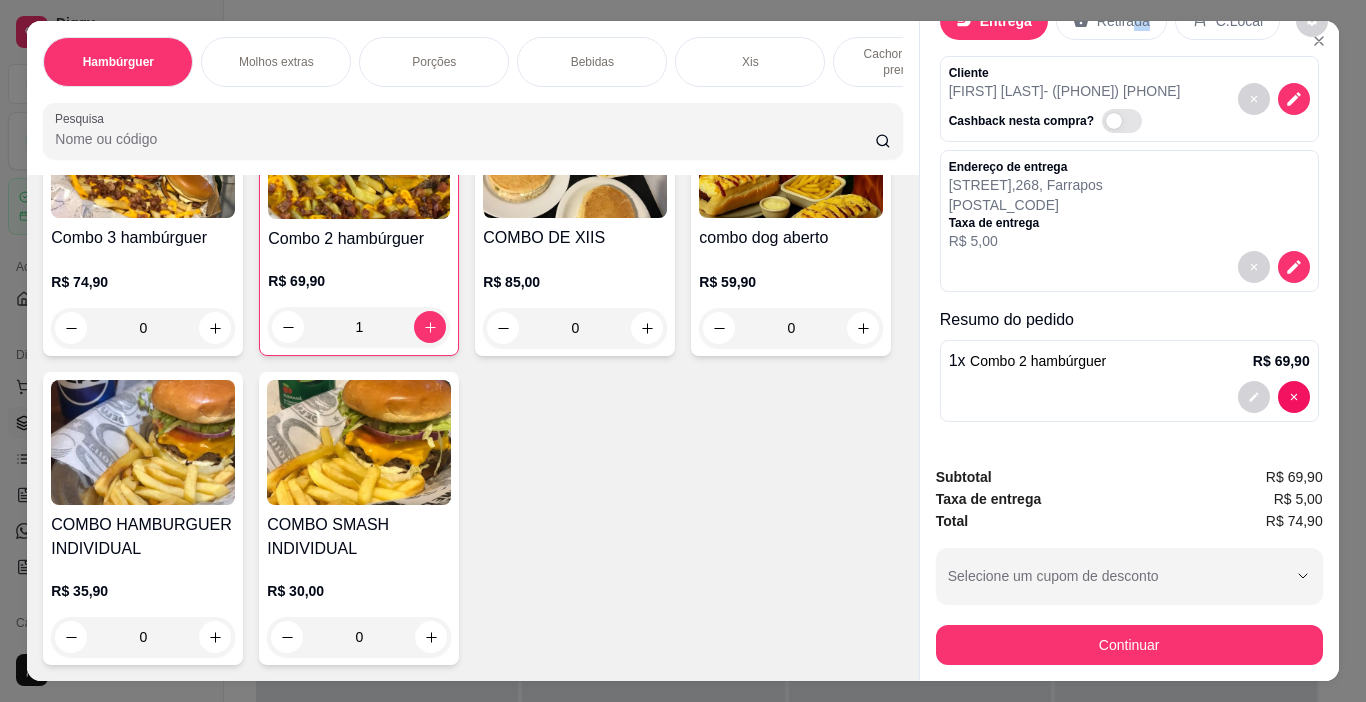 click on "Cliente [FIRST] [LAST] - ([PHONE]) Cashback nesta compra?" at bounding box center [1129, 99] 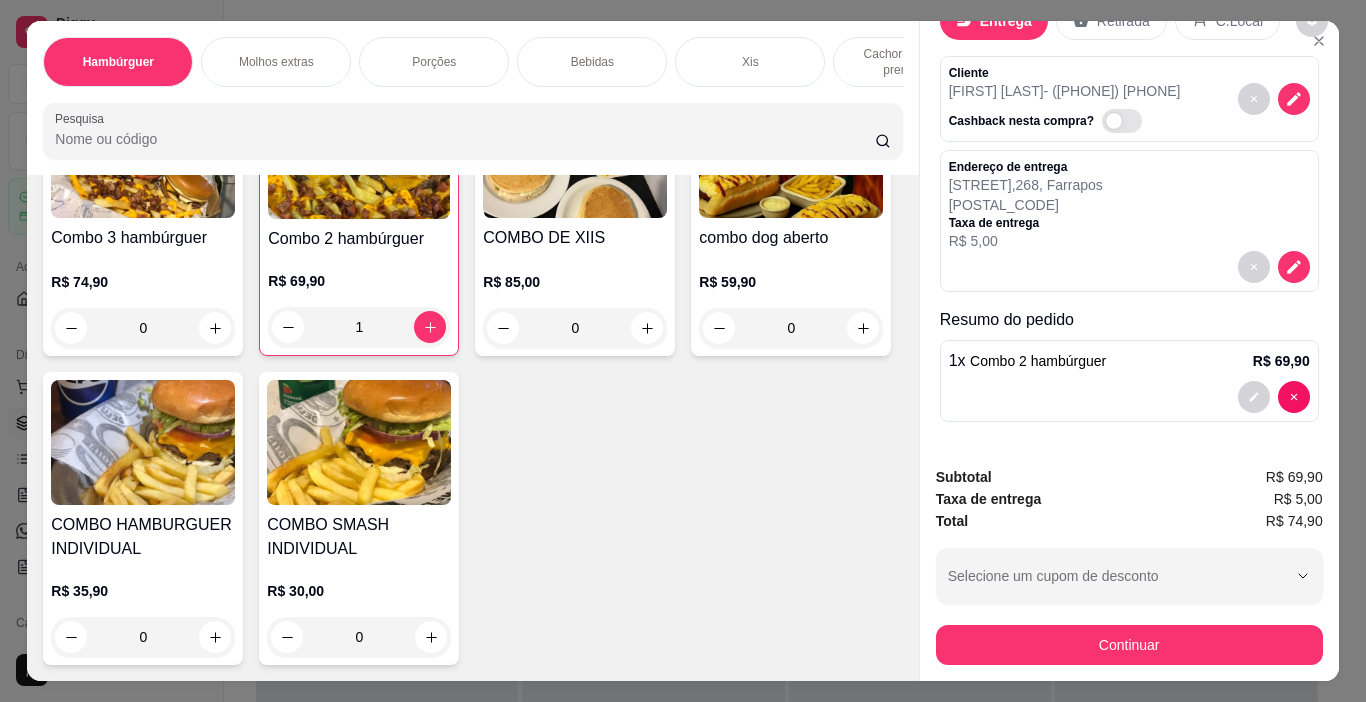 click on "Entrega Retirada C.Local Cliente [FIRST] [LAST]  -   [PHONE] Cashback nesta compra?   Endereço de entrega [STREET_NAME] ,  [NUMBER] ,   [NEIGHBORHOOD] [POSTAL_CODE] Taxa de entrega R$ 5,00 Resumo do pedido 1 x   Combo 2 hambúrguer  R$ 69,90" at bounding box center [1129, 208] 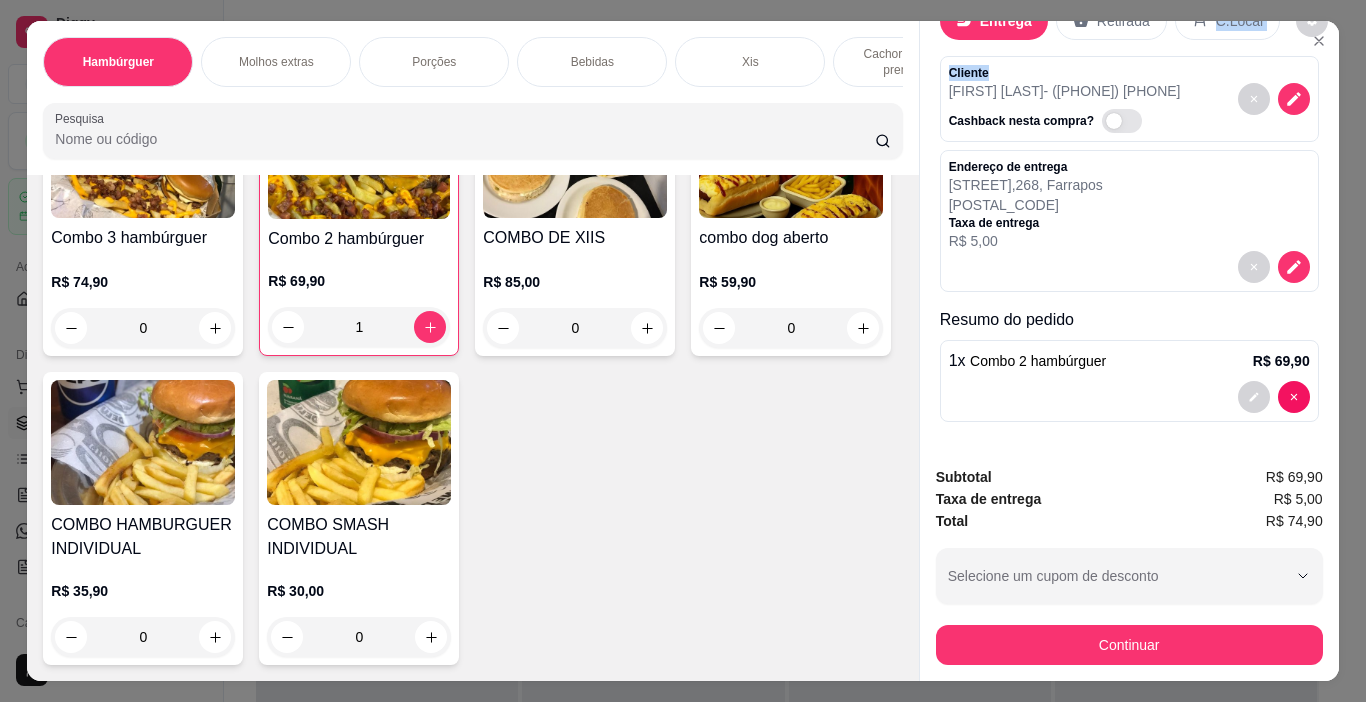 click on "Entrega Retirada C.Local" at bounding box center [1129, 21] 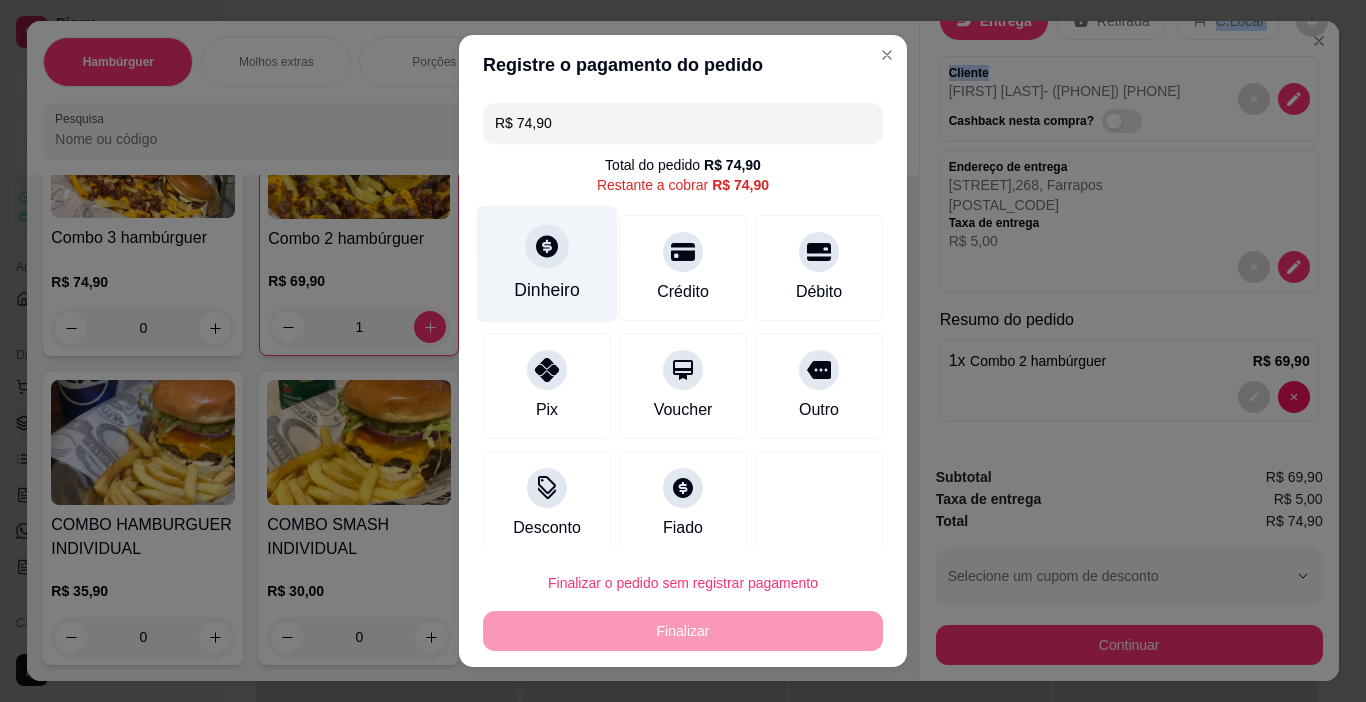 click on "Dinheiro" at bounding box center (547, 264) 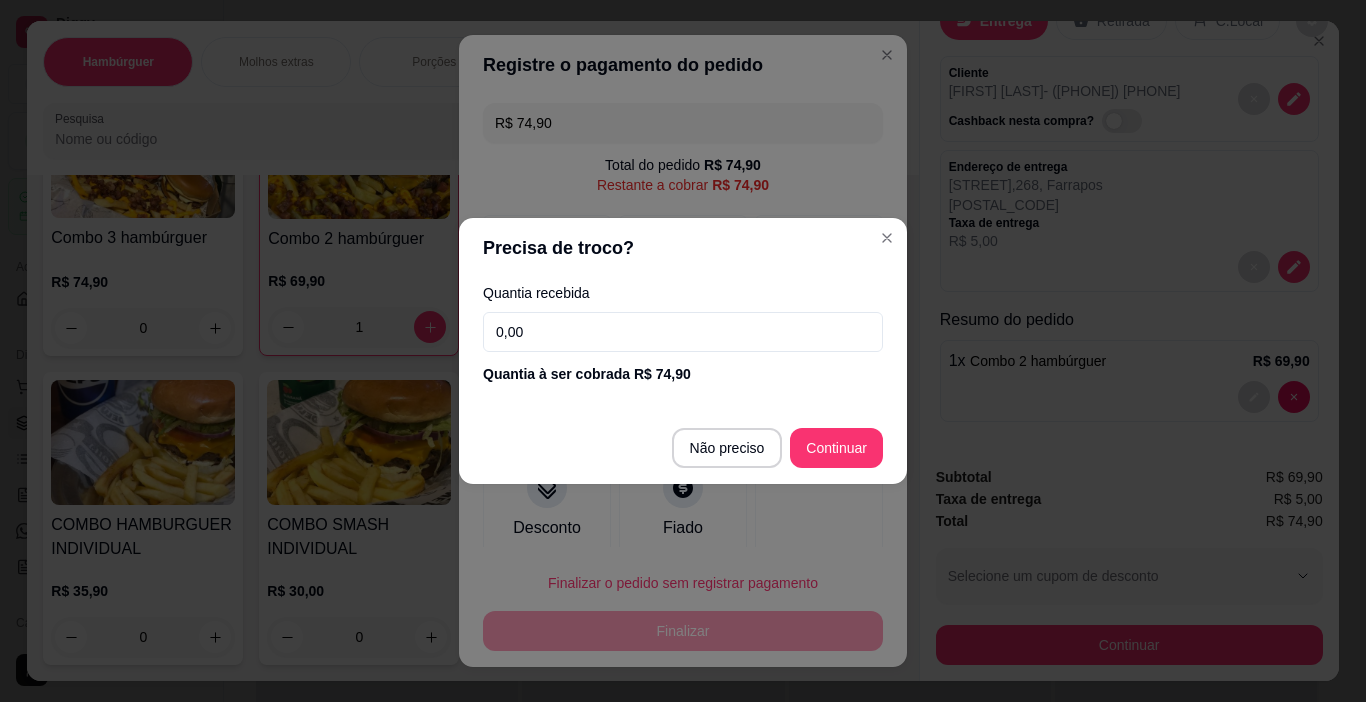 click on "0,00" at bounding box center (683, 332) 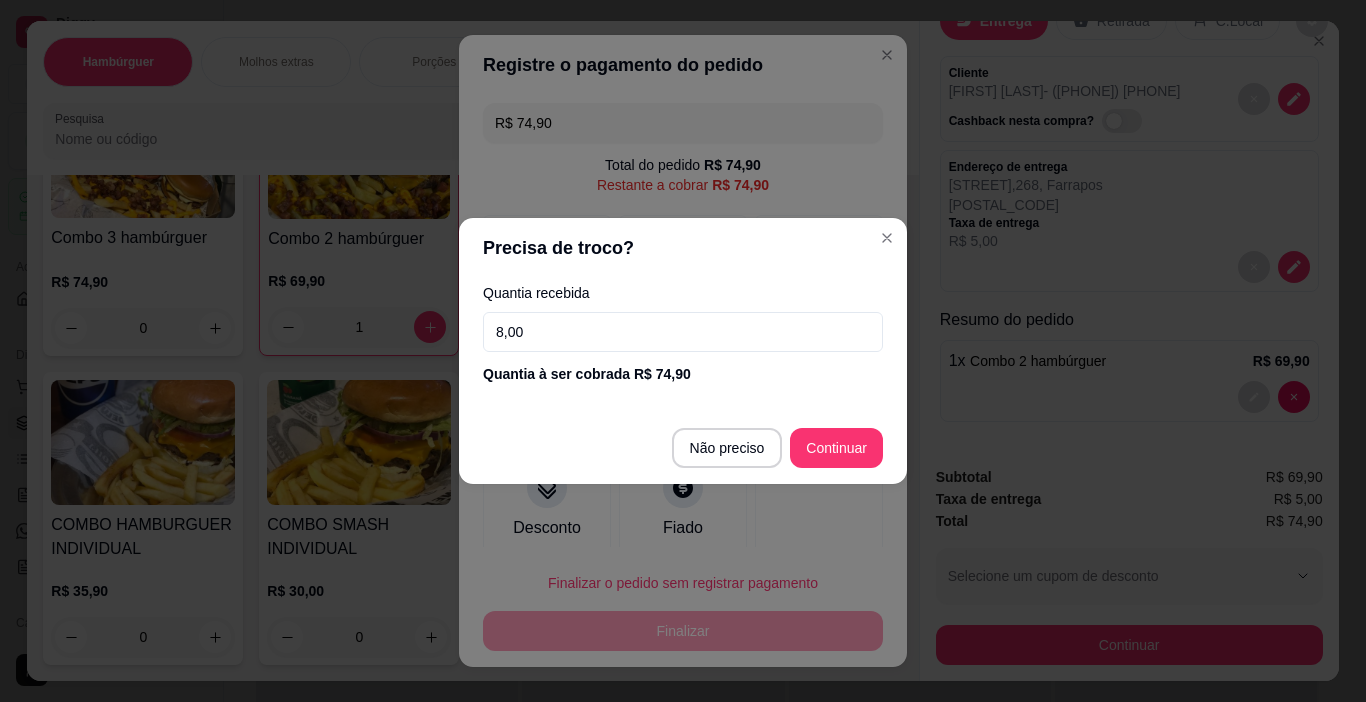 type on "80,00" 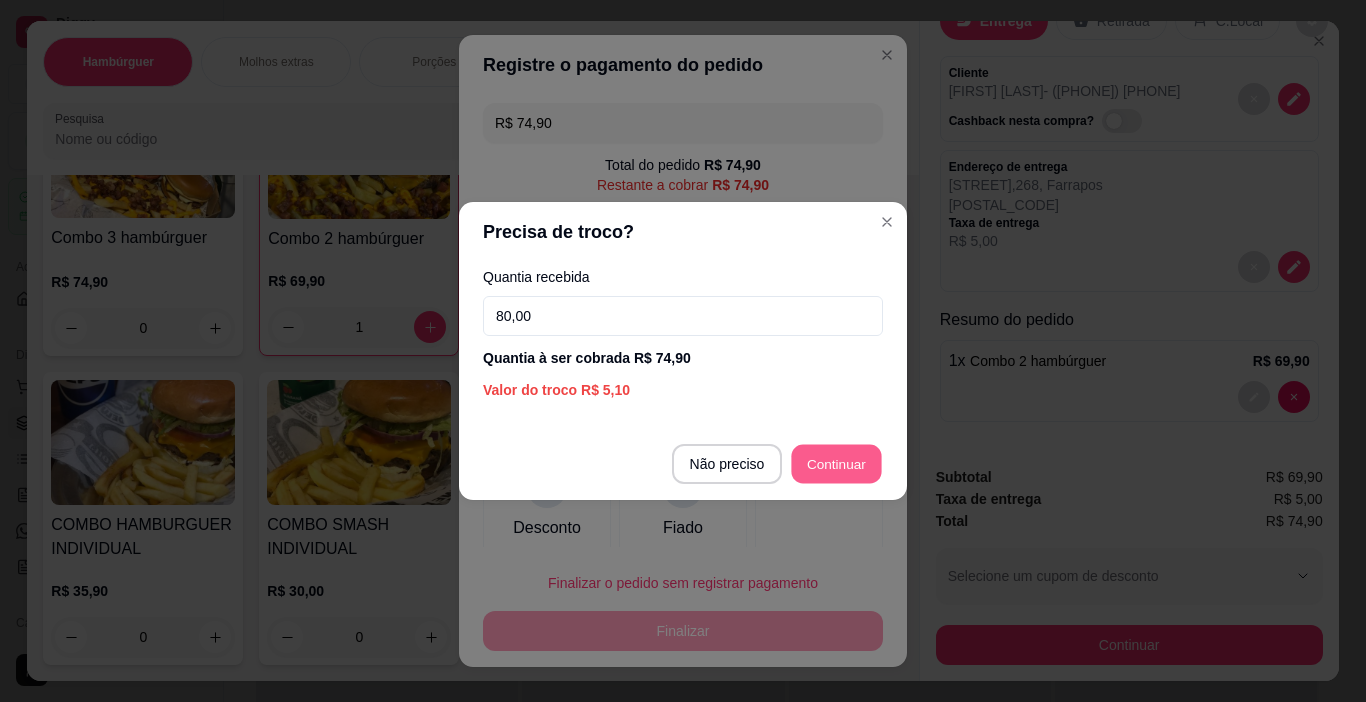 type on "R$ 0,00" 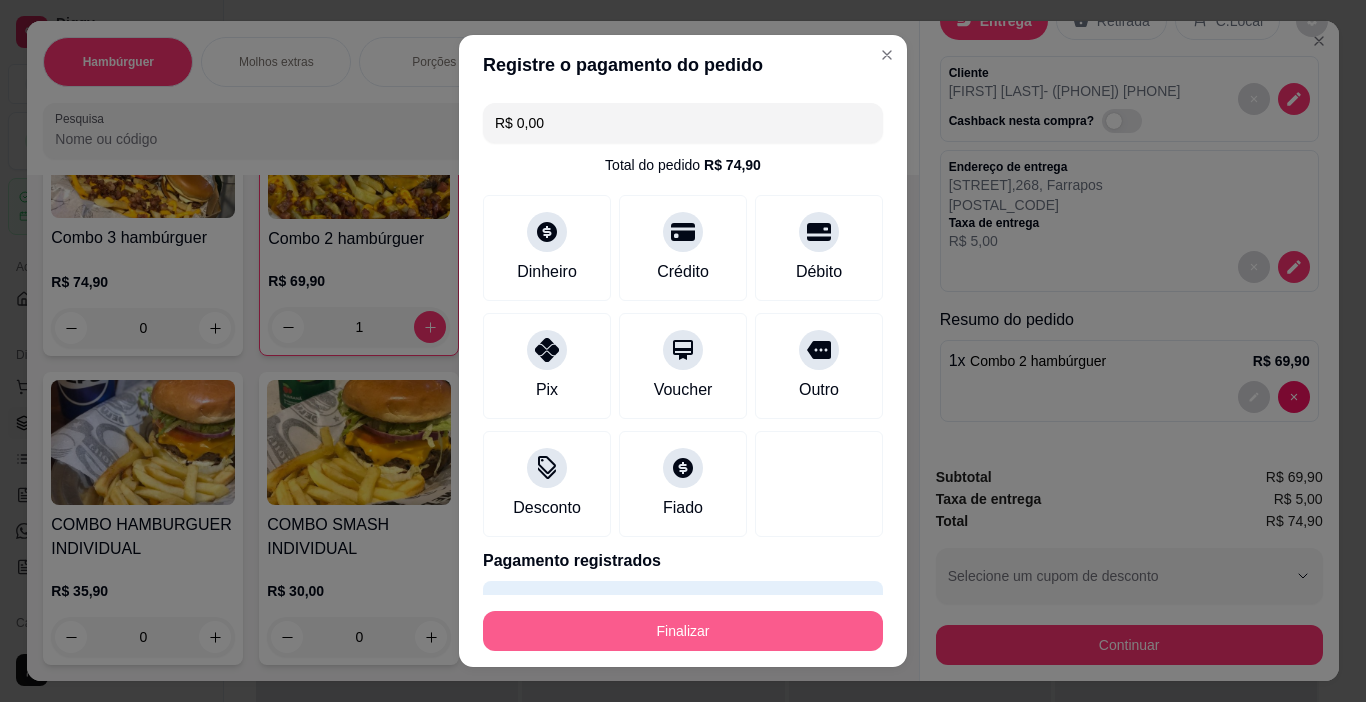click on "Finalizar" at bounding box center (683, 631) 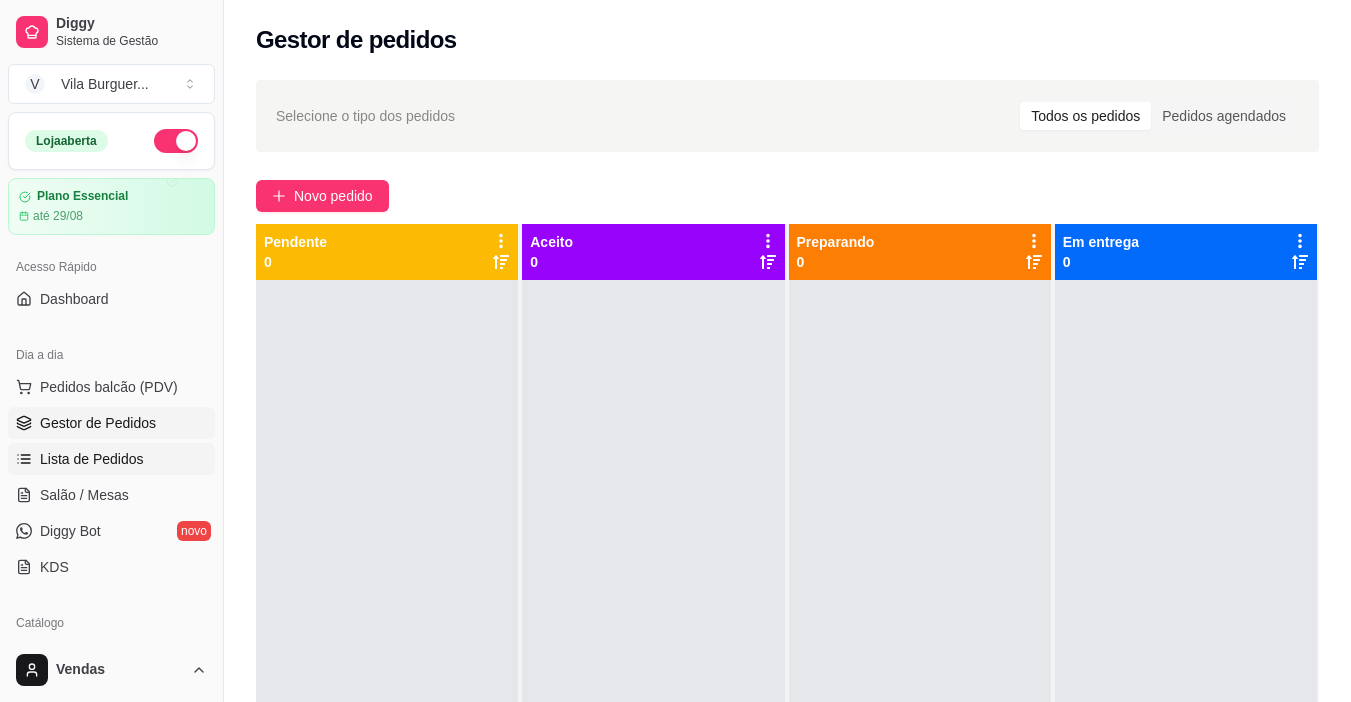 click on "Lista de Pedidos" at bounding box center (92, 459) 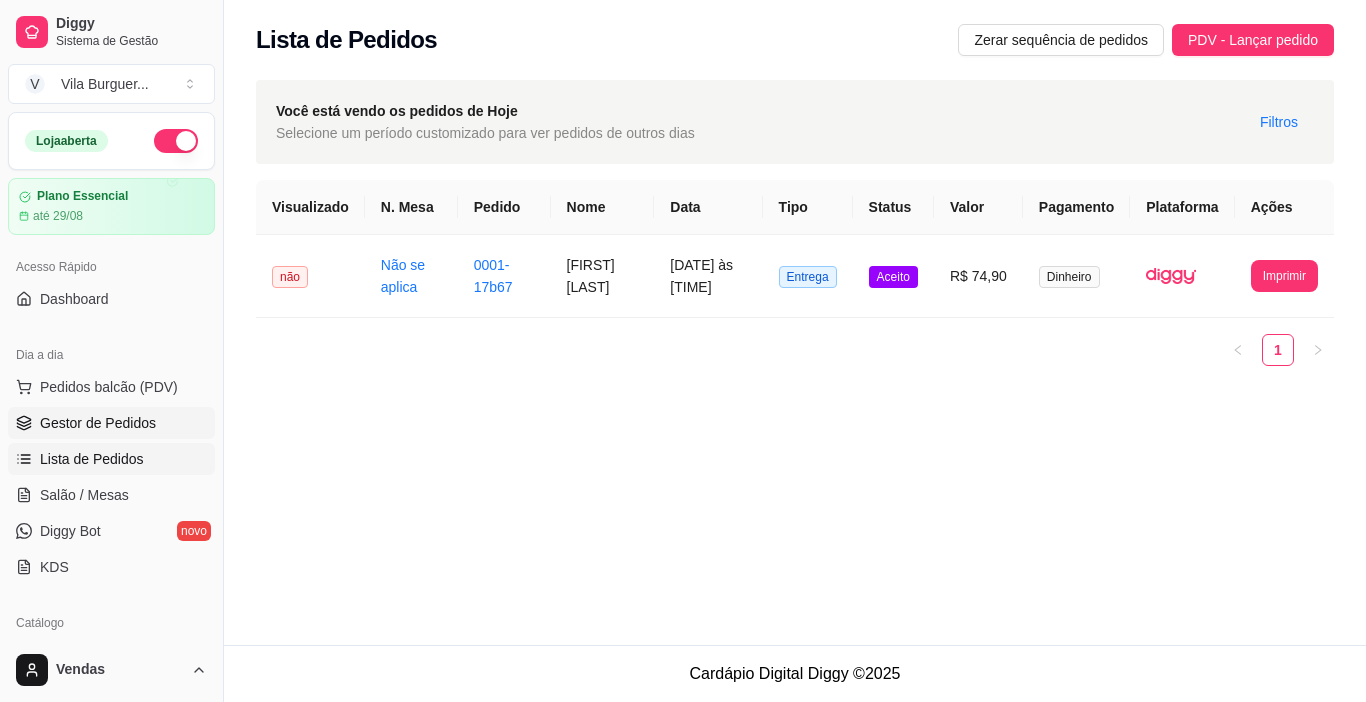 click on "Gestor de Pedidos" at bounding box center [111, 423] 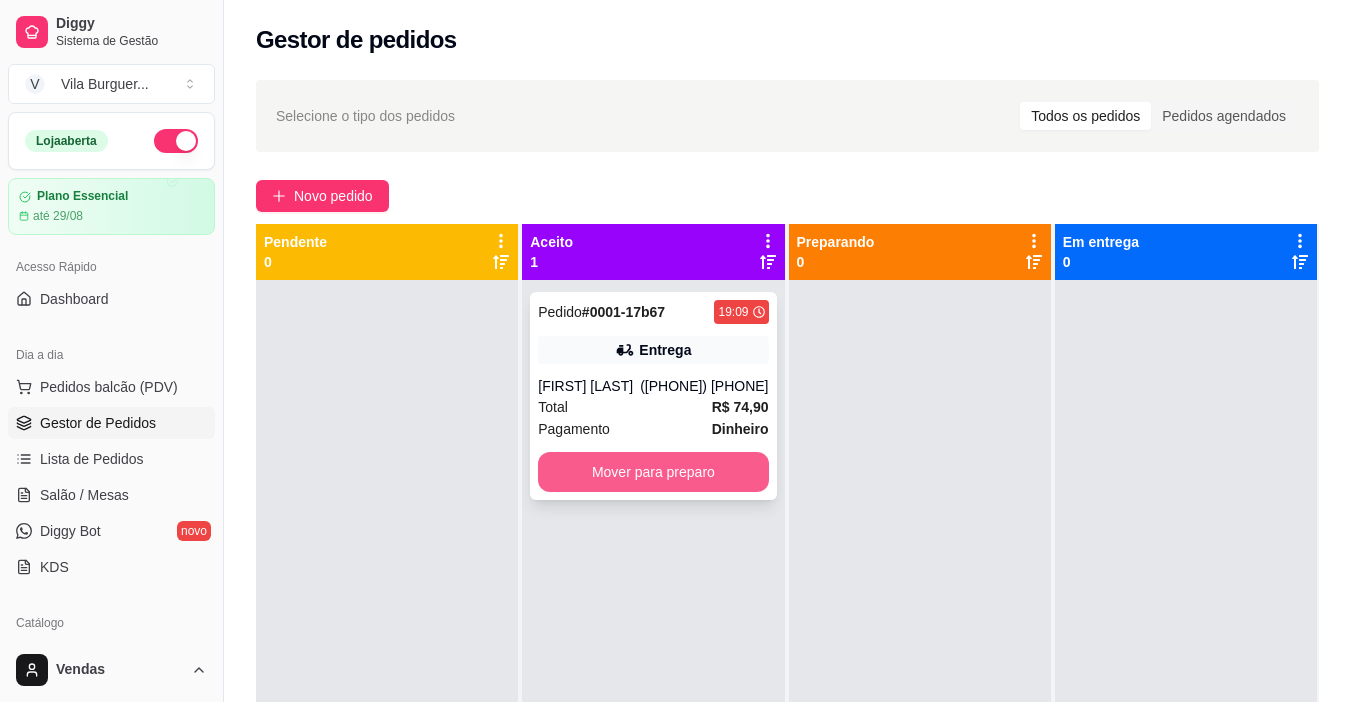 click on "Mover para preparo" at bounding box center [653, 472] 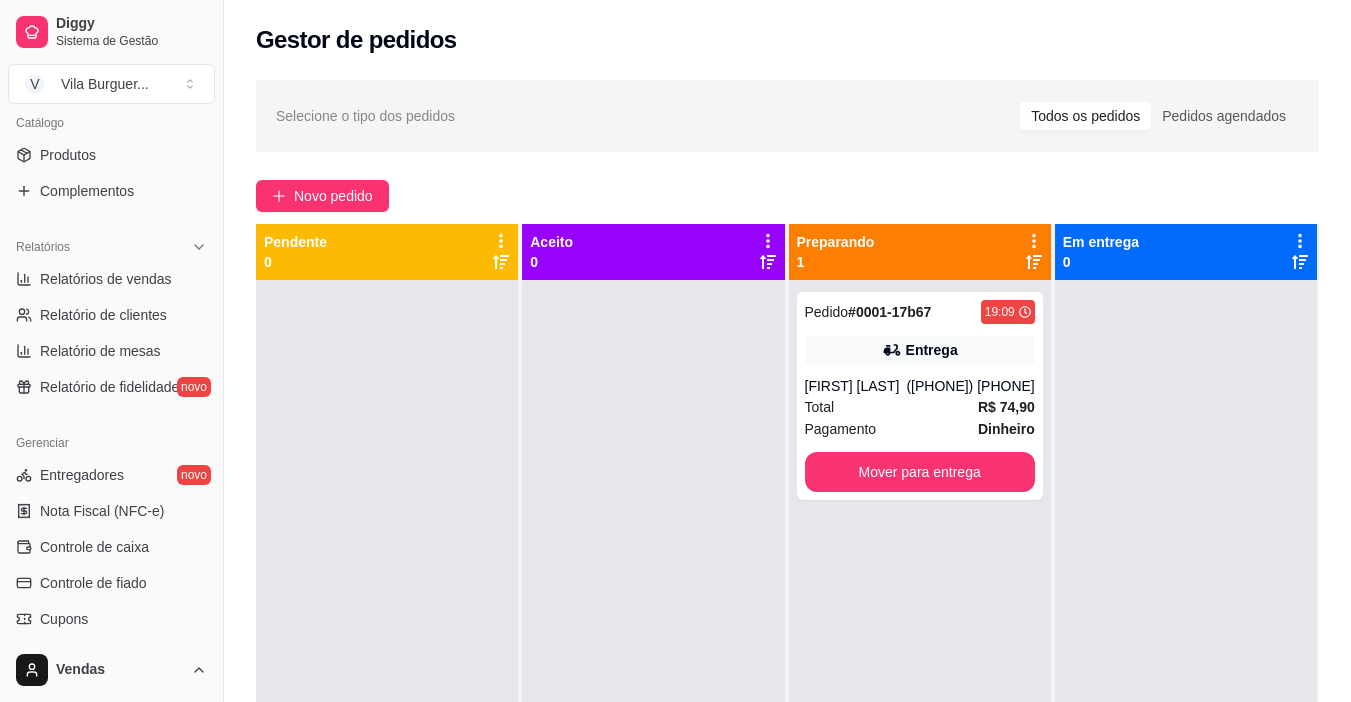 scroll, scrollTop: 737, scrollLeft: 0, axis: vertical 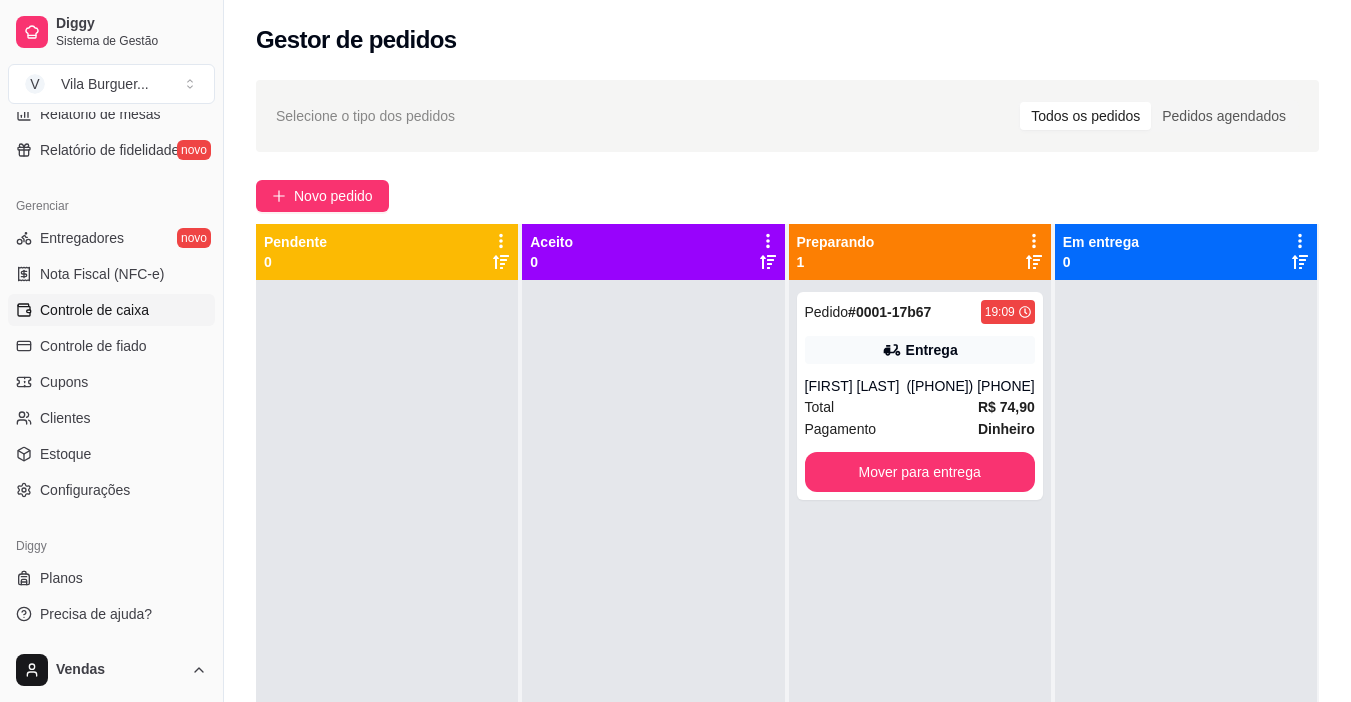 click on "Controle de caixa" at bounding box center [111, 310] 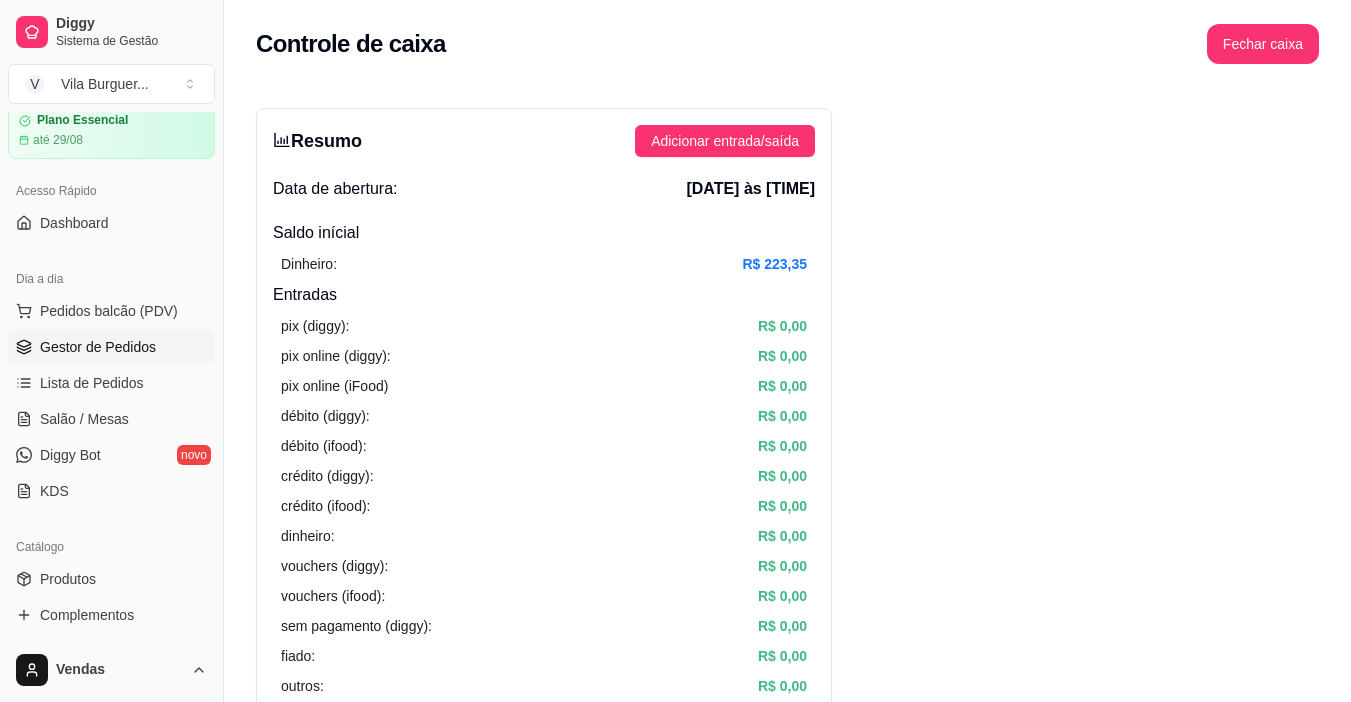 scroll, scrollTop: 0, scrollLeft: 0, axis: both 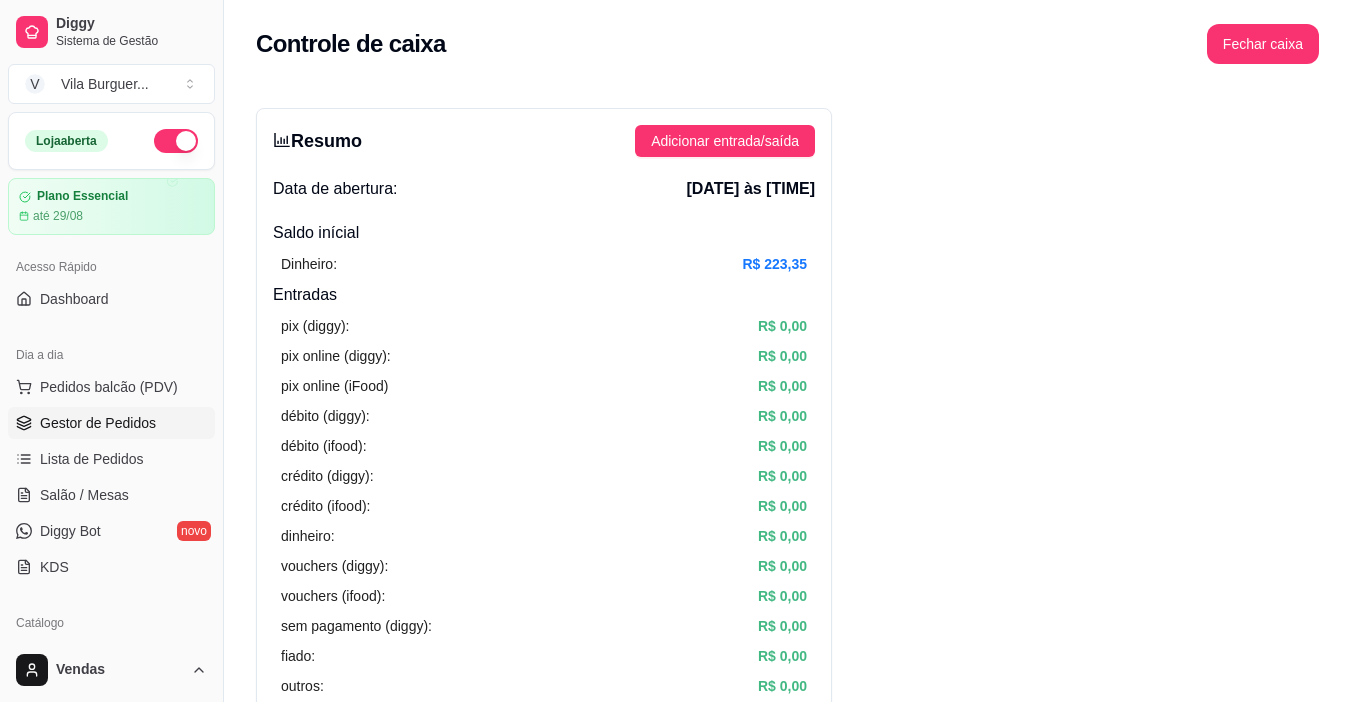click on "Gestor de Pedidos" at bounding box center (98, 423) 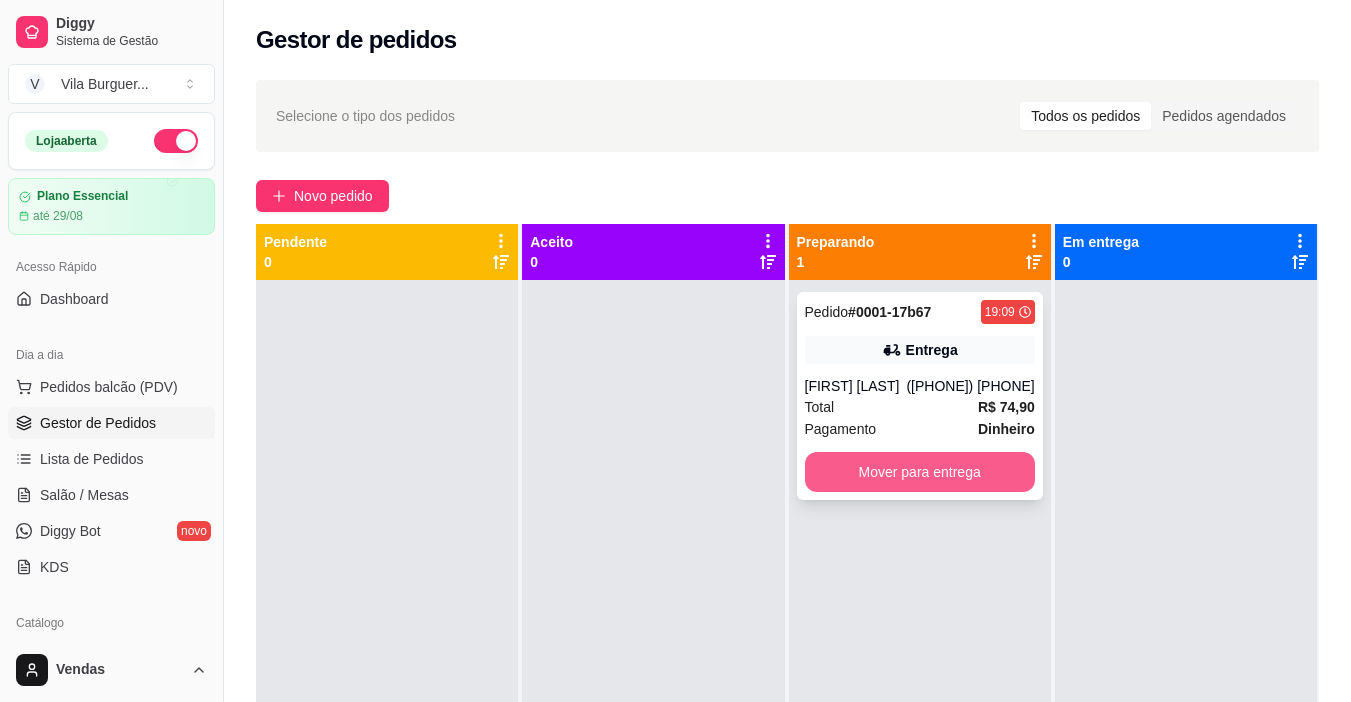 click on "Mover para entrega" at bounding box center [920, 472] 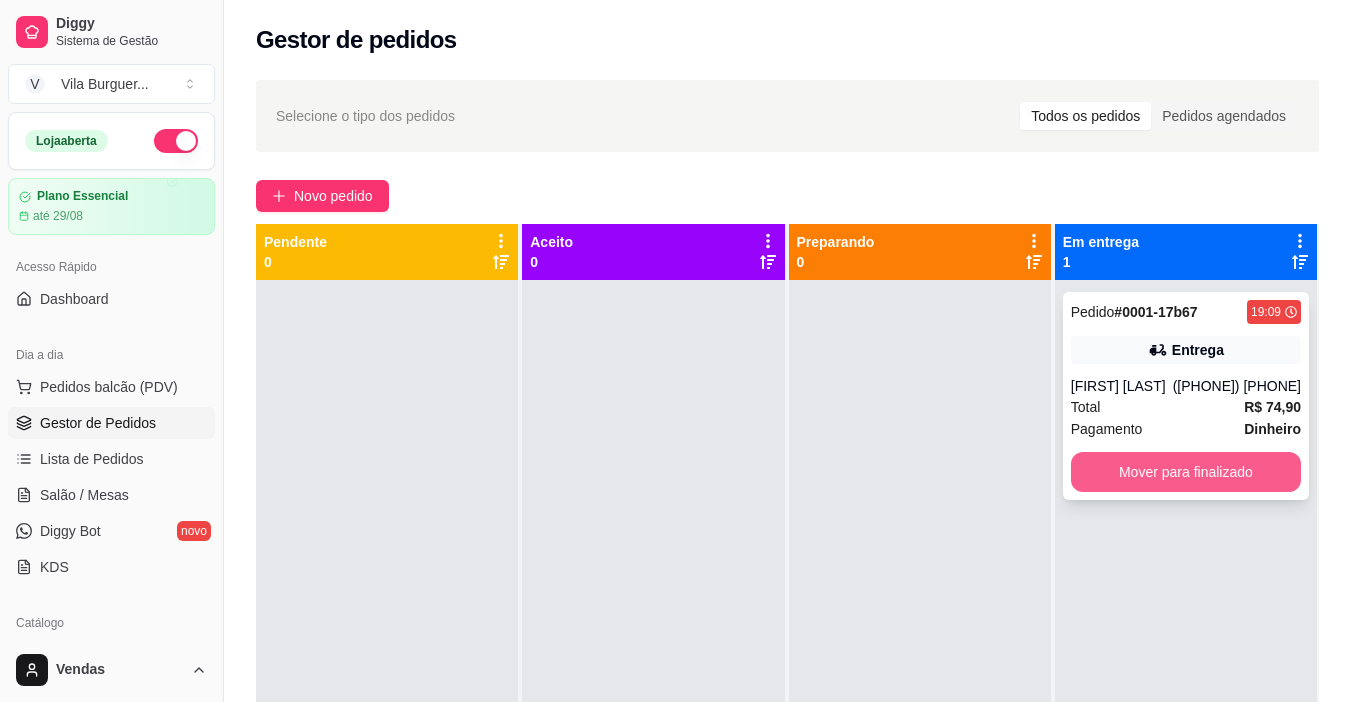 click on "Mover para finalizado" at bounding box center [1186, 472] 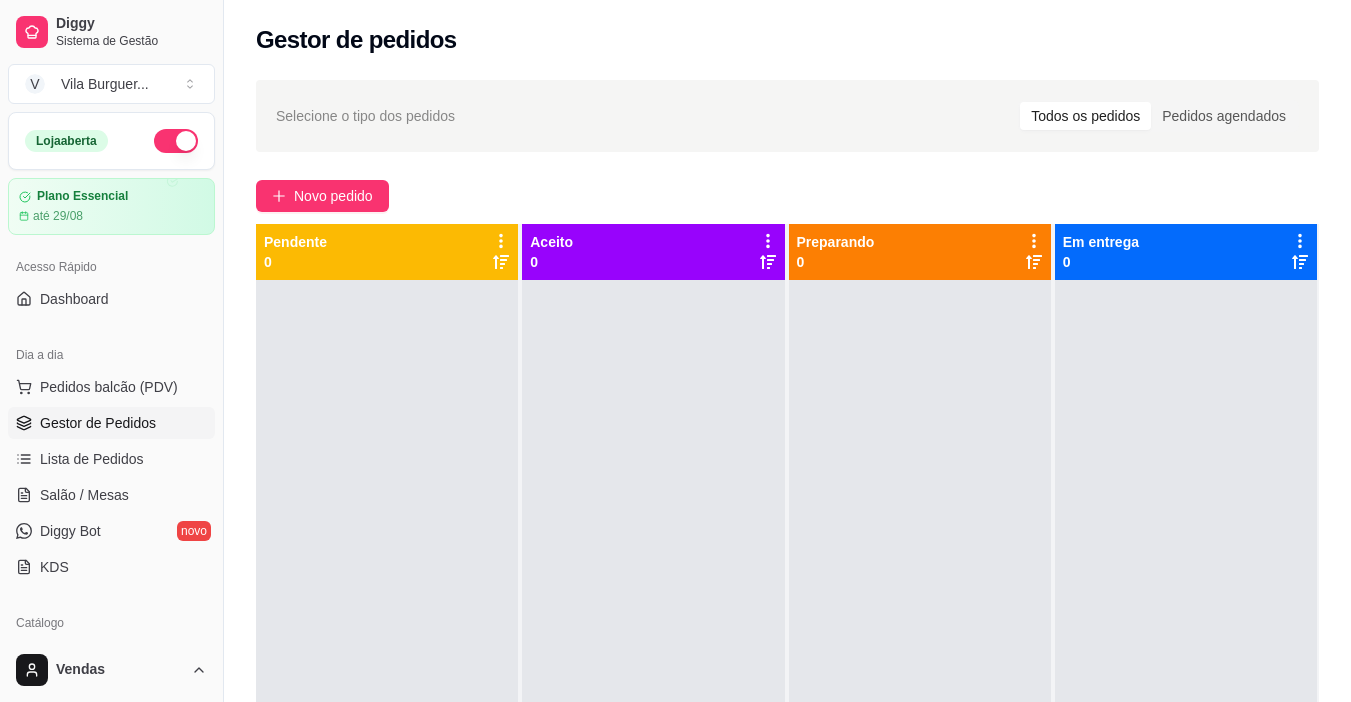 drag, startPoint x: 827, startPoint y: 47, endPoint x: 844, endPoint y: 36, distance: 20.248457 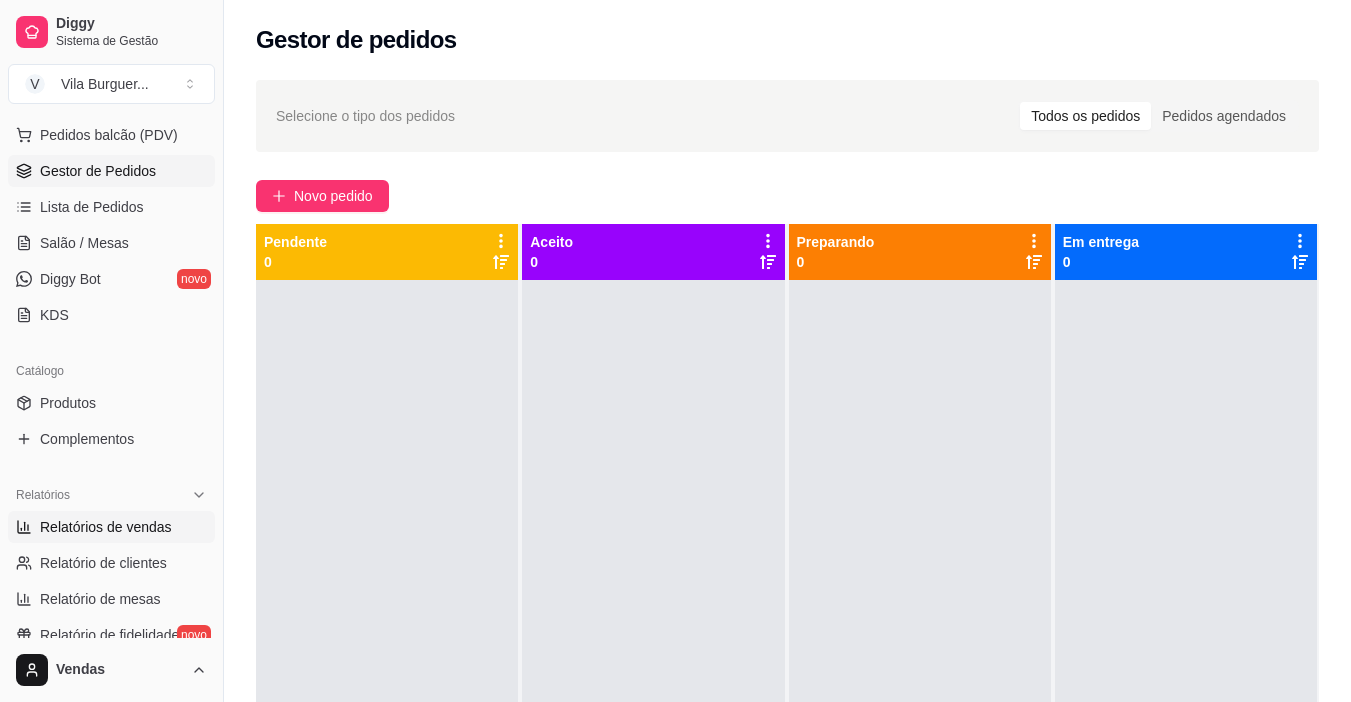 scroll, scrollTop: 300, scrollLeft: 0, axis: vertical 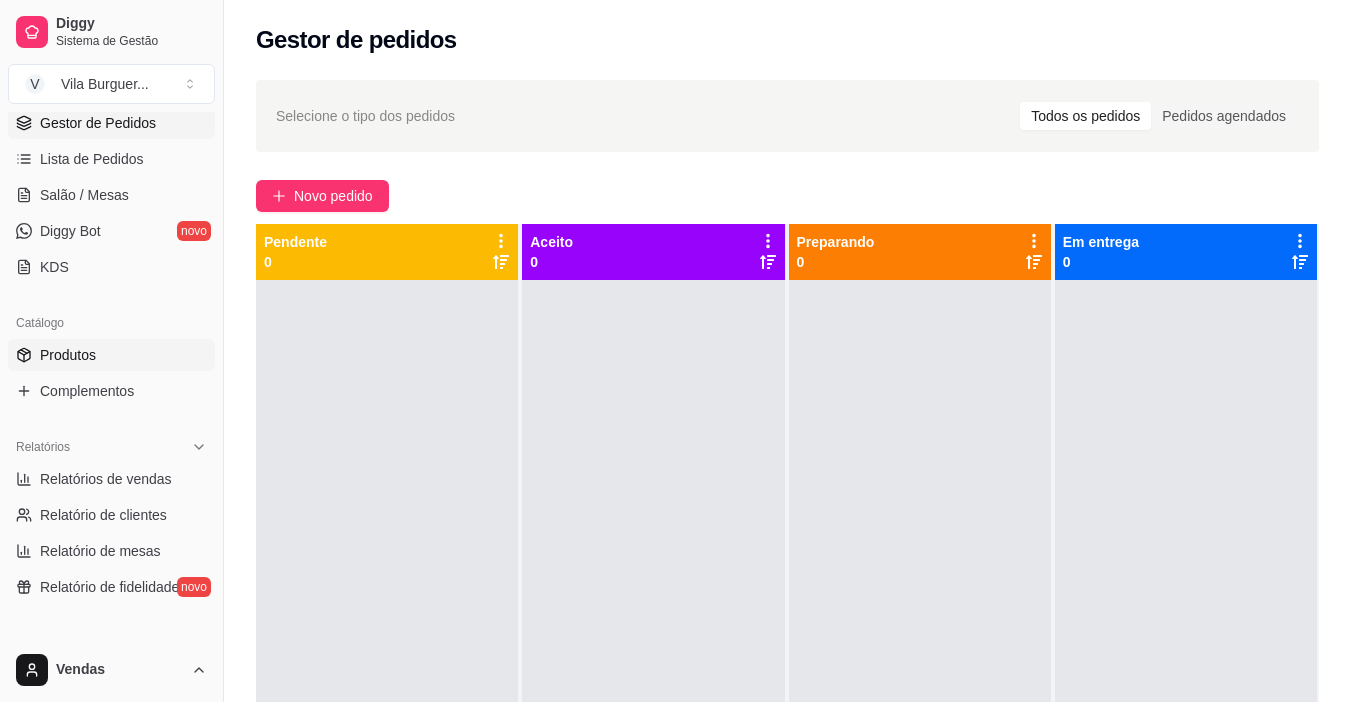 click on "Produtos" at bounding box center (68, 355) 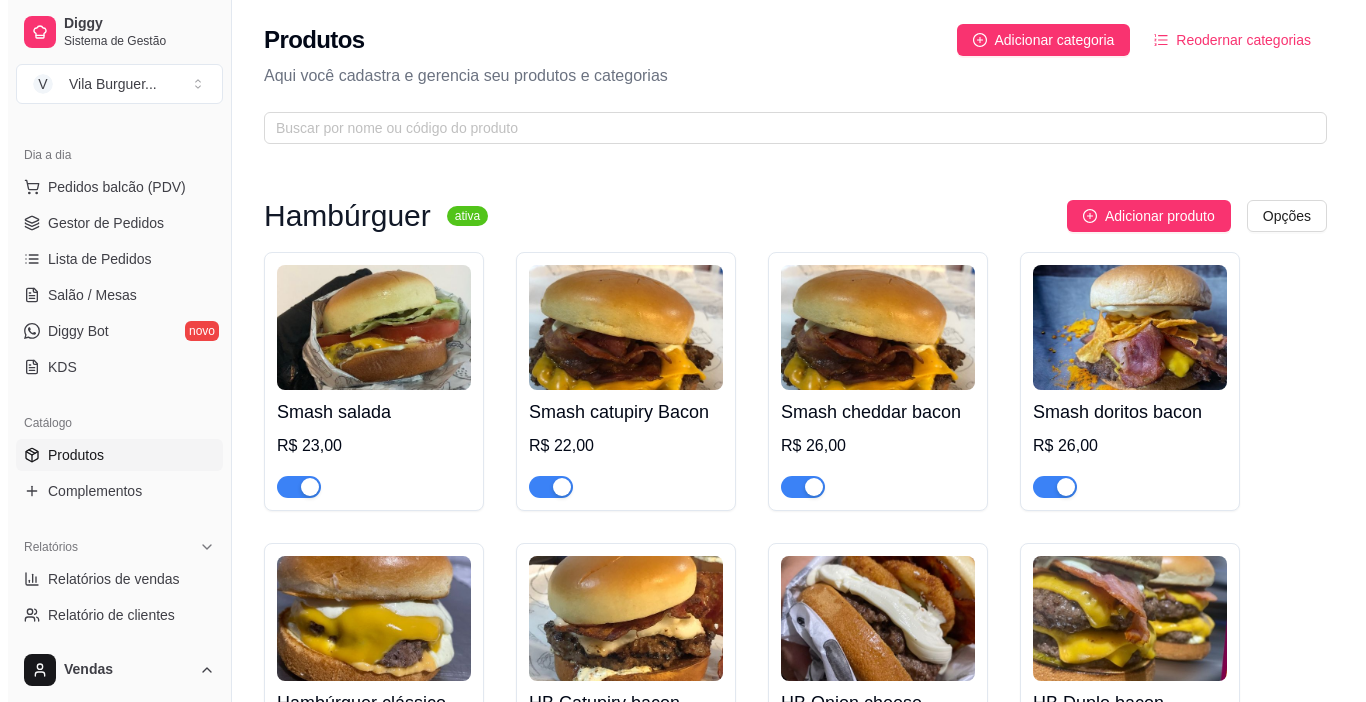 scroll, scrollTop: 0, scrollLeft: 0, axis: both 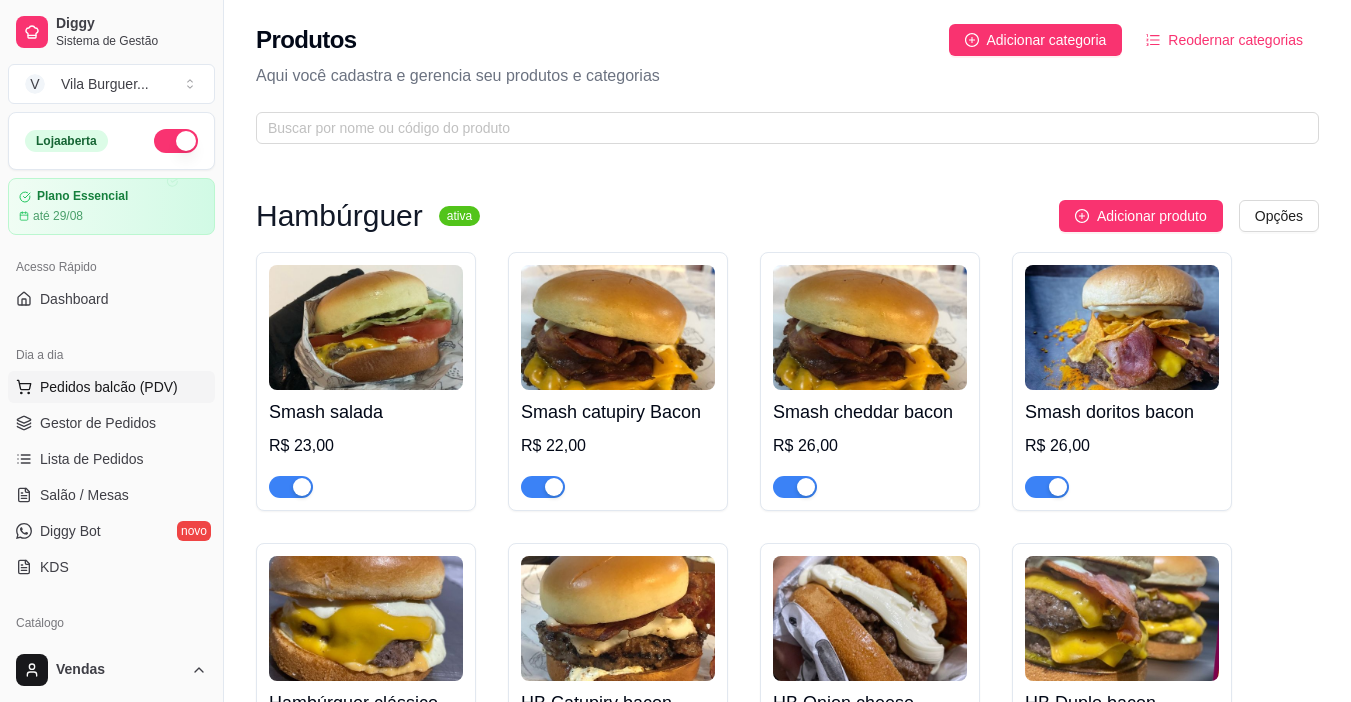 click on "Pedidos balcão (PDV)" at bounding box center (109, 387) 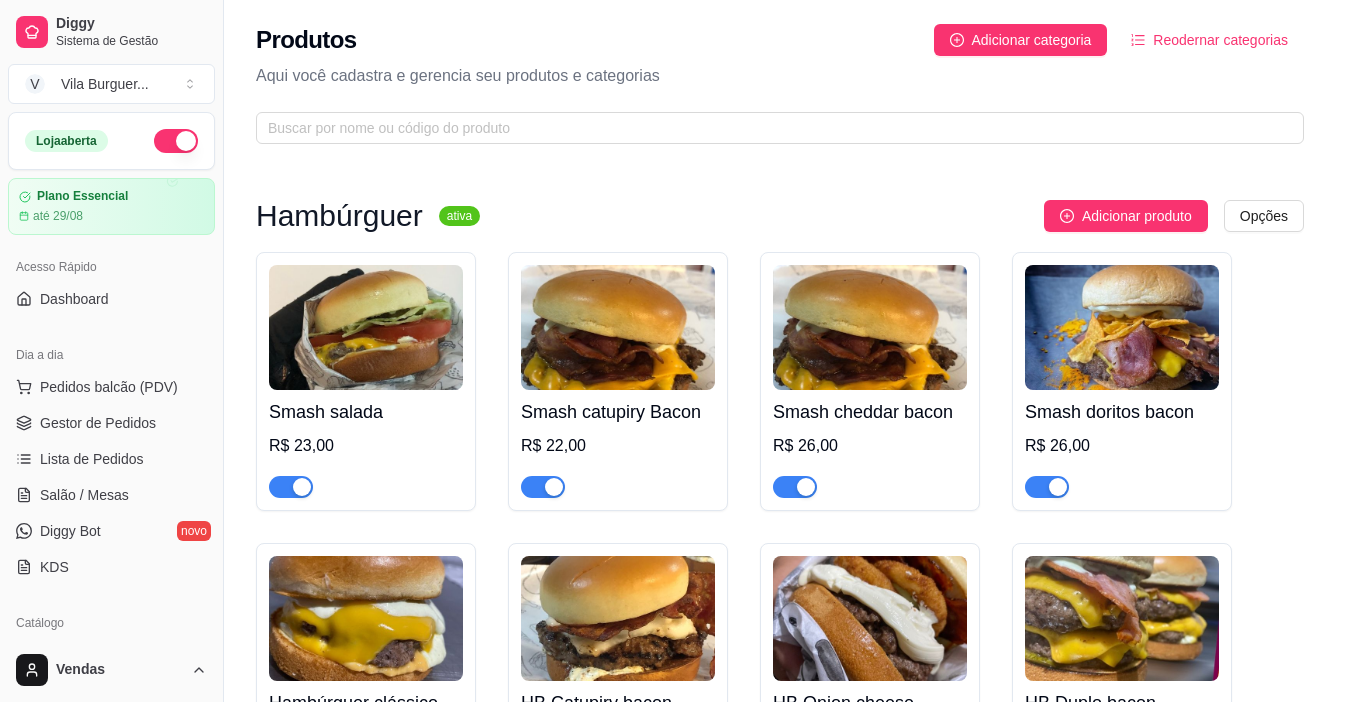 click at bounding box center [142, 375] 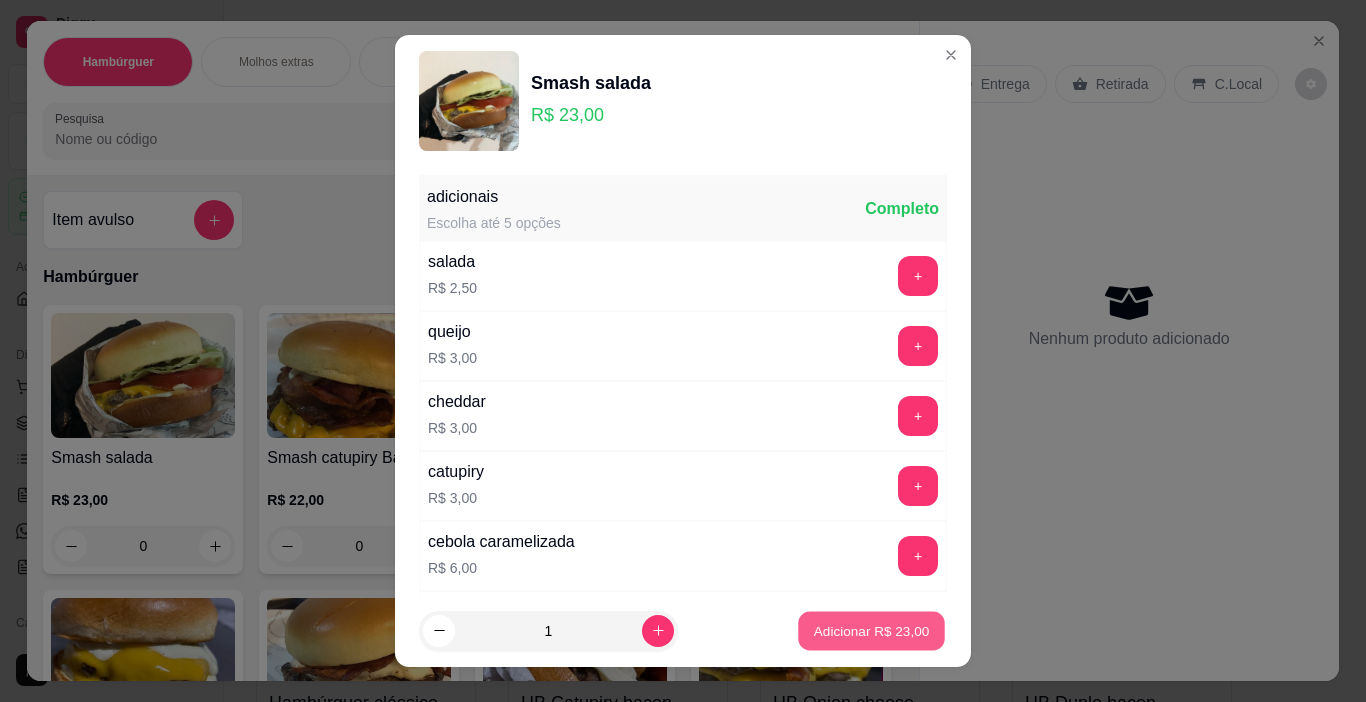 click on "Adicionar   R$ 23,00" at bounding box center [872, 630] 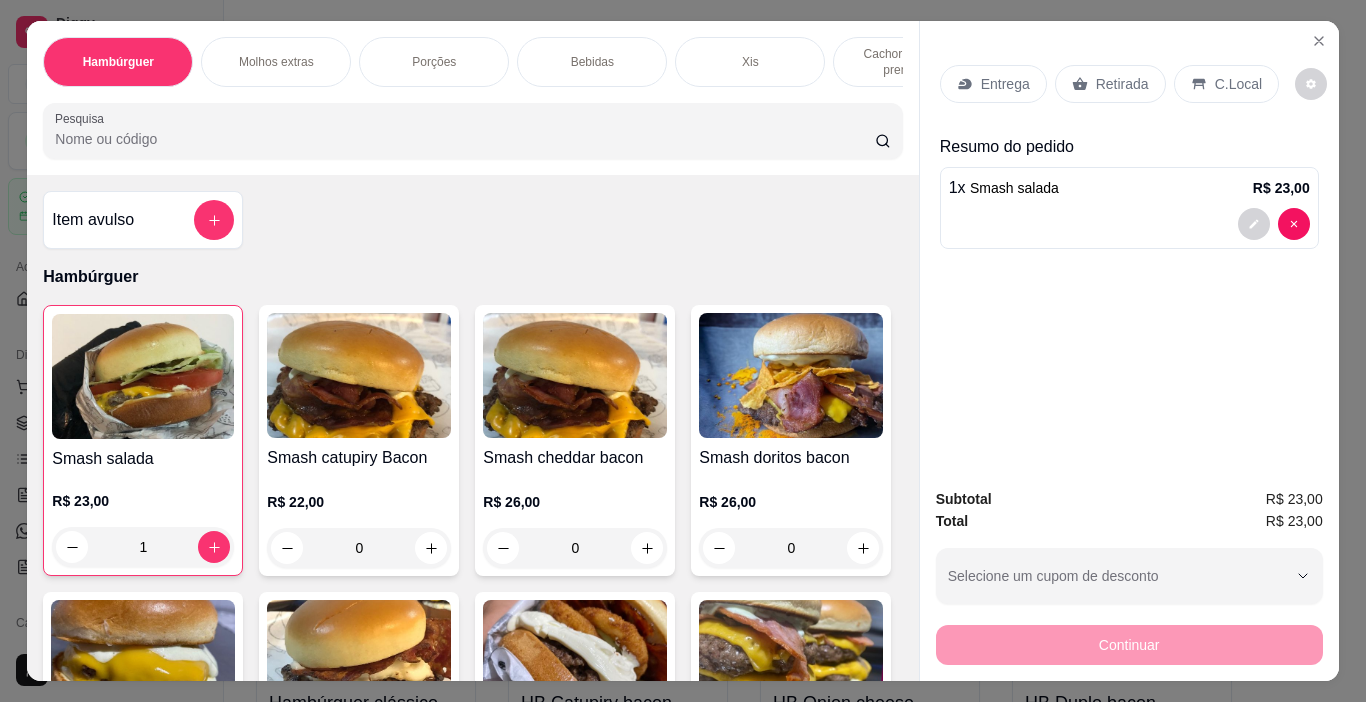 scroll, scrollTop: 40, scrollLeft: 0, axis: vertical 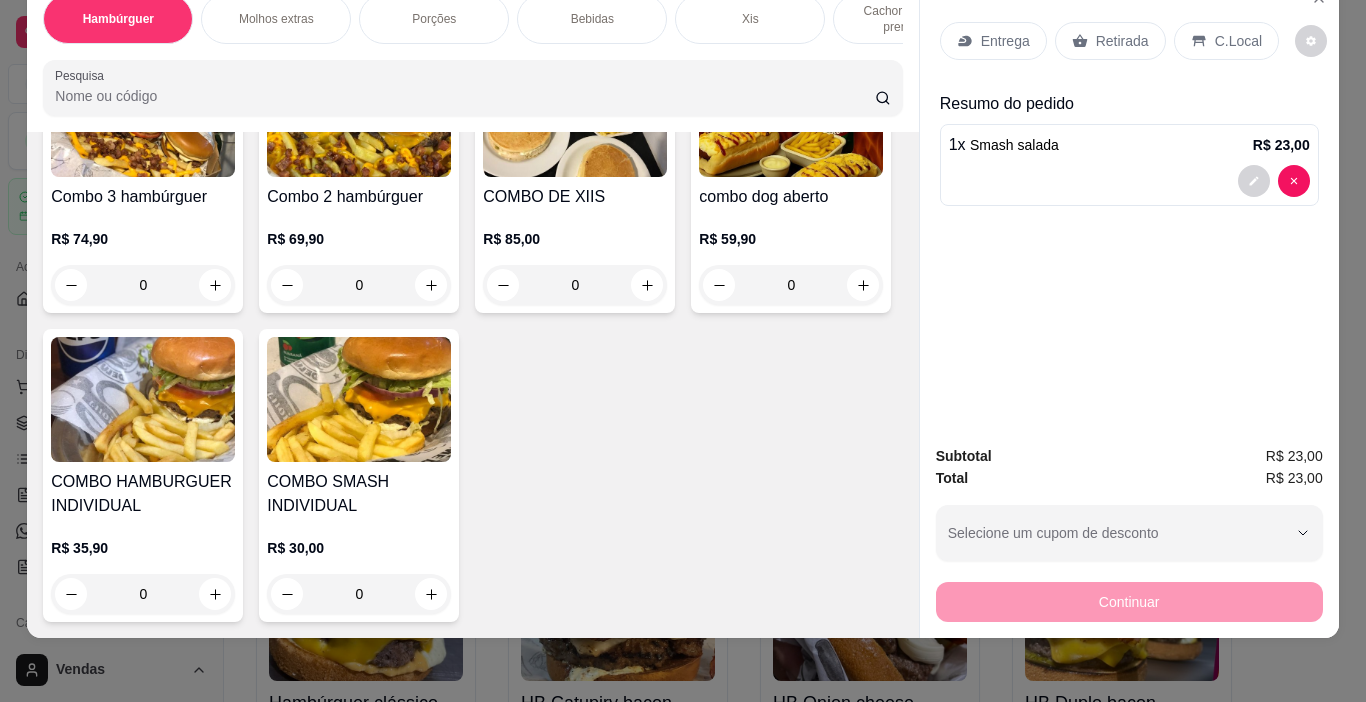 click on "0" at bounding box center (143, 285) 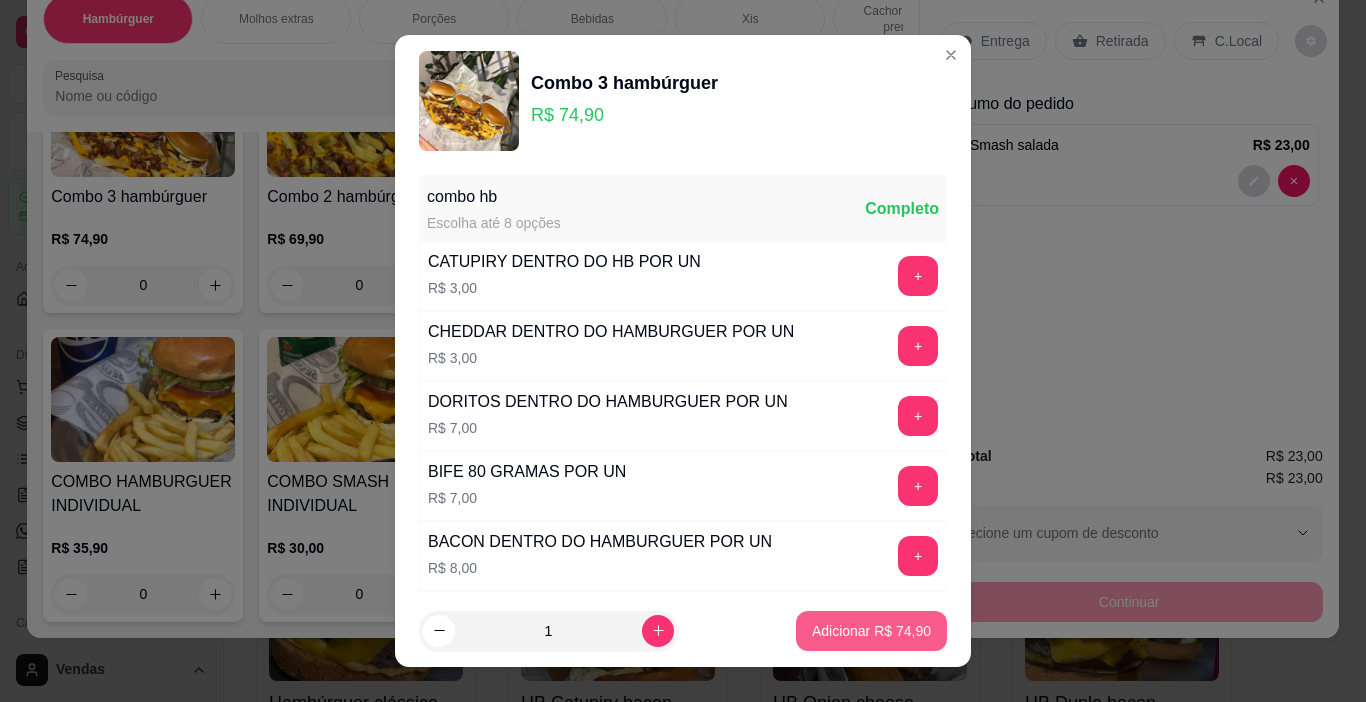 scroll, scrollTop: 216, scrollLeft: 0, axis: vertical 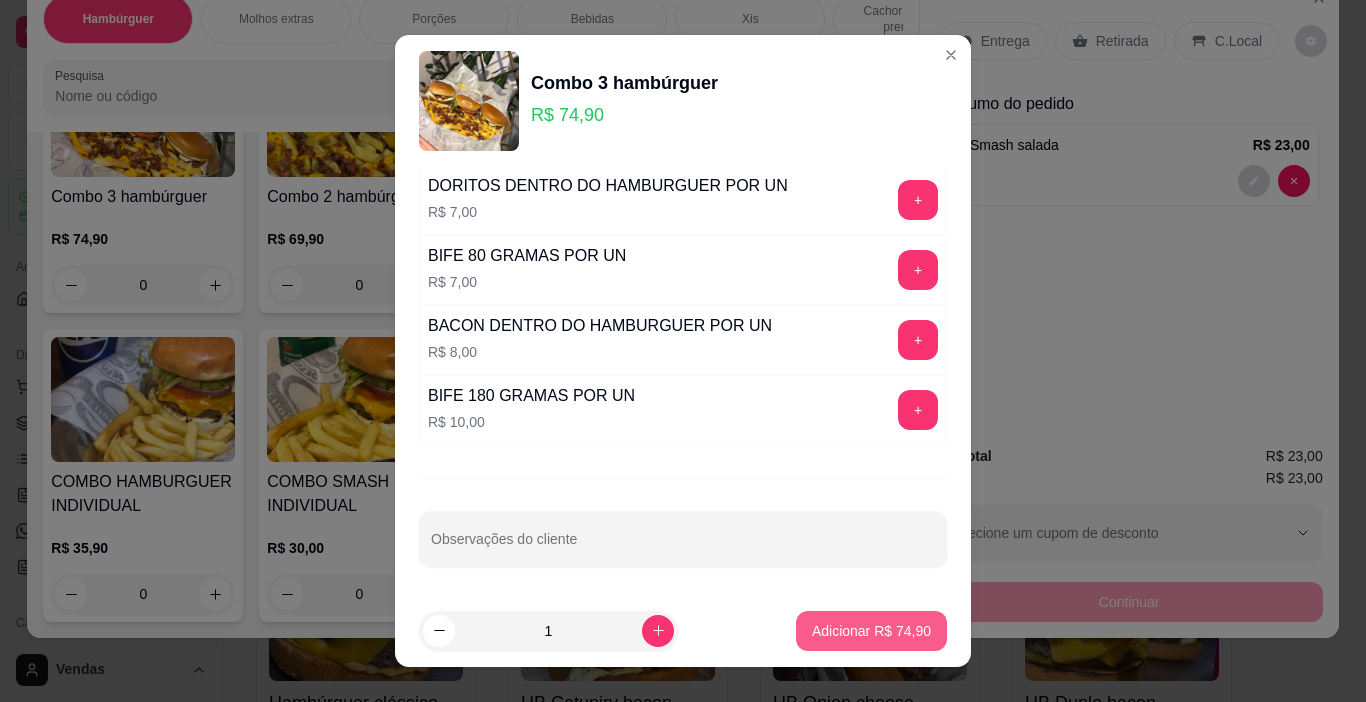click on "Adicionar   R$ 74,90" at bounding box center (871, 631) 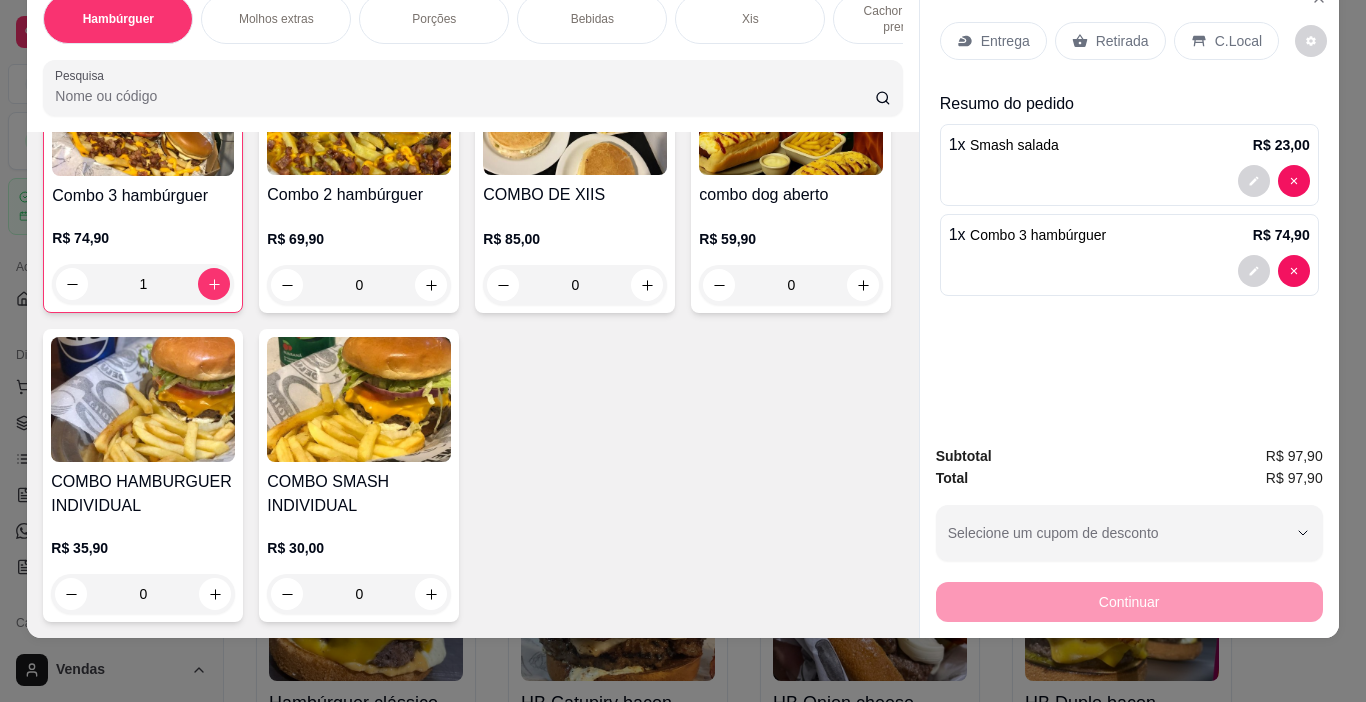 scroll, scrollTop: 4815, scrollLeft: 0, axis: vertical 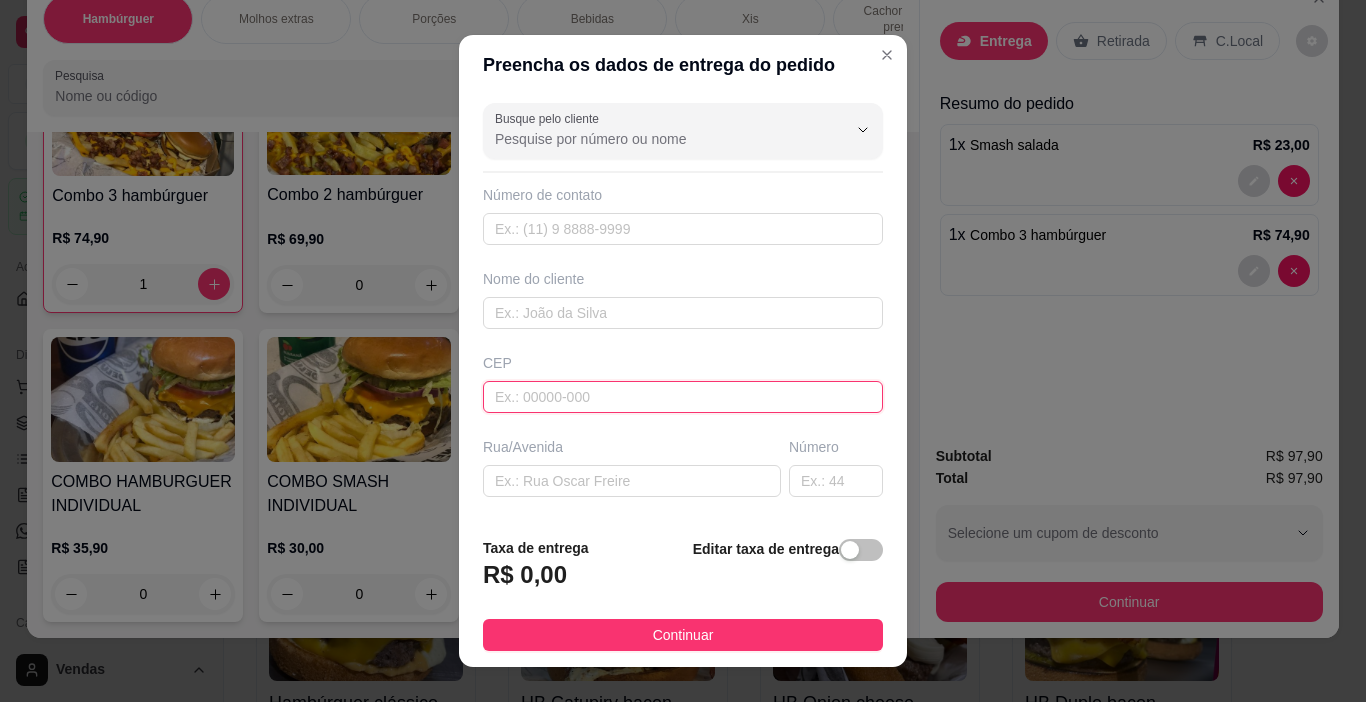 click at bounding box center [683, 397] 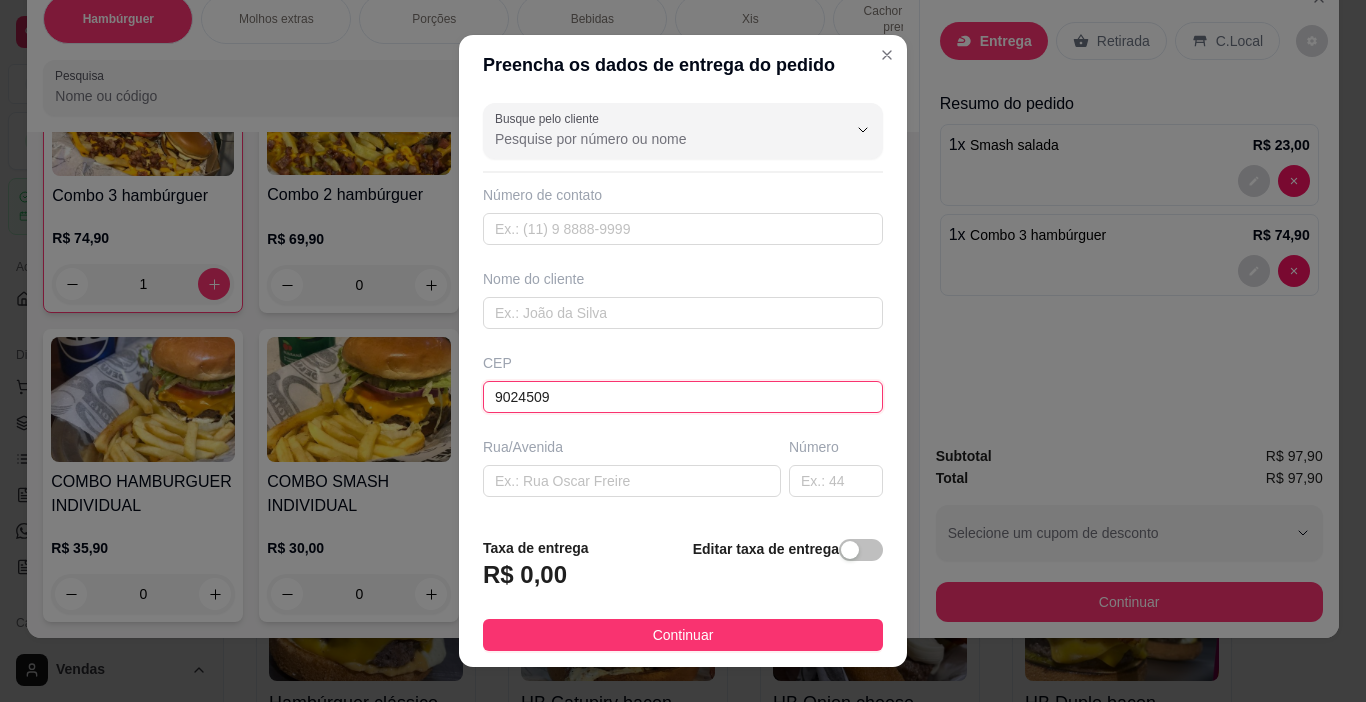 type on "90245090" 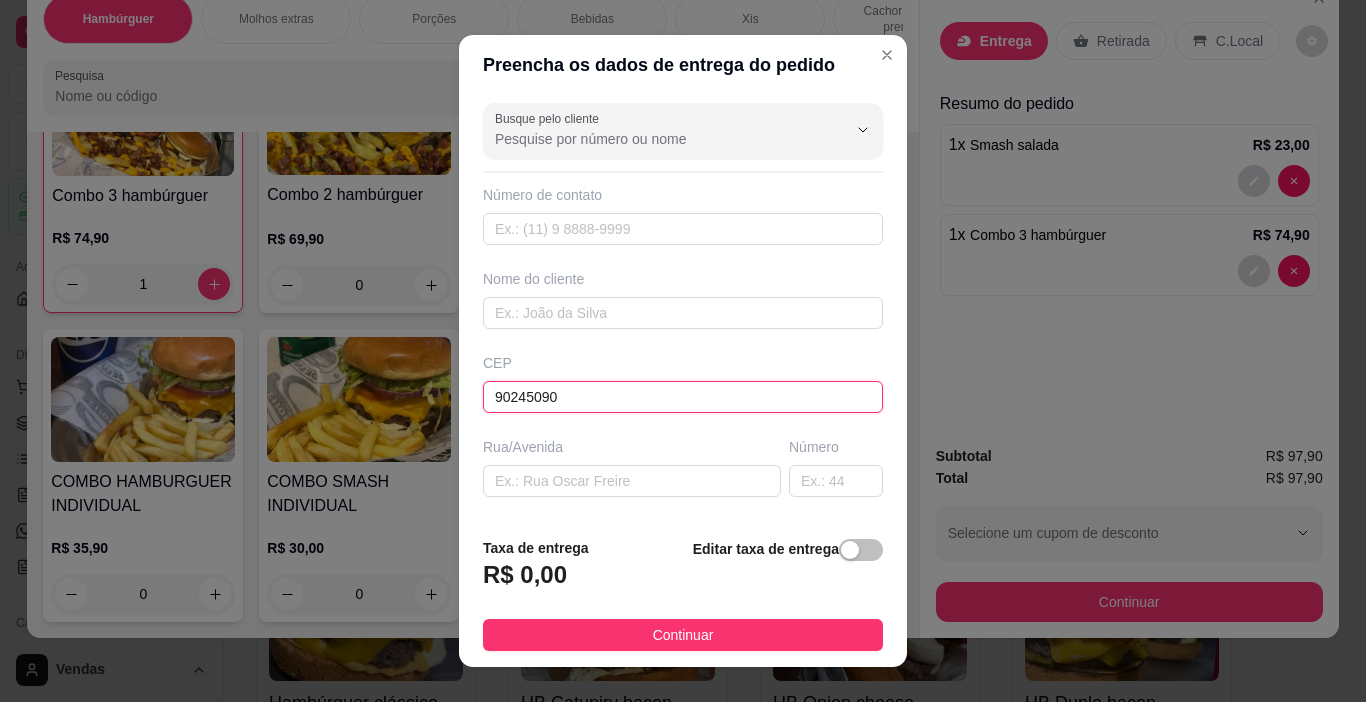 type on "[STREET_NAME]" 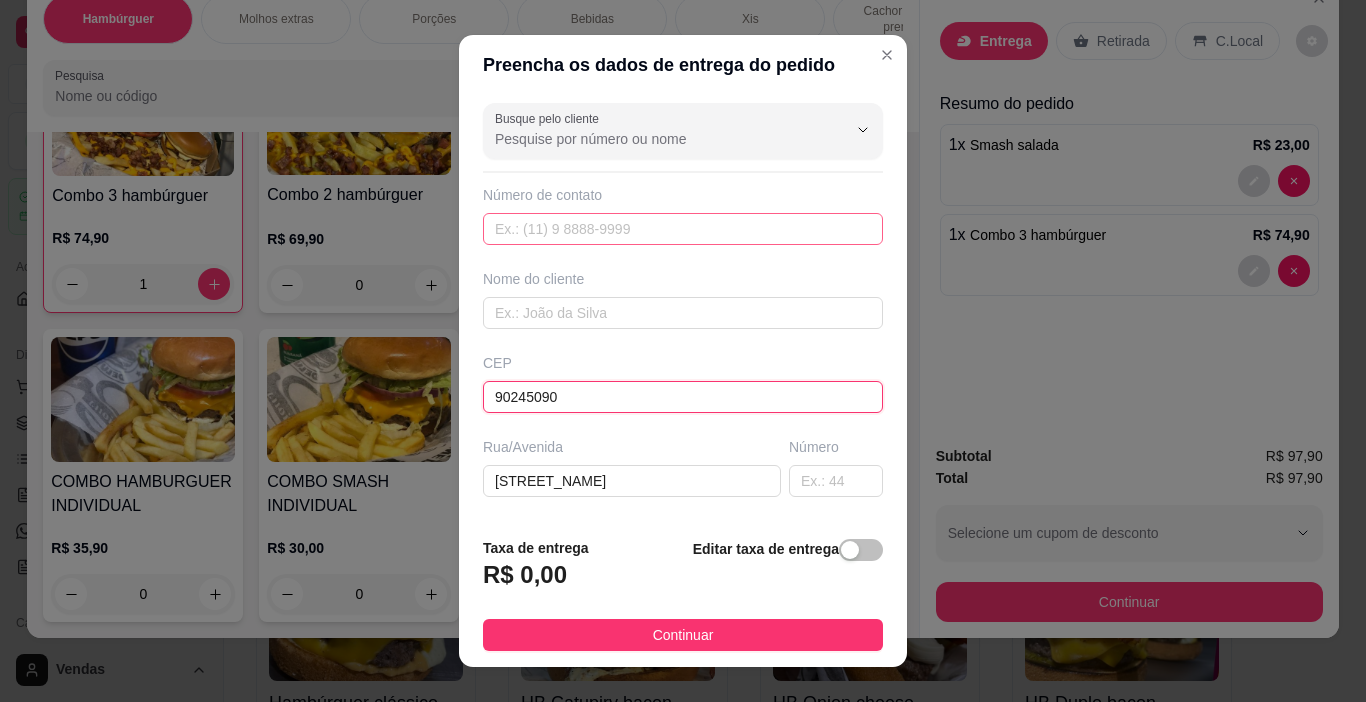 type on "90245090" 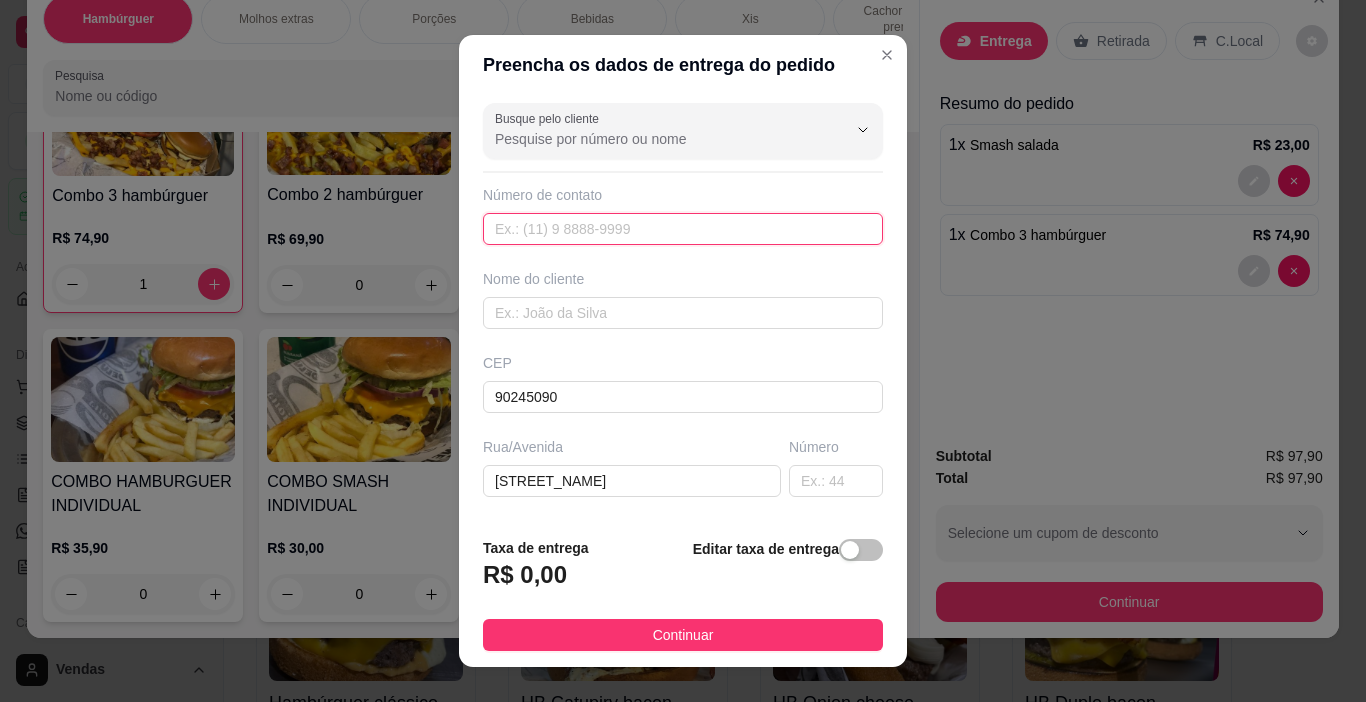 click at bounding box center [683, 229] 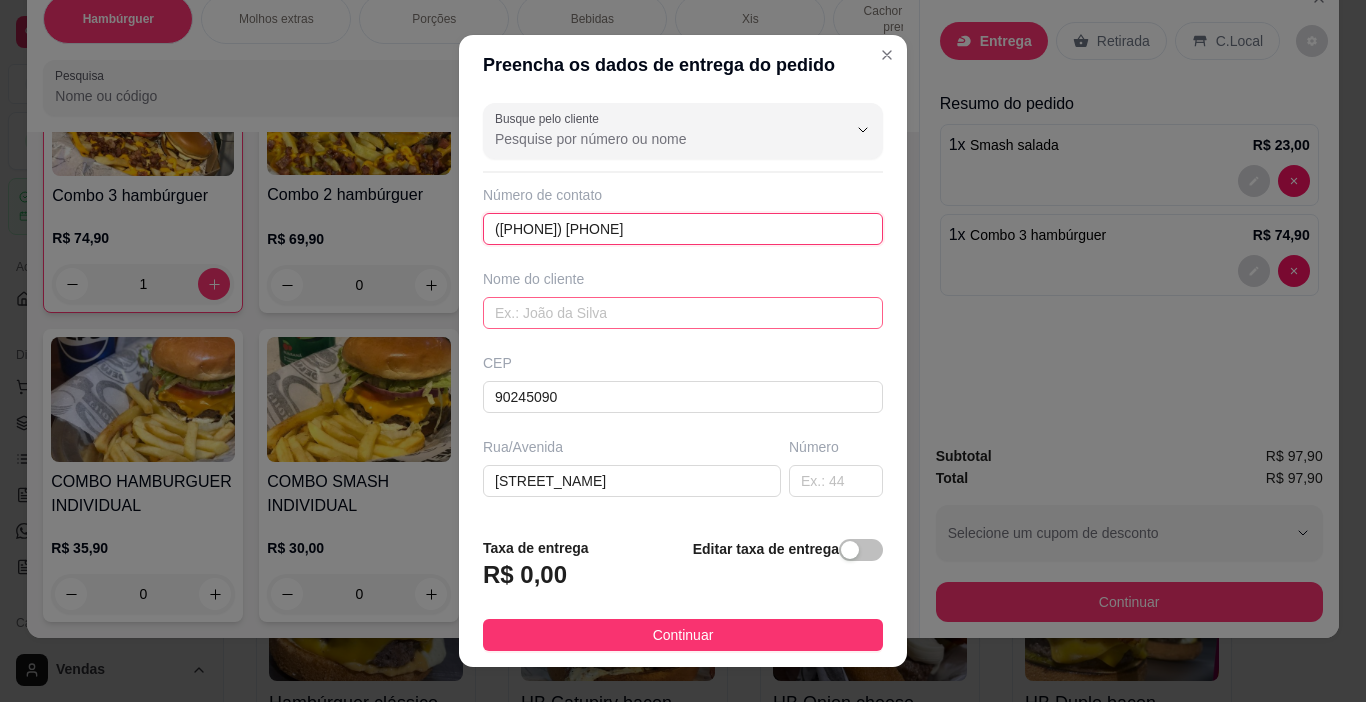 type on "([PHONE]) [PHONE]" 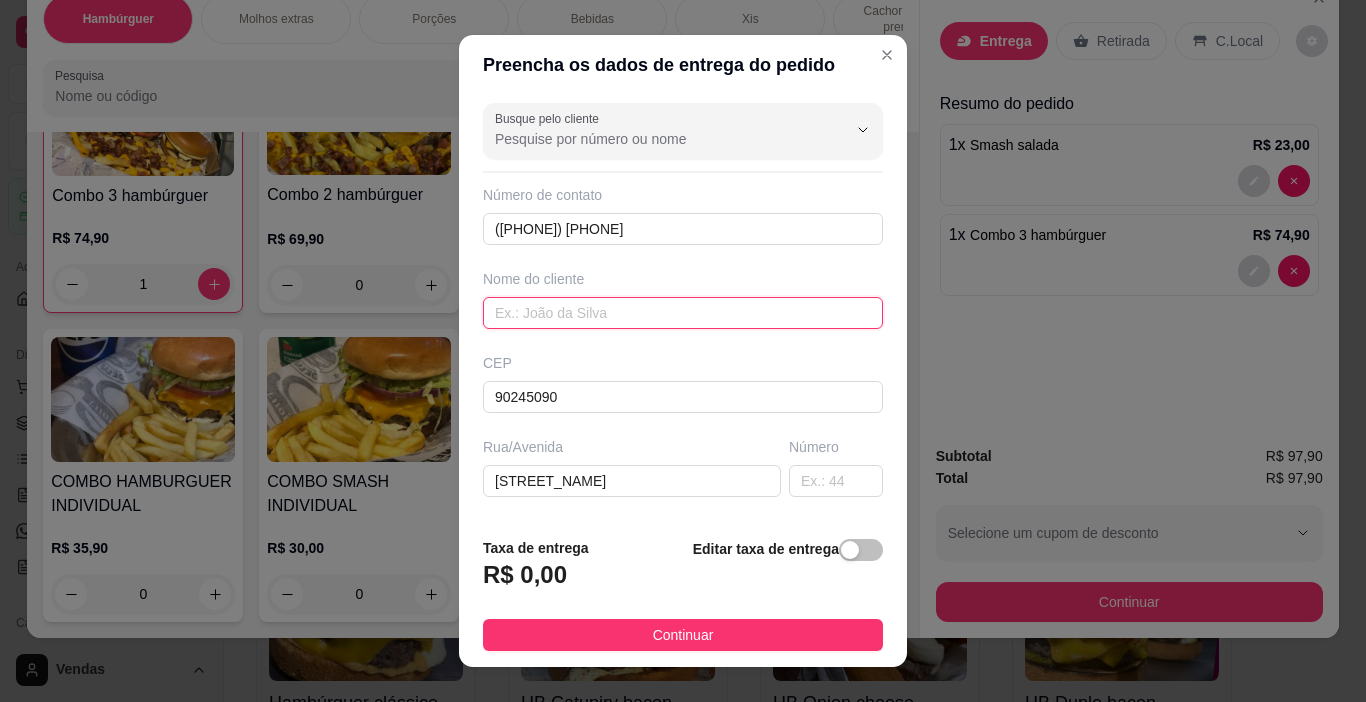 click at bounding box center [683, 313] 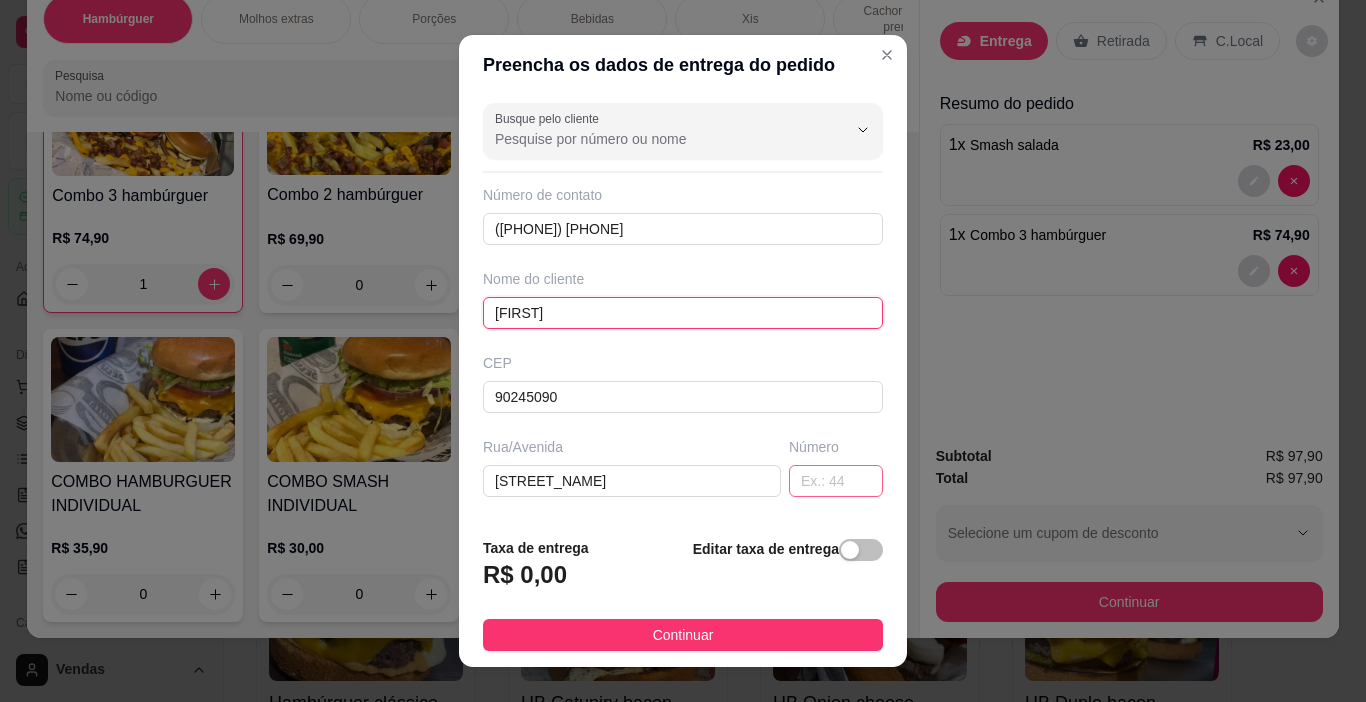 type on "[FIRST]" 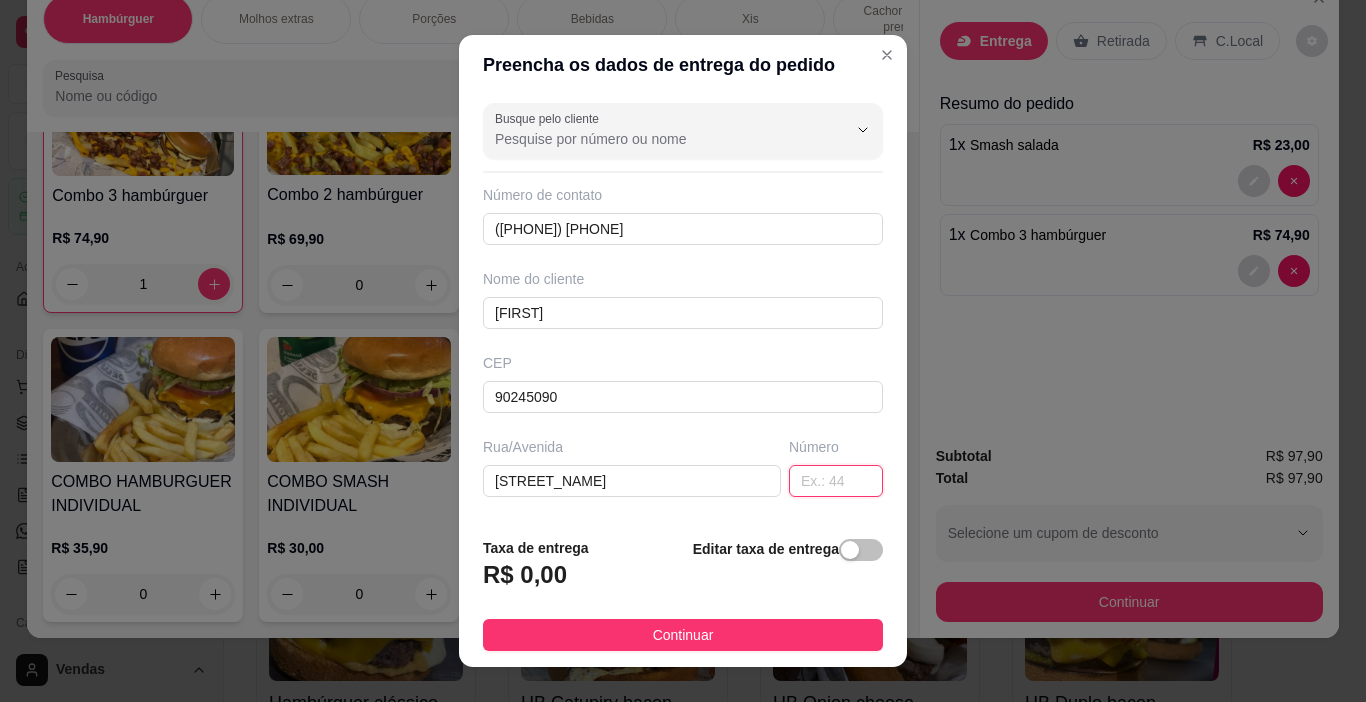 click at bounding box center [836, 481] 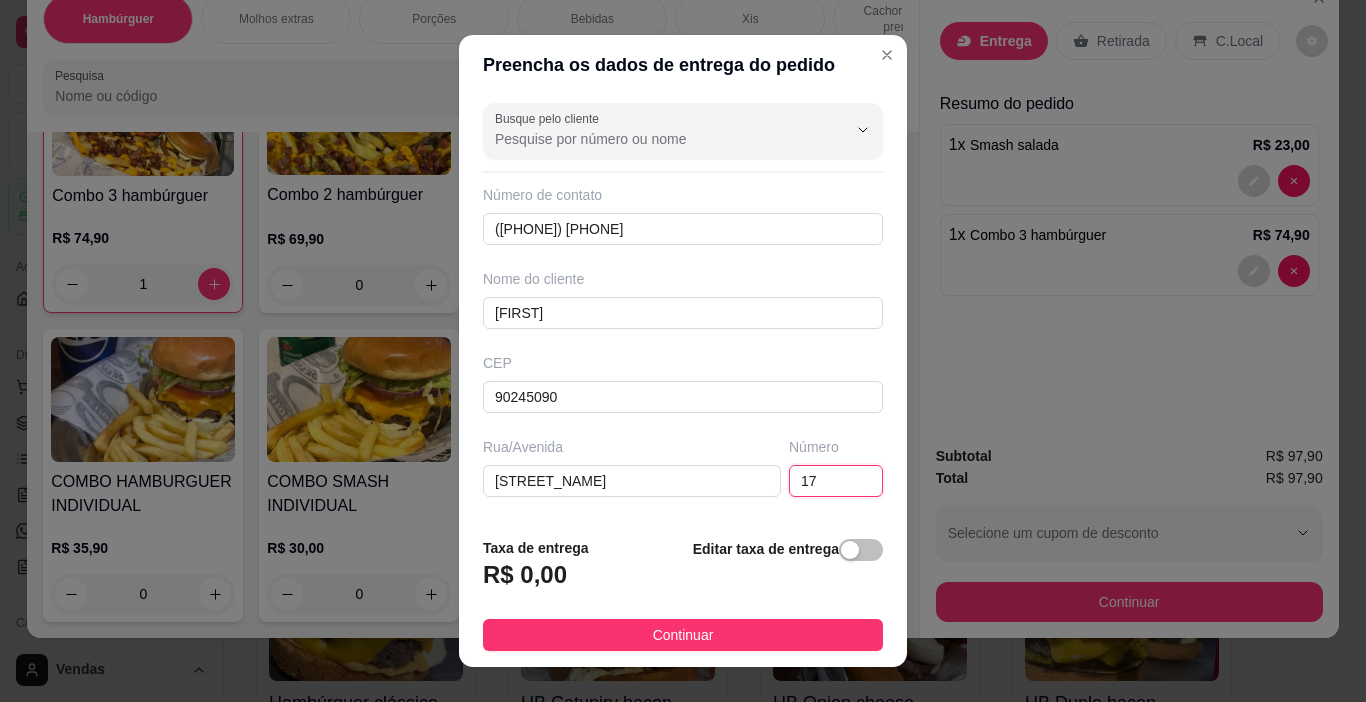 type on "175" 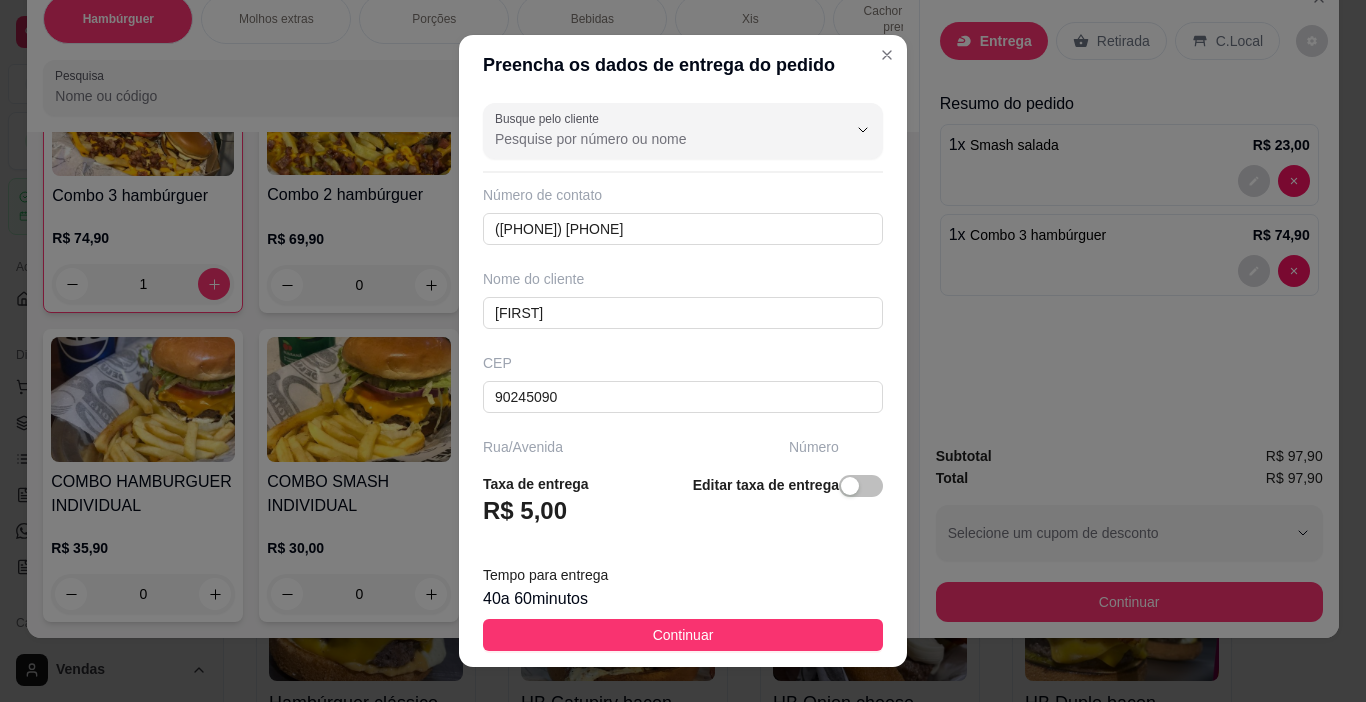 scroll, scrollTop: 312, scrollLeft: 0, axis: vertical 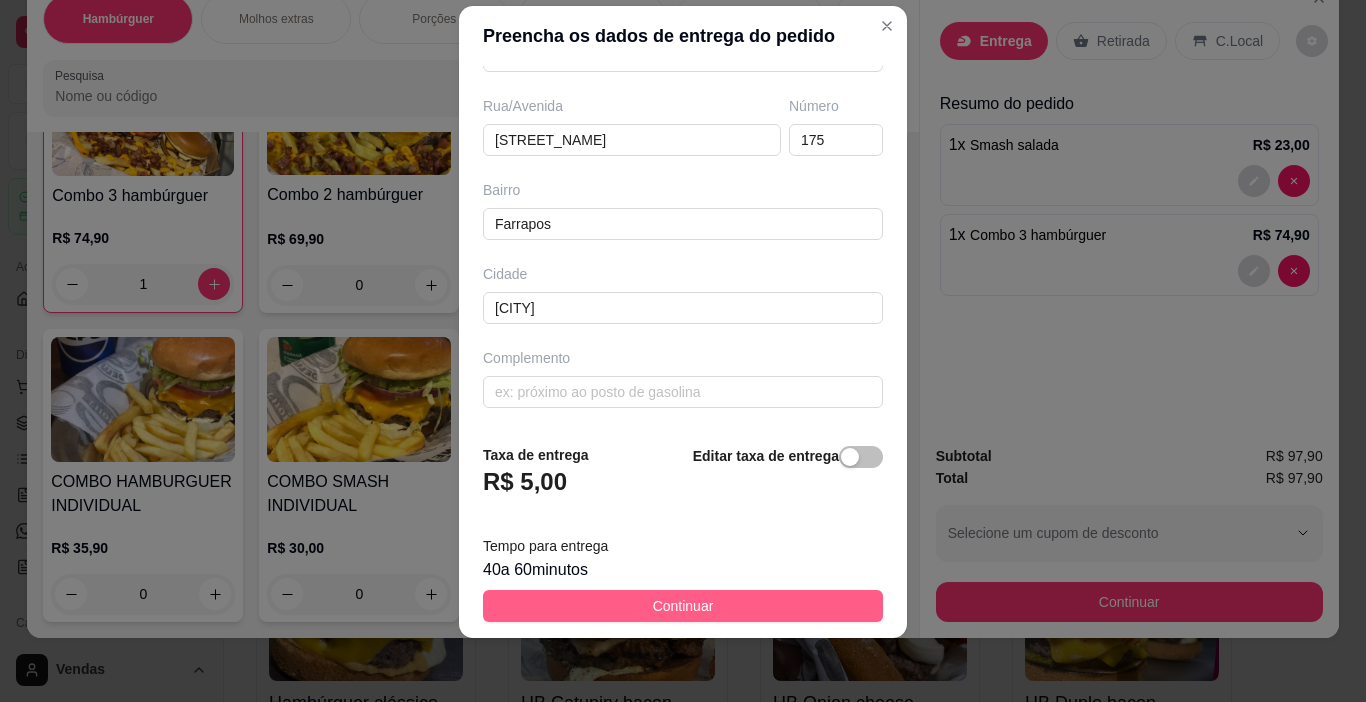 click on "Continuar" at bounding box center (683, 606) 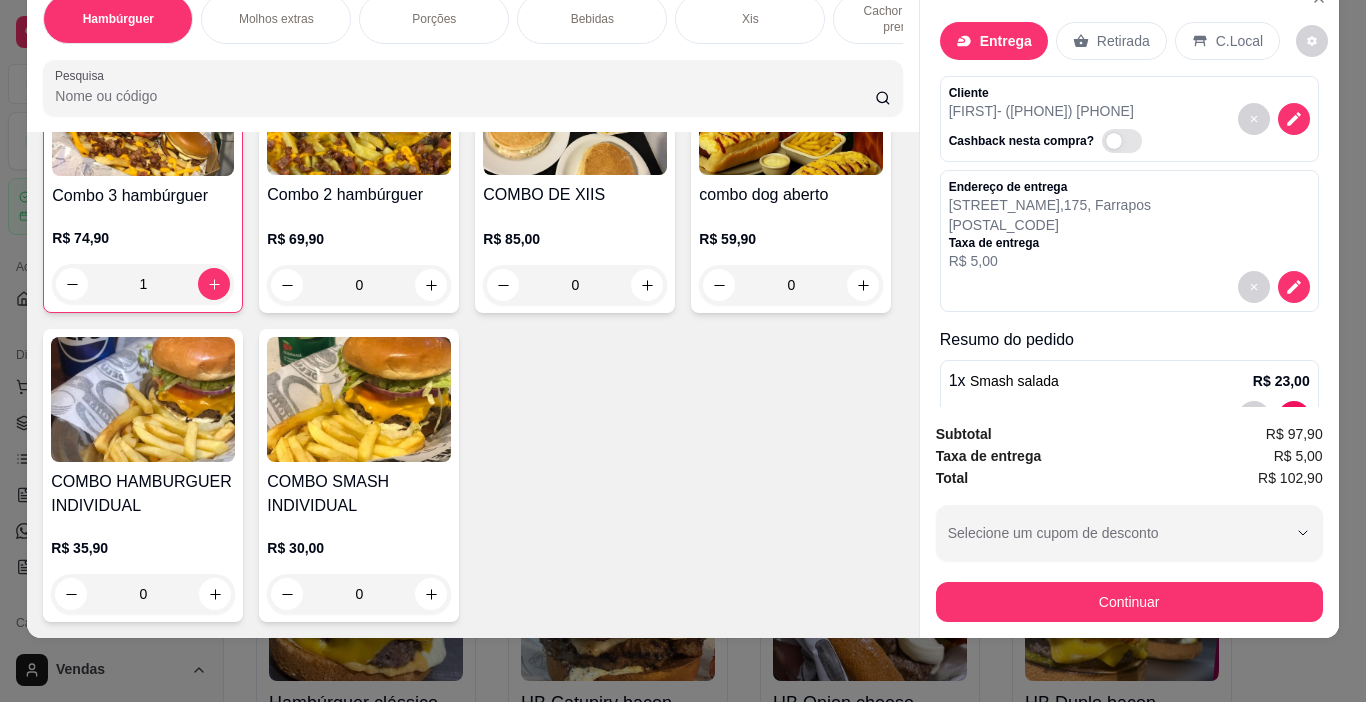 scroll, scrollTop: 153, scrollLeft: 0, axis: vertical 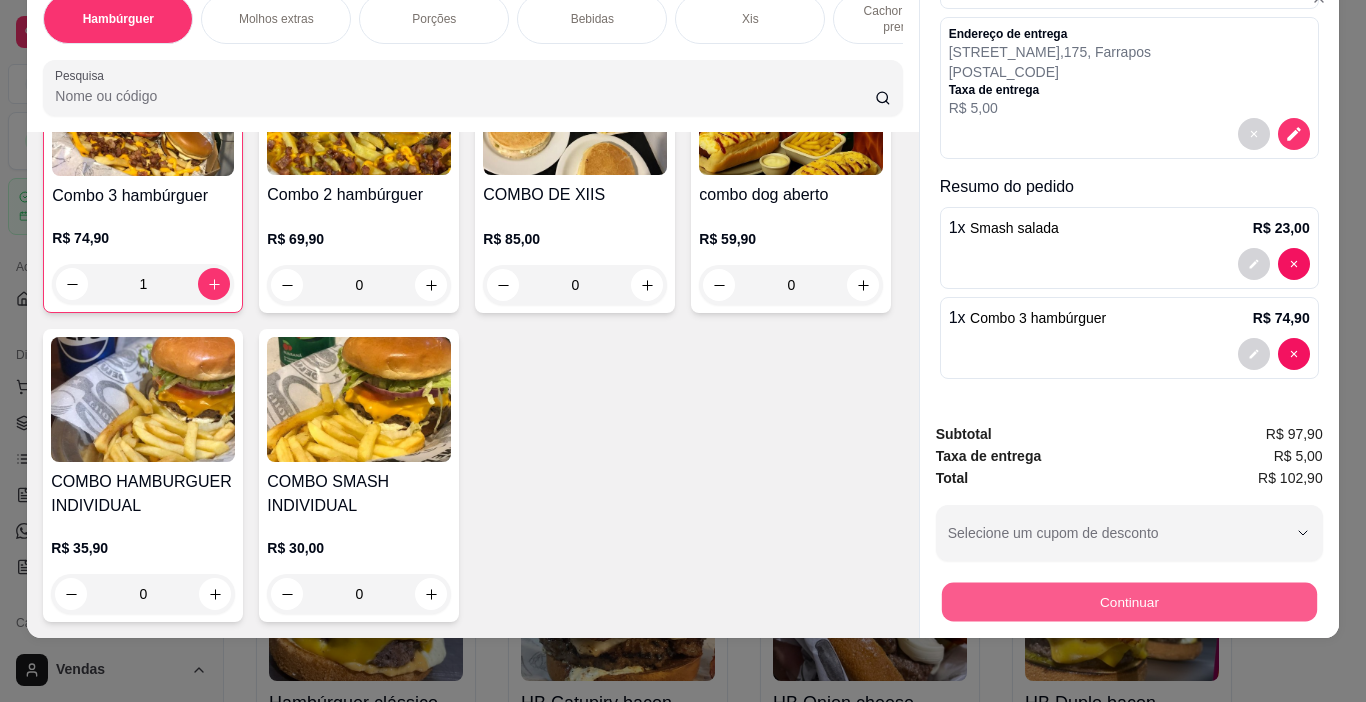 click on "Continuar" at bounding box center (1128, 602) 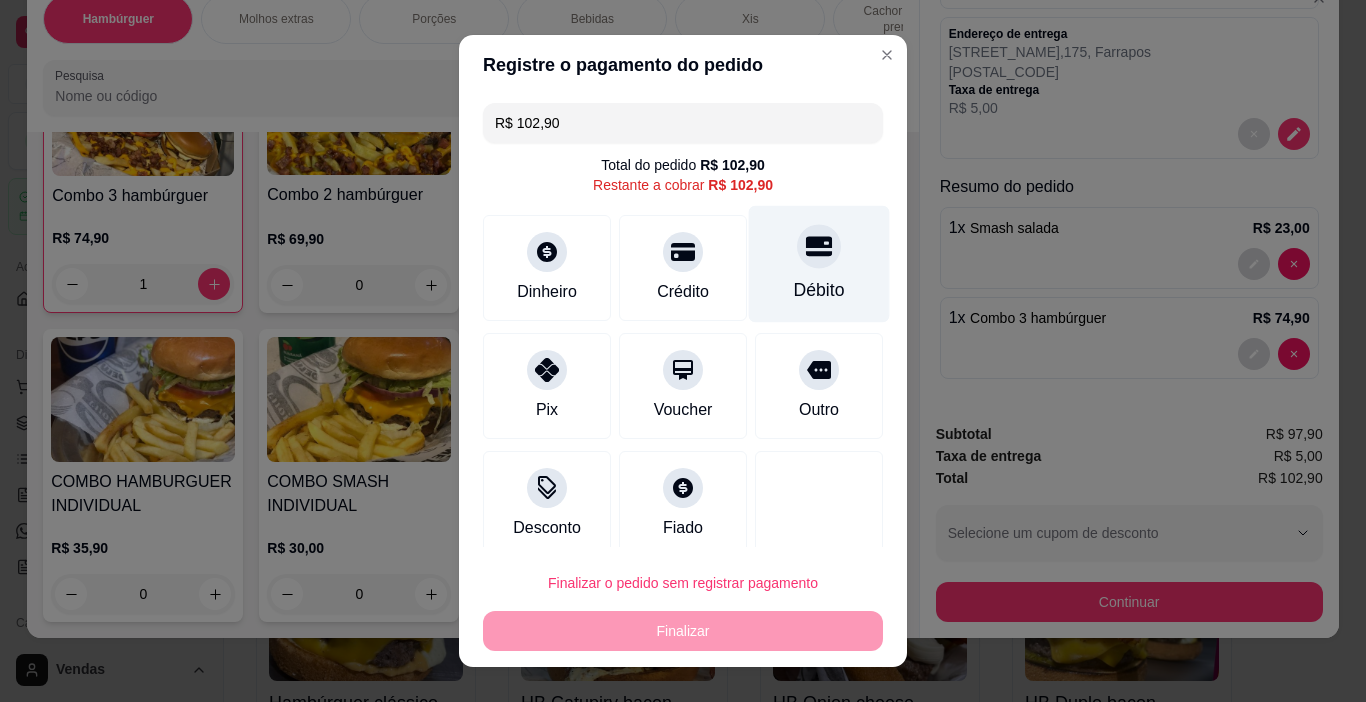 click on "Débito" at bounding box center [819, 290] 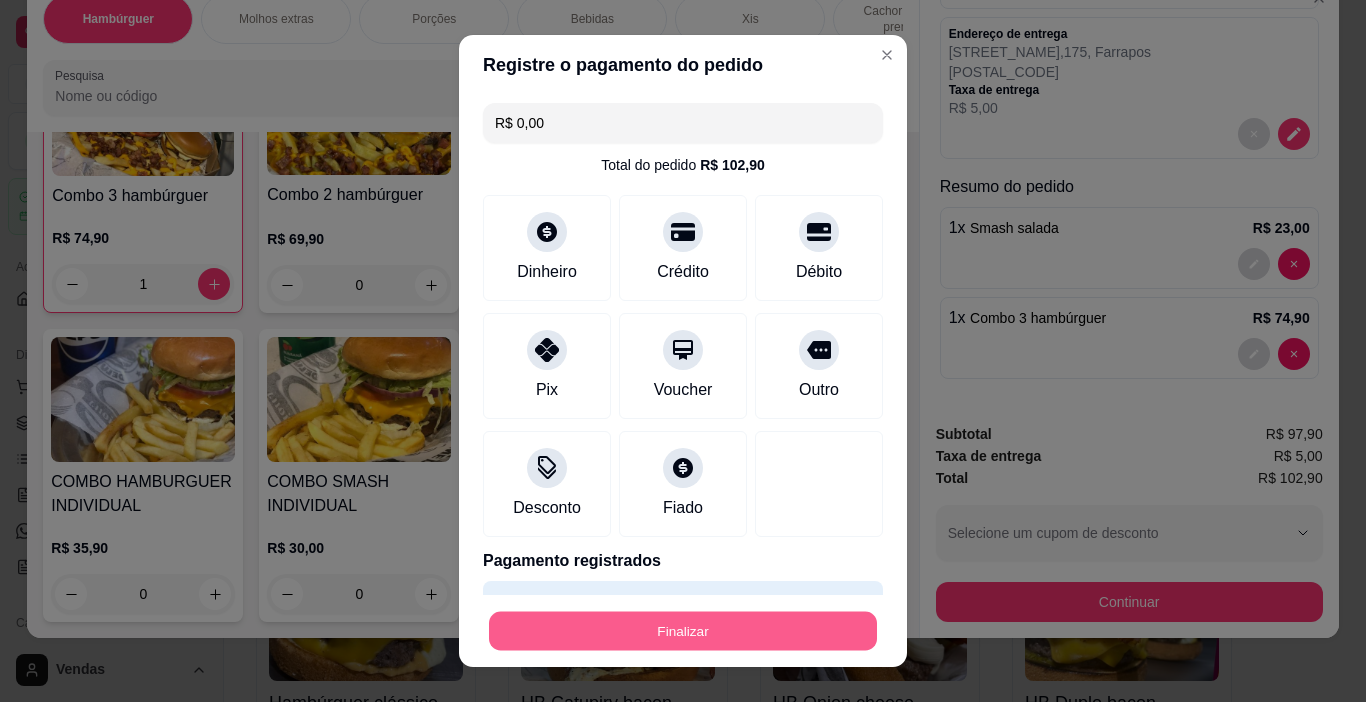 click on "Finalizar" at bounding box center (683, 631) 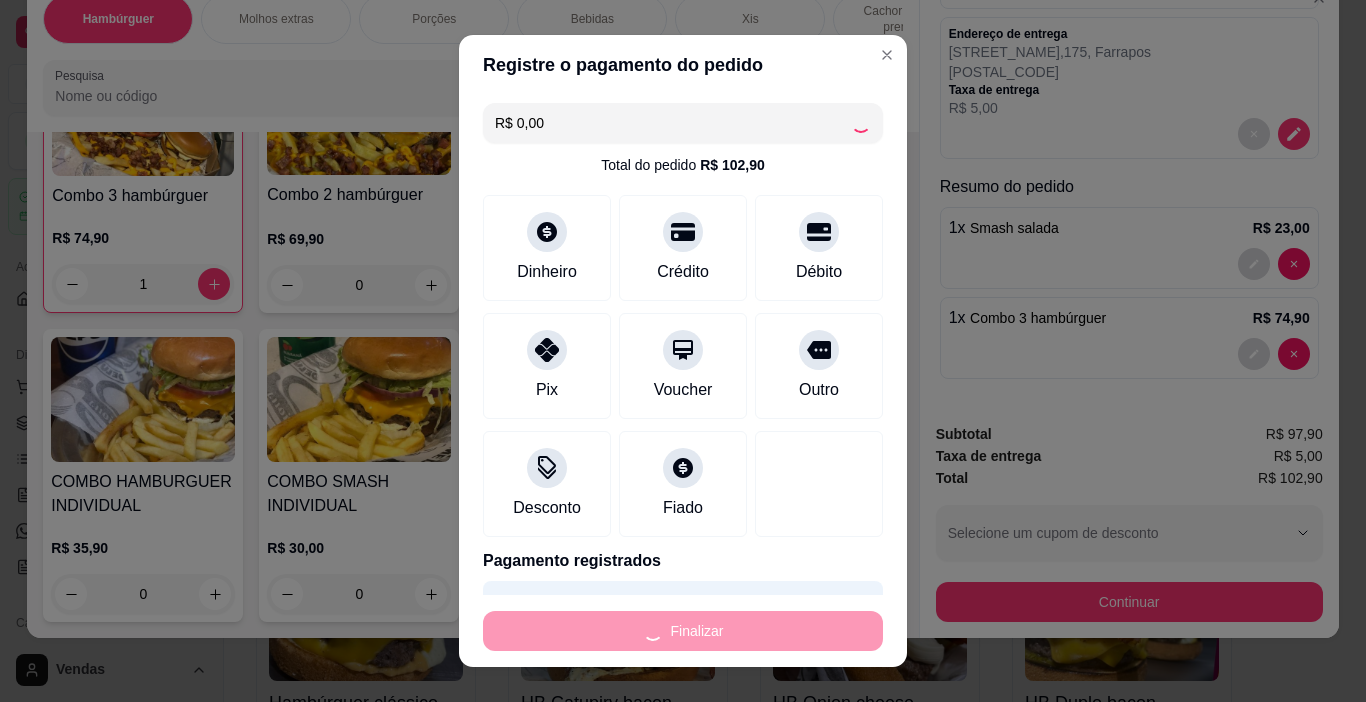 type on "0" 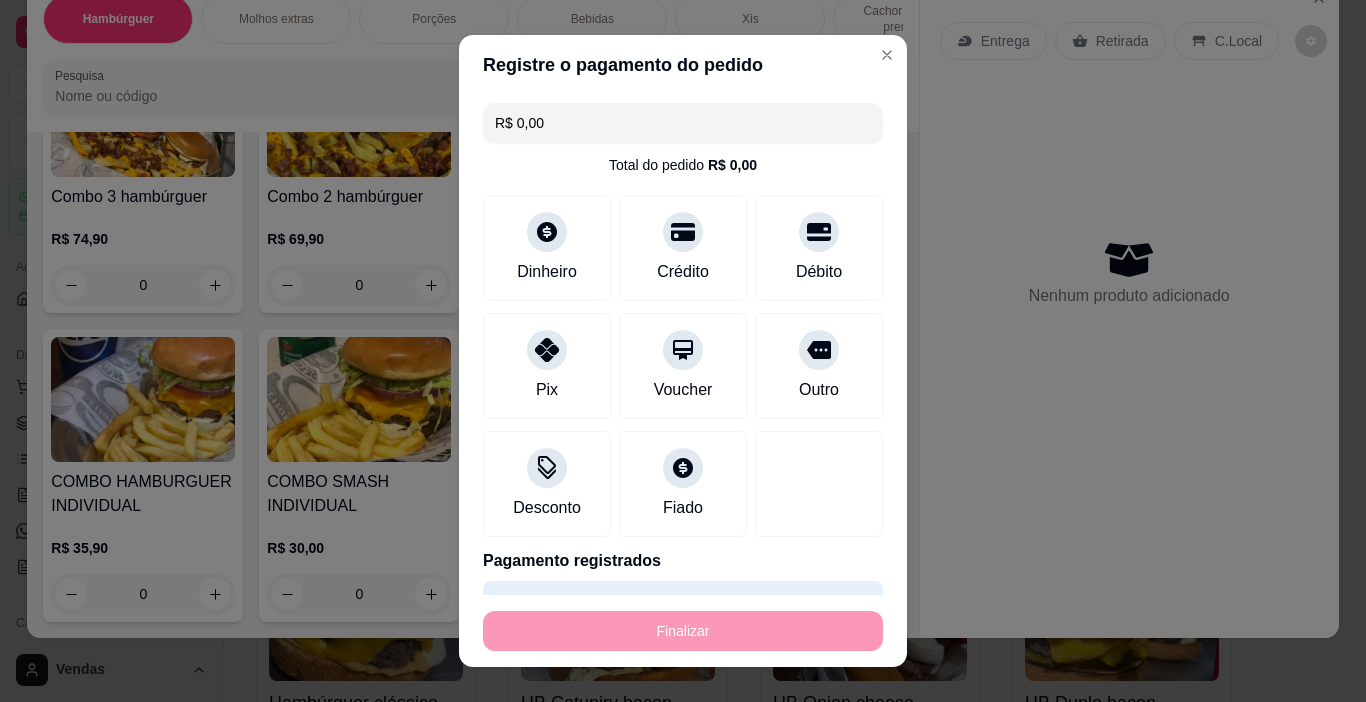 type on "-R$ 102,90" 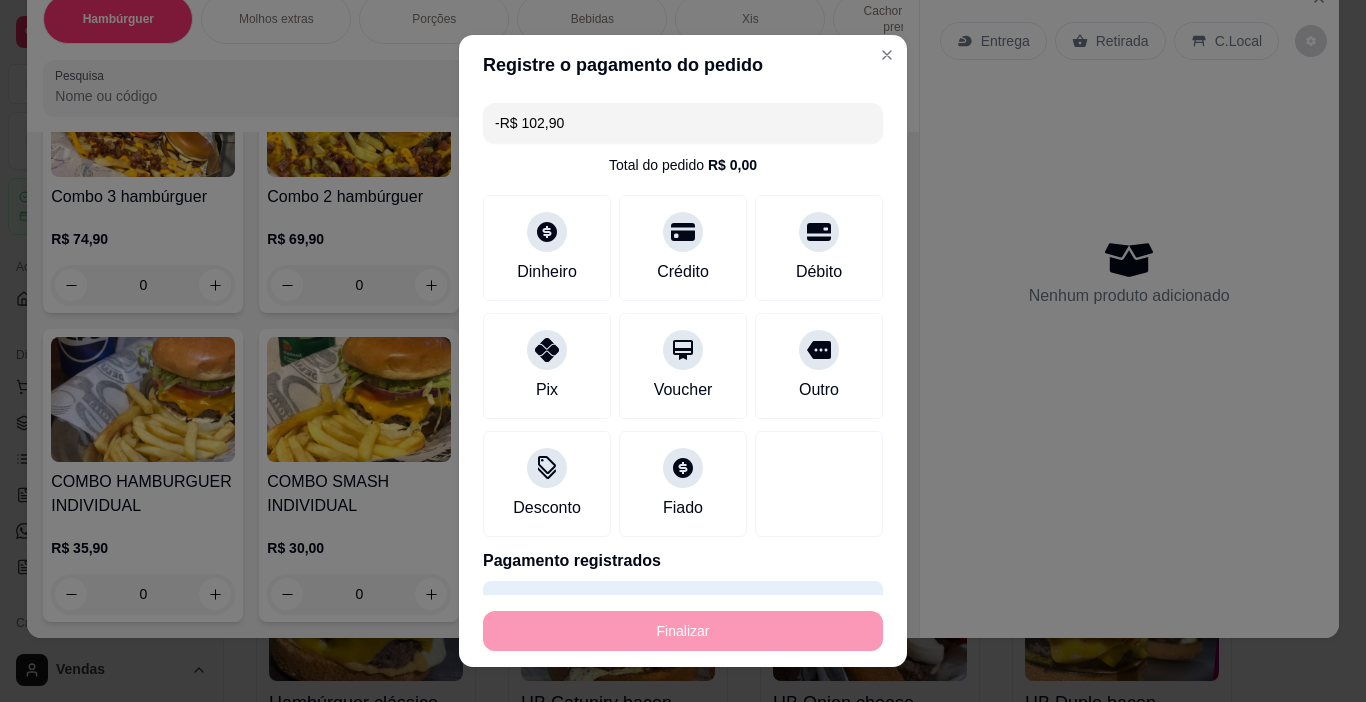 scroll, scrollTop: 4812, scrollLeft: 0, axis: vertical 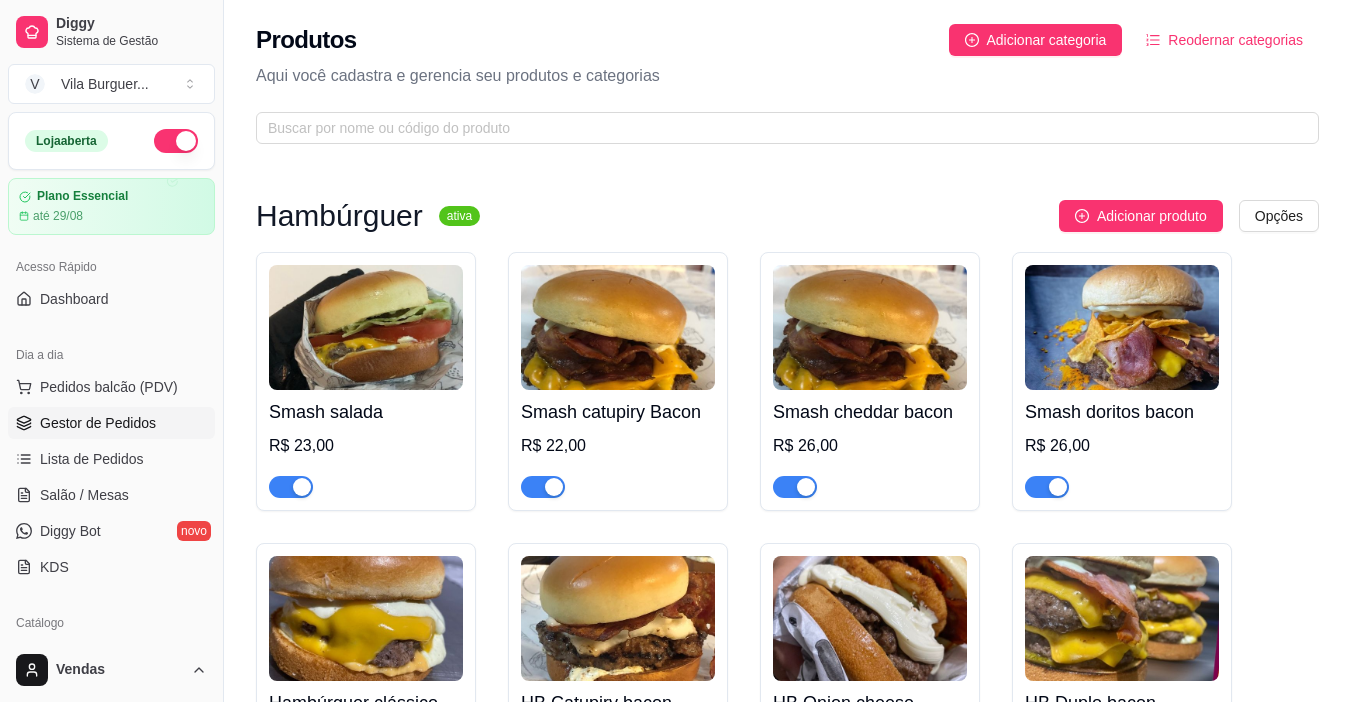 click on "Gestor de Pedidos" at bounding box center (111, 423) 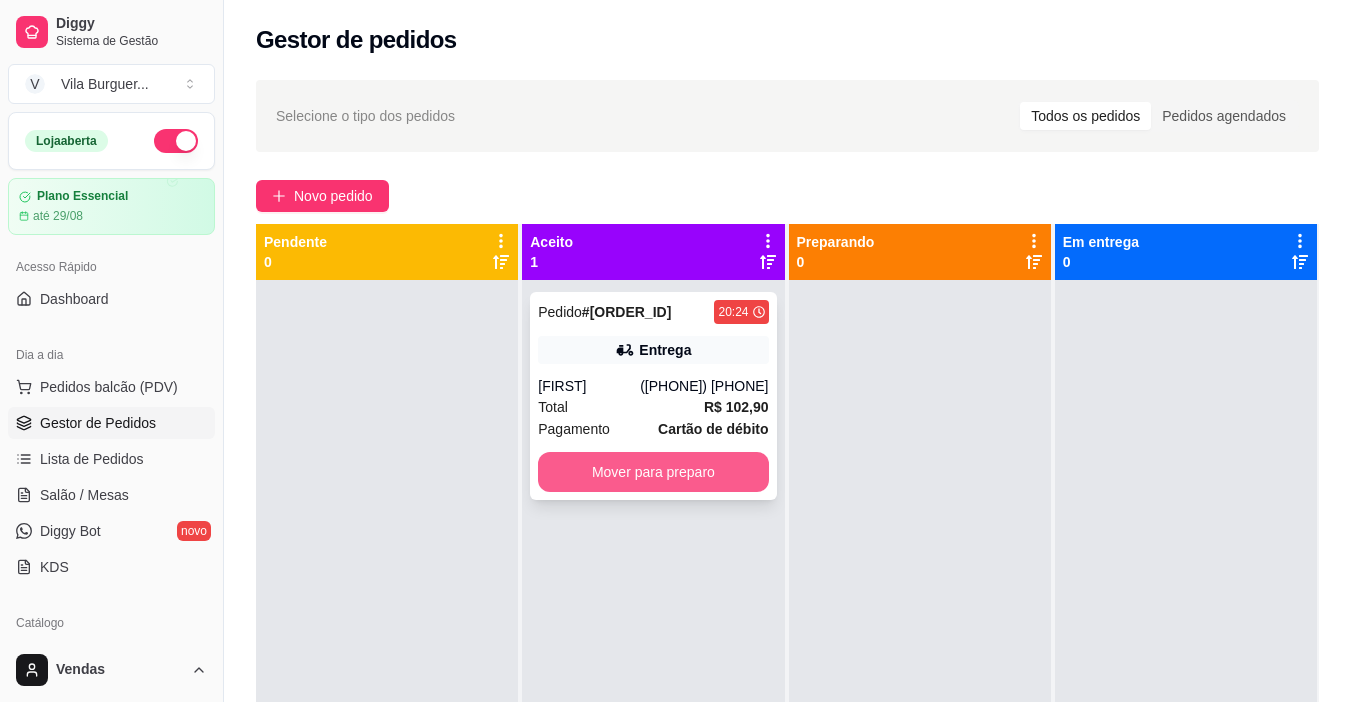 click on "Mover para preparo" at bounding box center [653, 472] 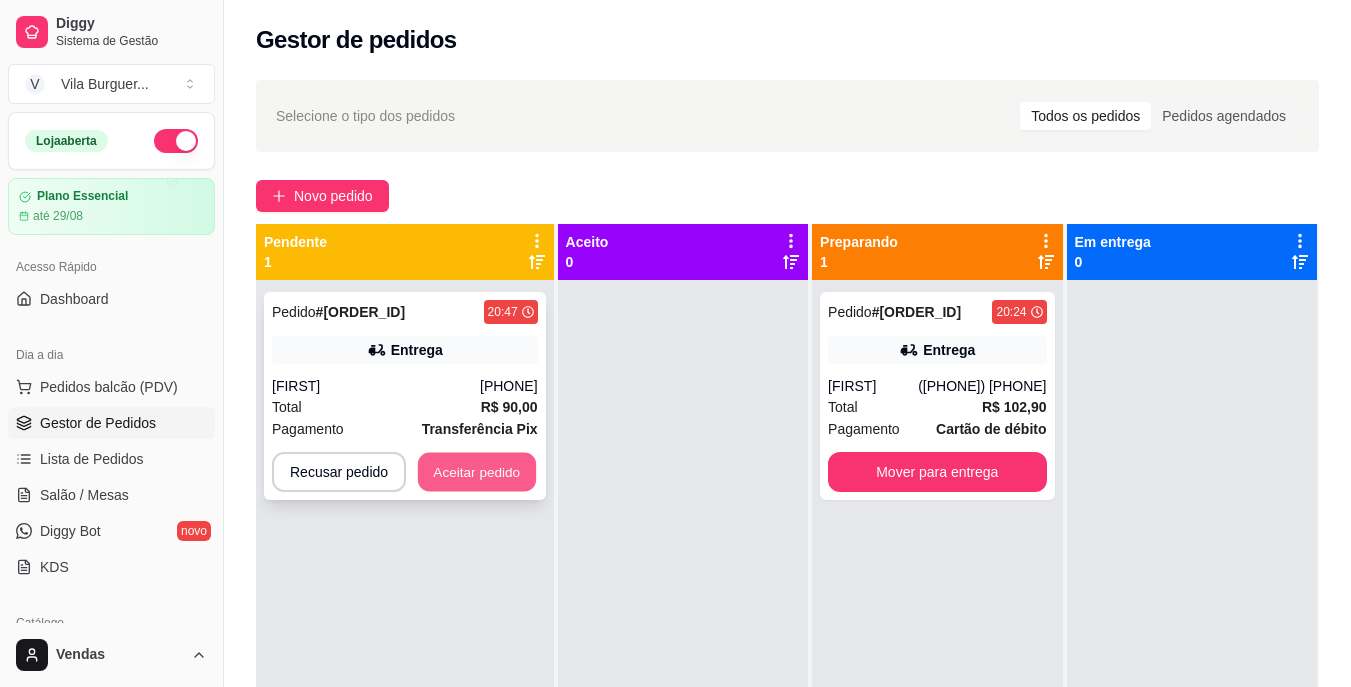 click on "Aceitar pedido" at bounding box center [477, 472] 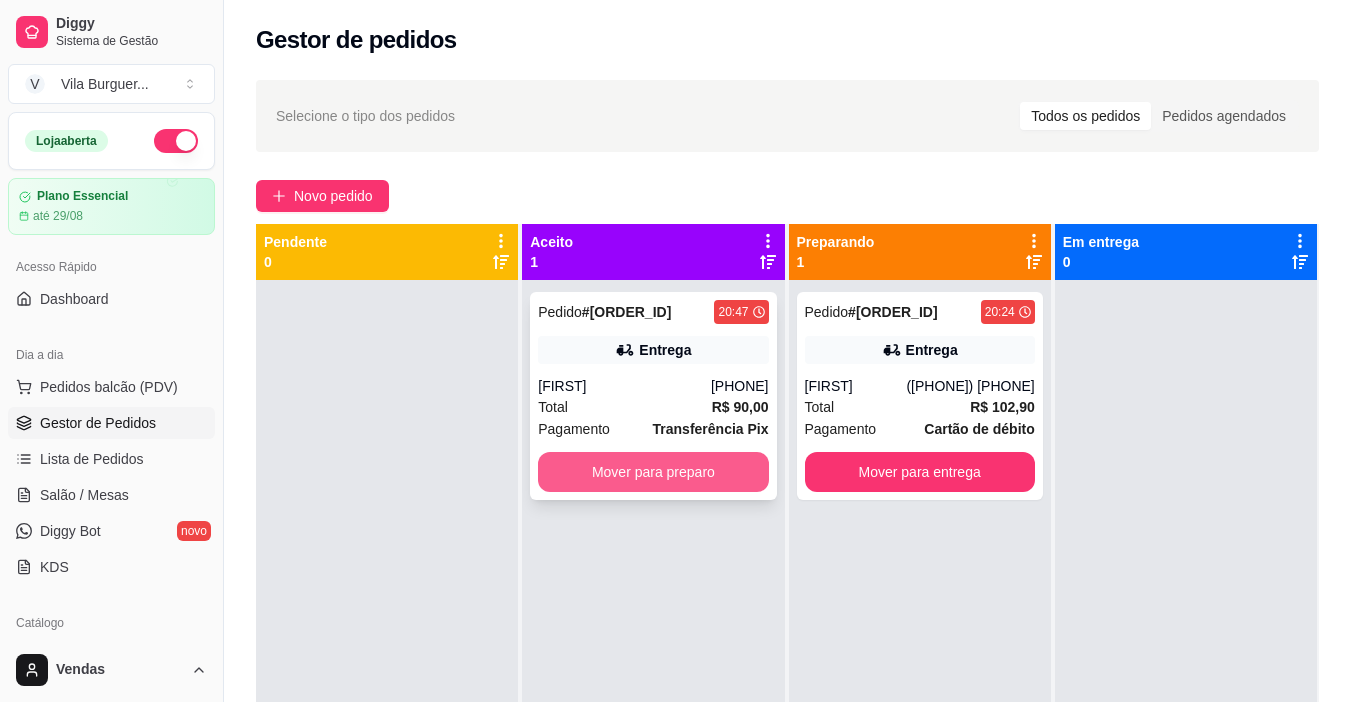 click on "Mover para preparo" at bounding box center [653, 472] 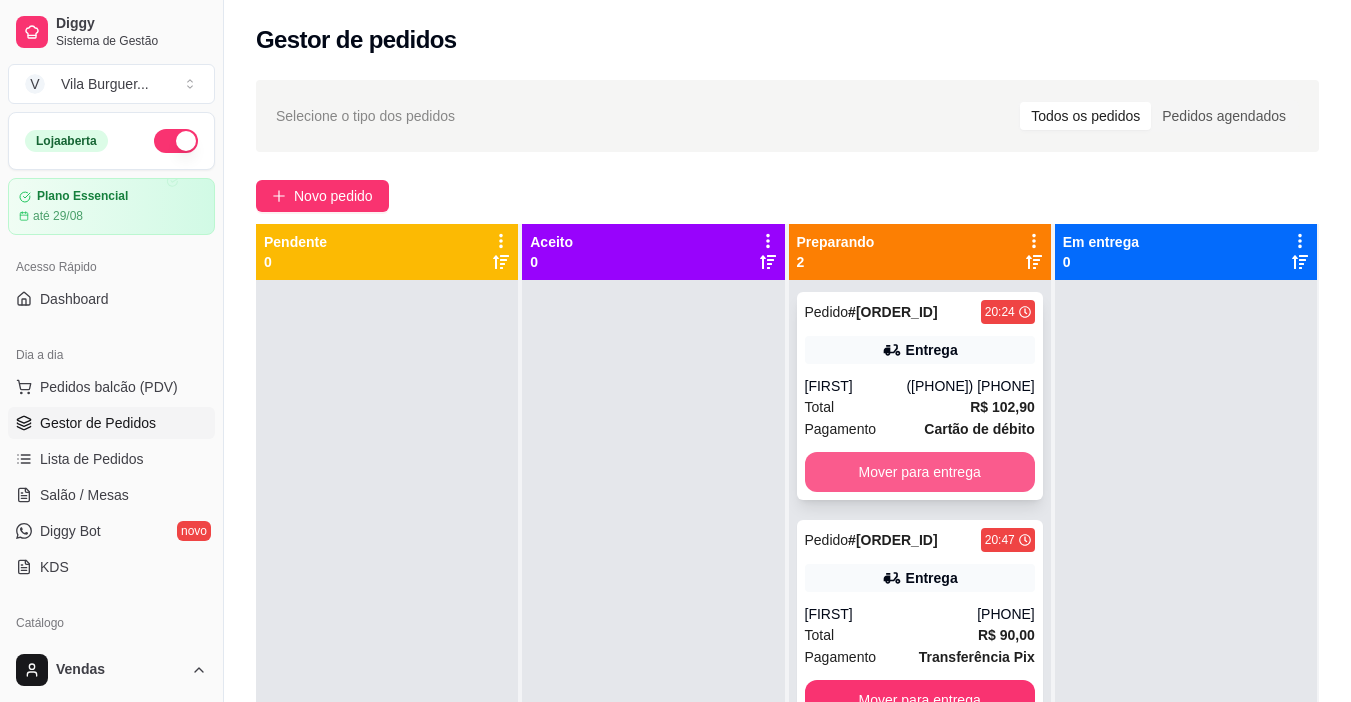 click on "Mover para entrega" at bounding box center [920, 472] 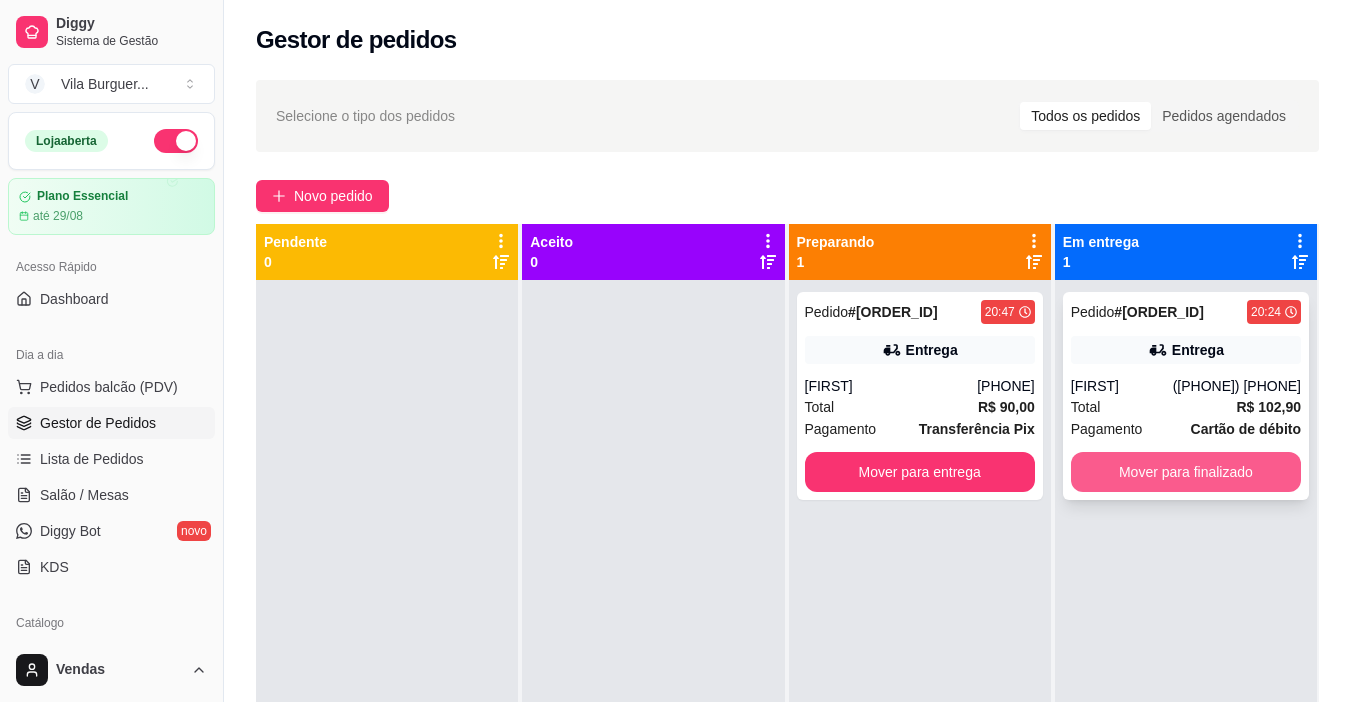 click on "Mover para finalizado" at bounding box center [1186, 472] 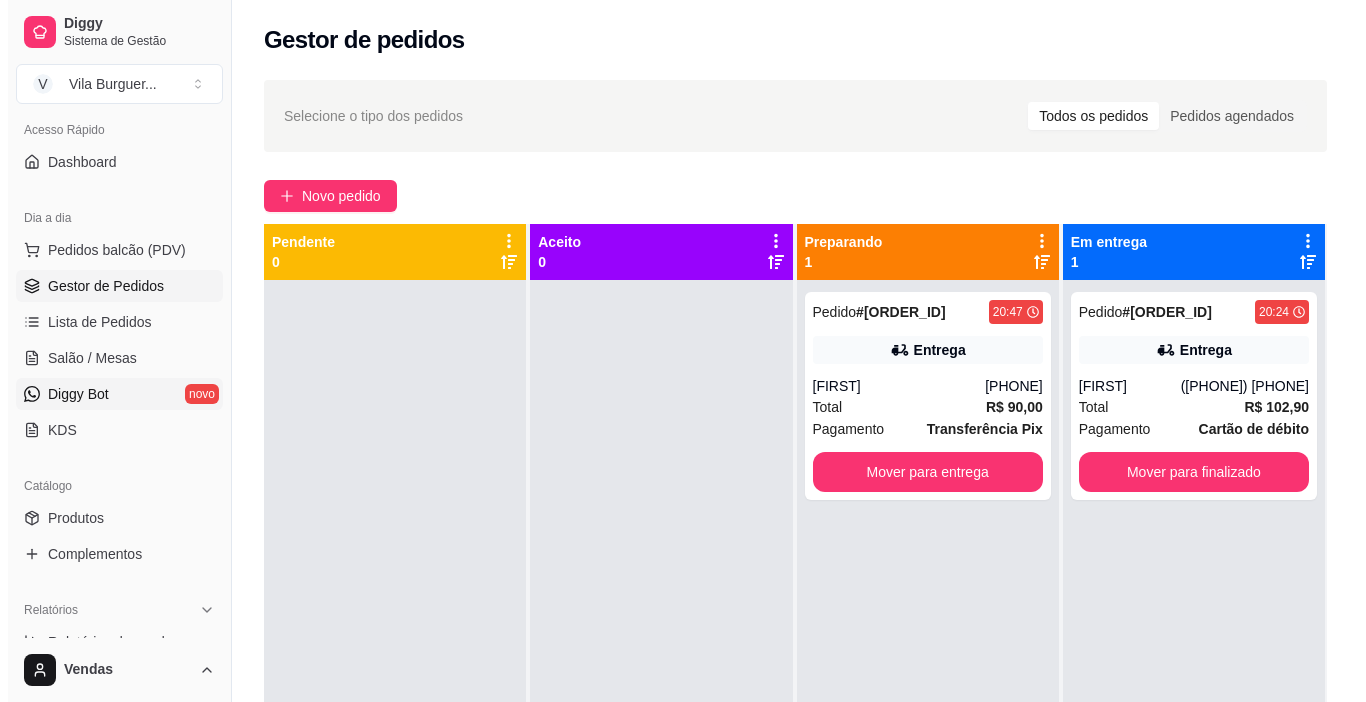 scroll, scrollTop: 0, scrollLeft: 0, axis: both 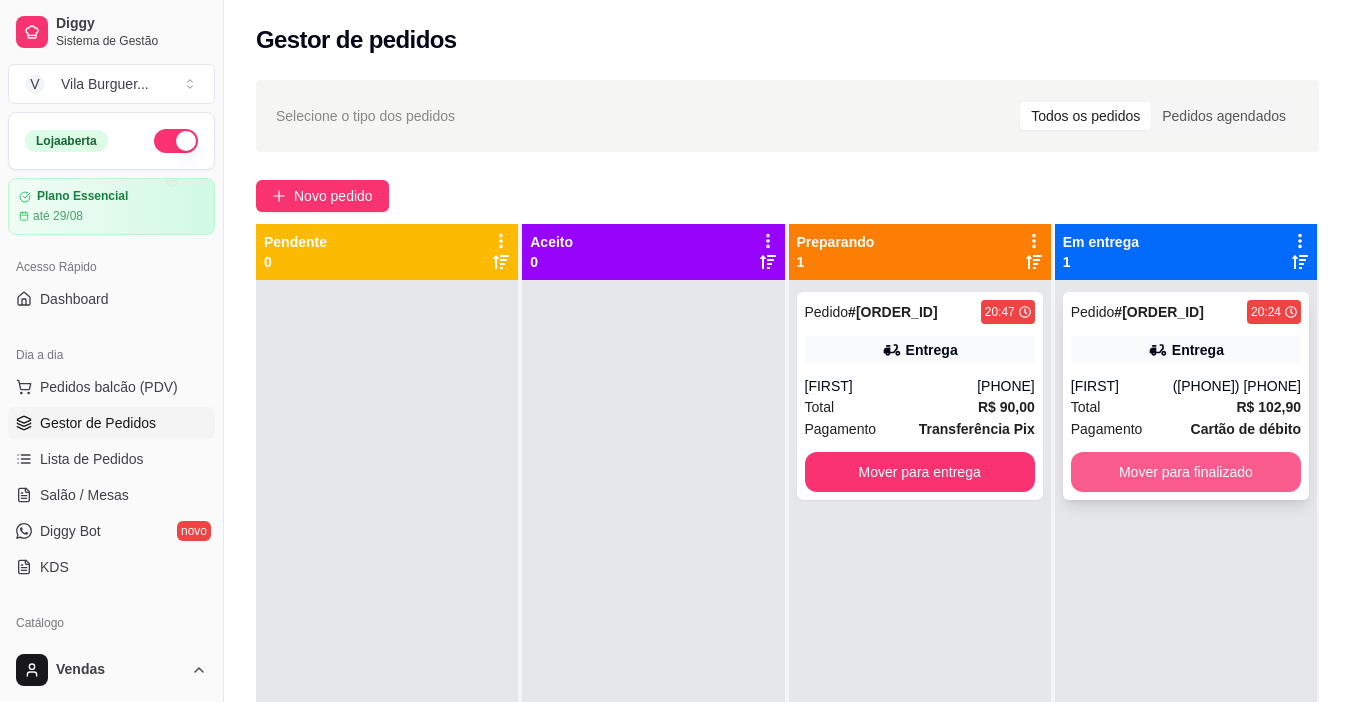 click on "Mover para finalizado" at bounding box center [1186, 472] 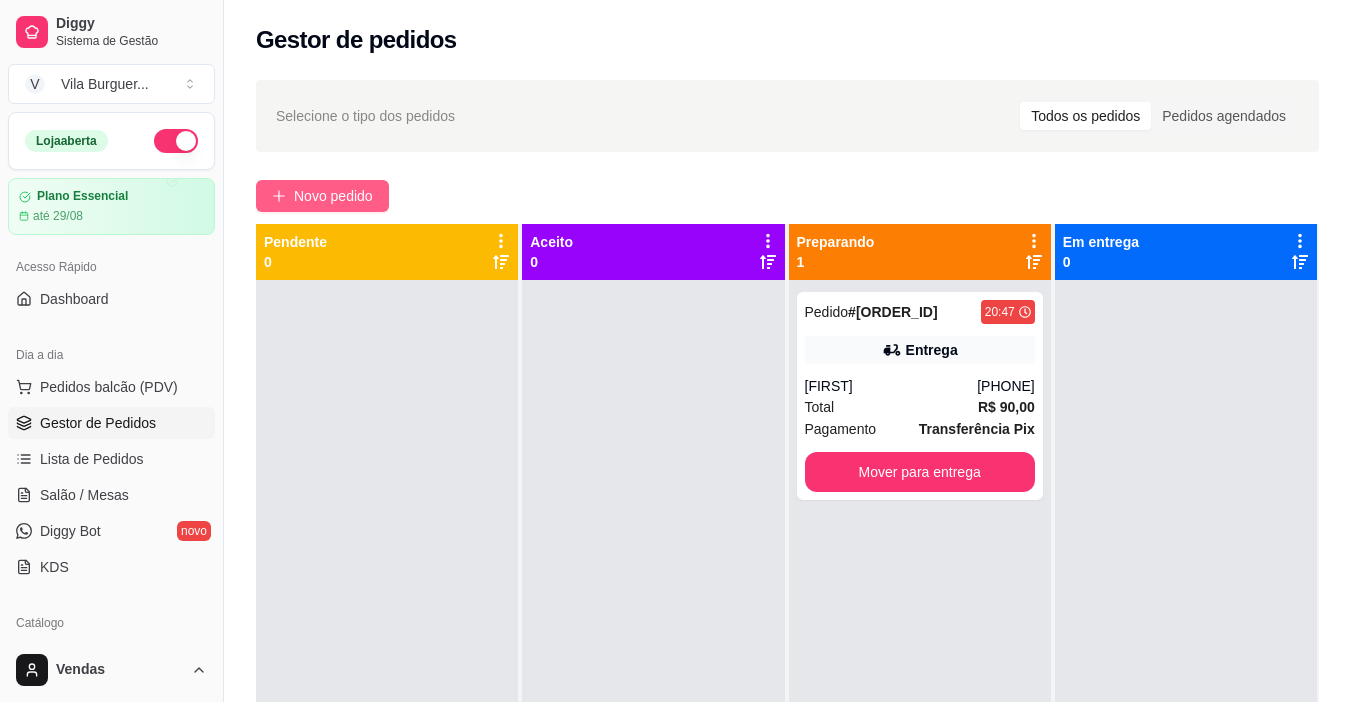 click on "Novo pedido" at bounding box center [333, 196] 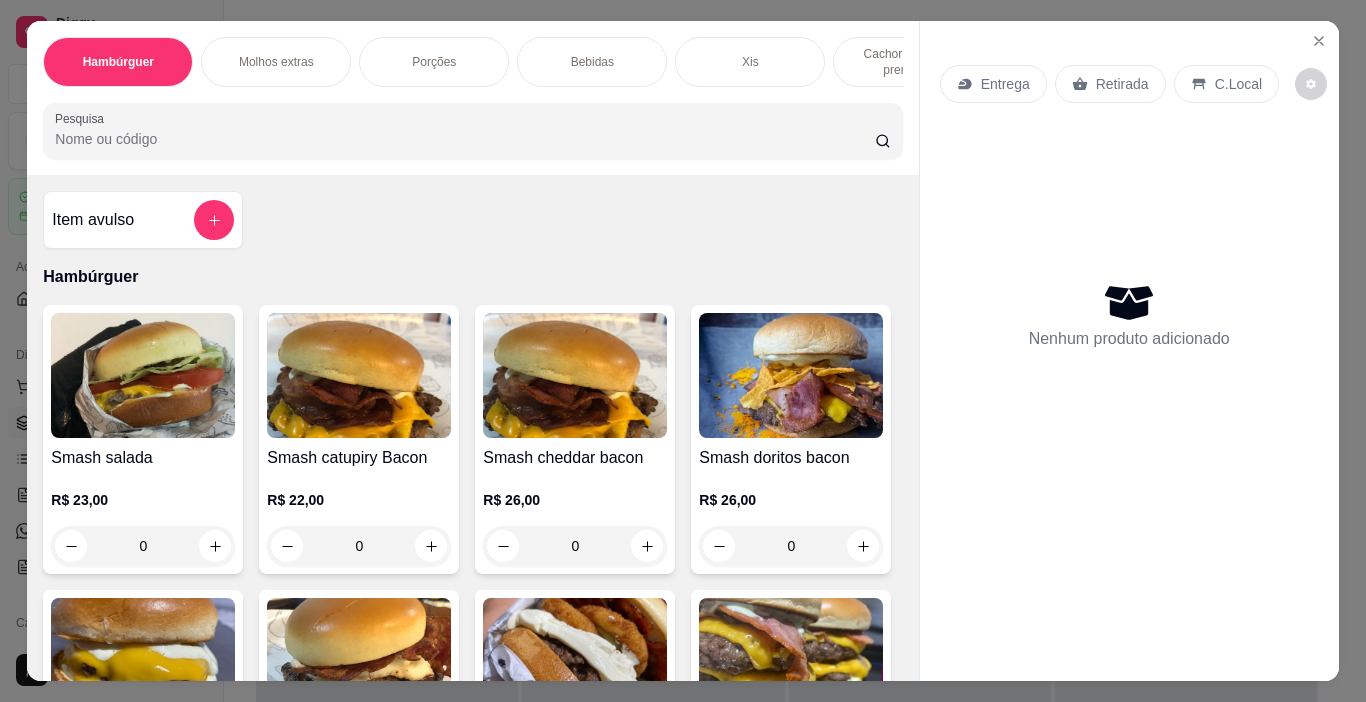 click on "Xis" at bounding box center (750, 62) 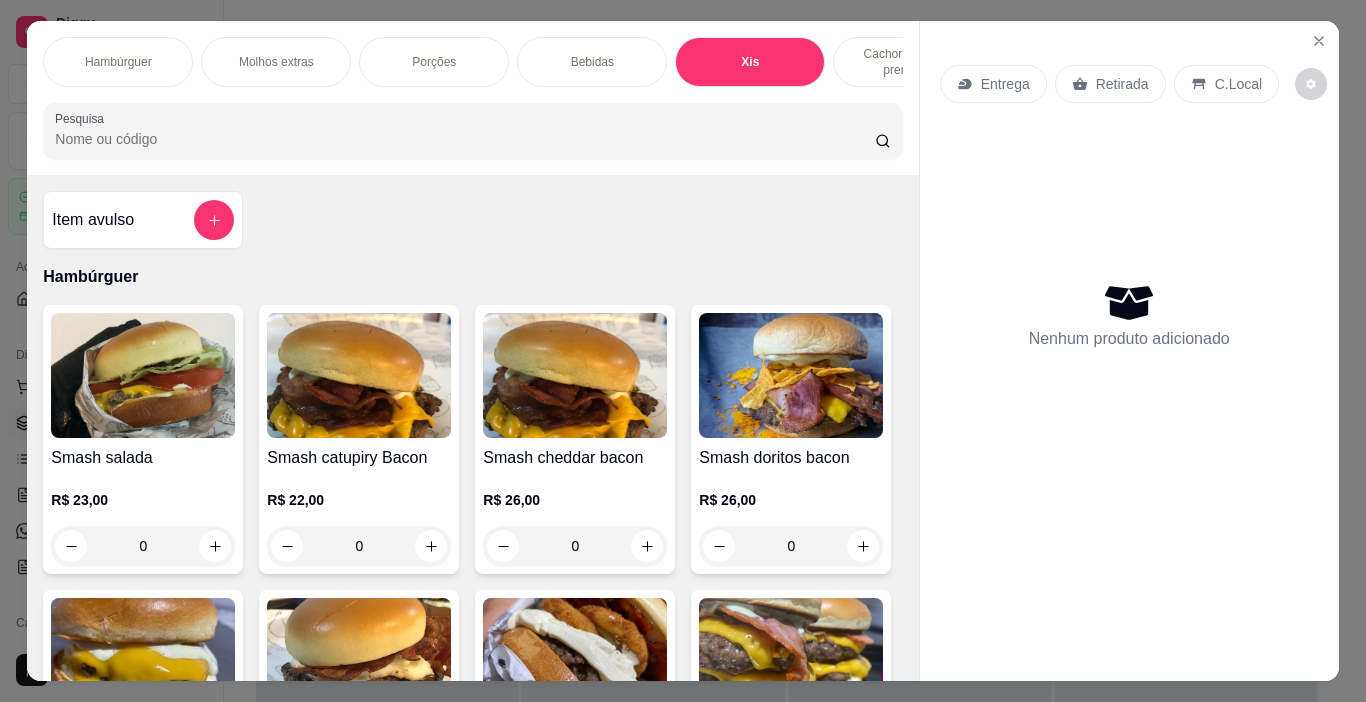 scroll, scrollTop: 2839, scrollLeft: 0, axis: vertical 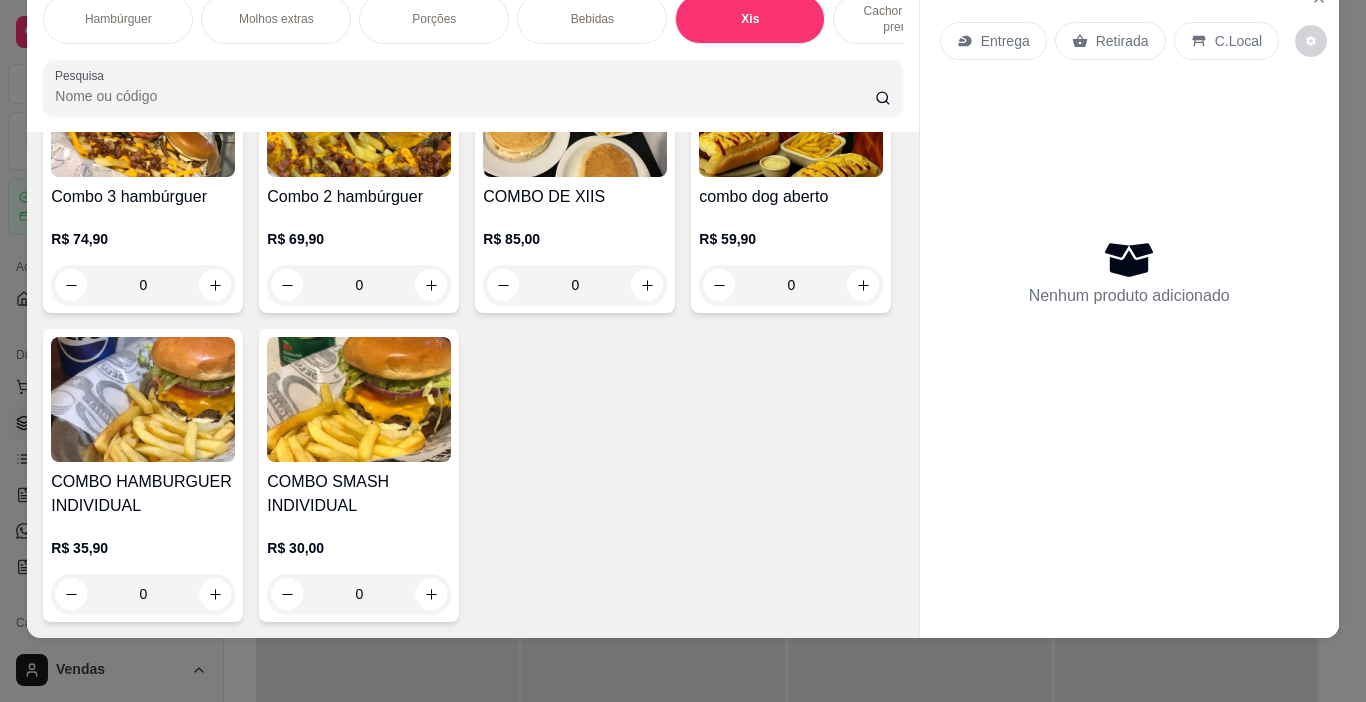 click on "0" at bounding box center (575, 285) 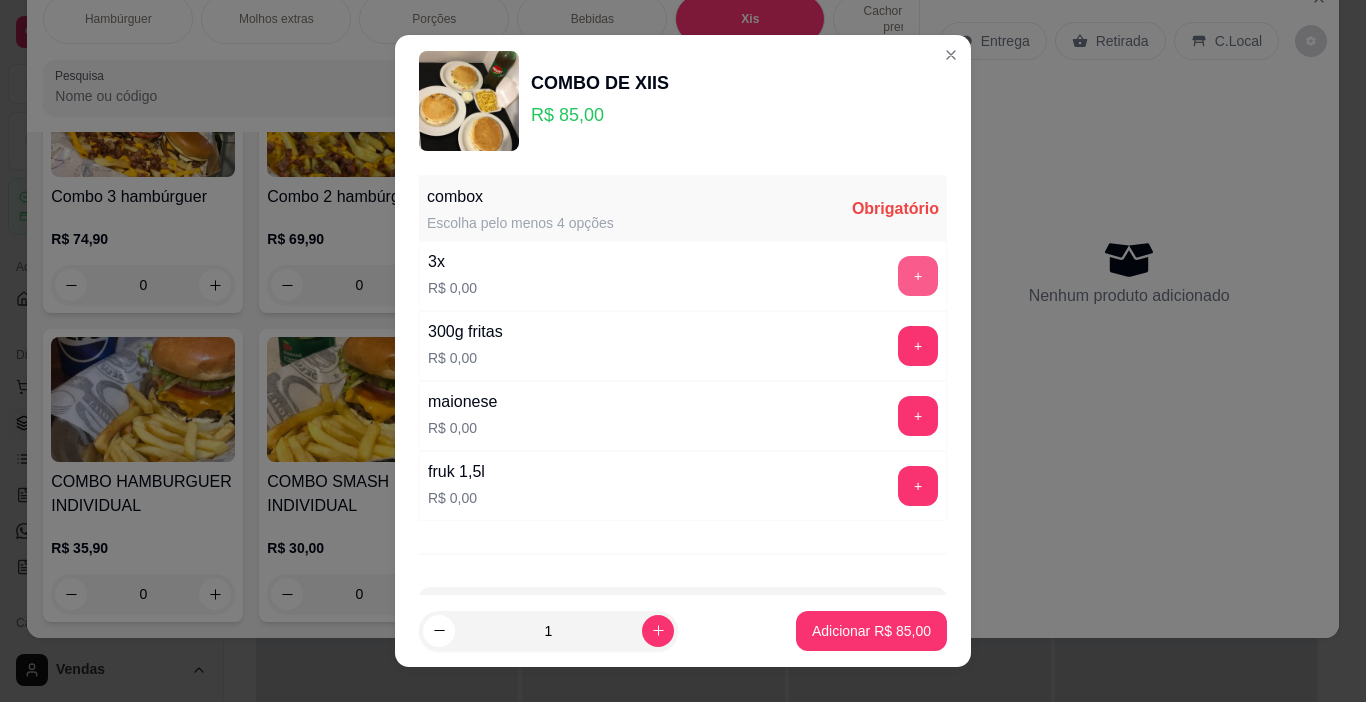 click on "+" at bounding box center [918, 276] 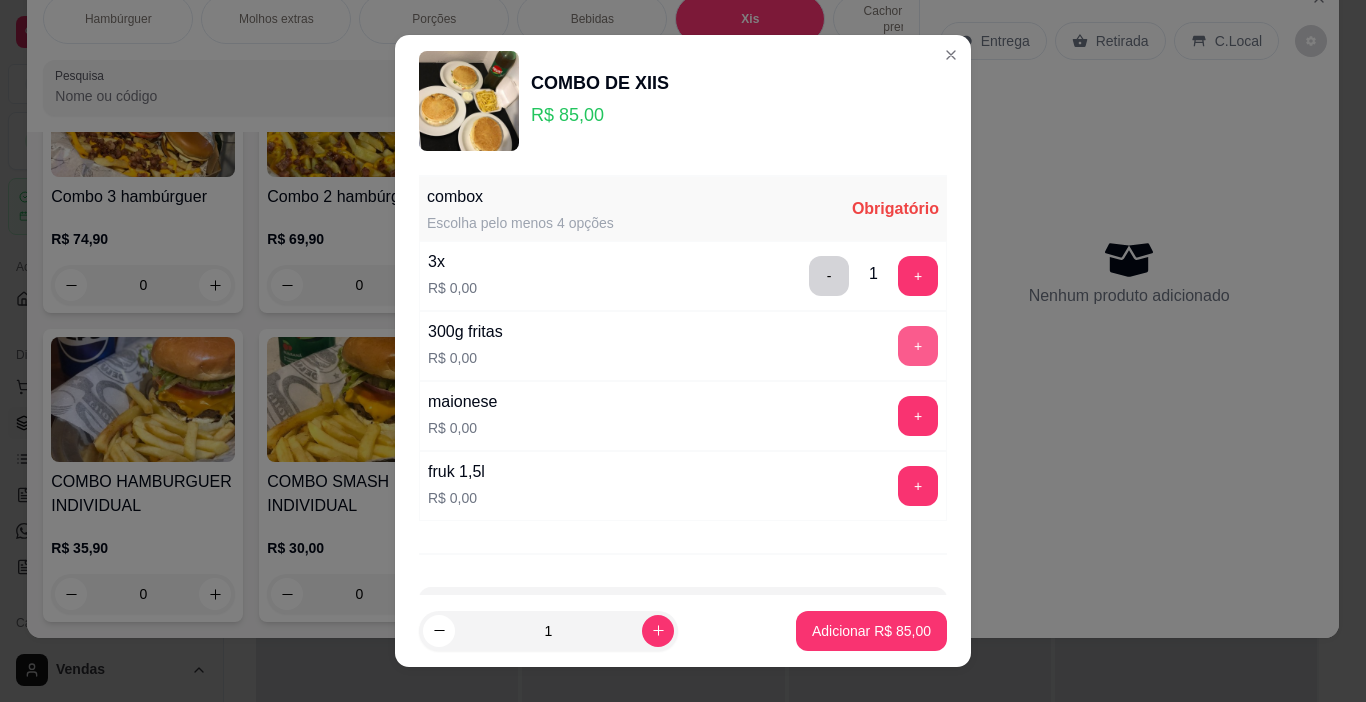 click on "+" at bounding box center (918, 346) 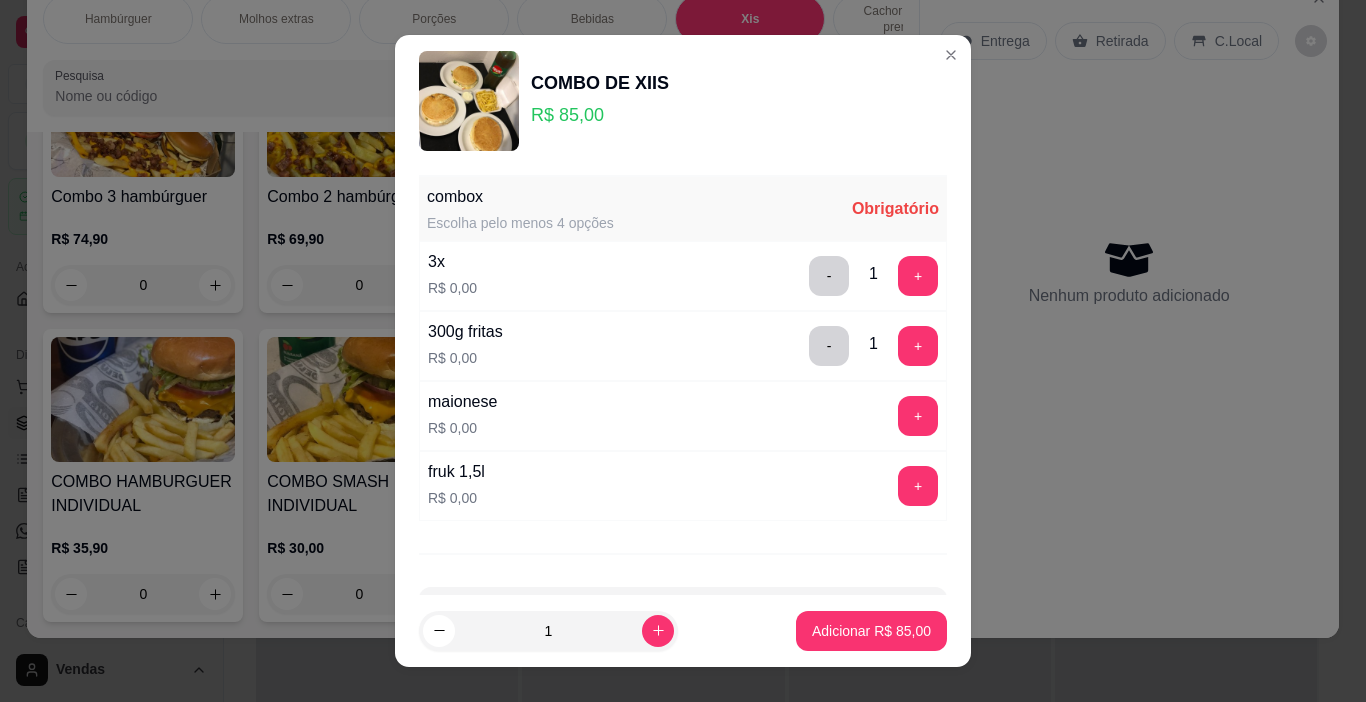 click on "+" at bounding box center (918, 416) 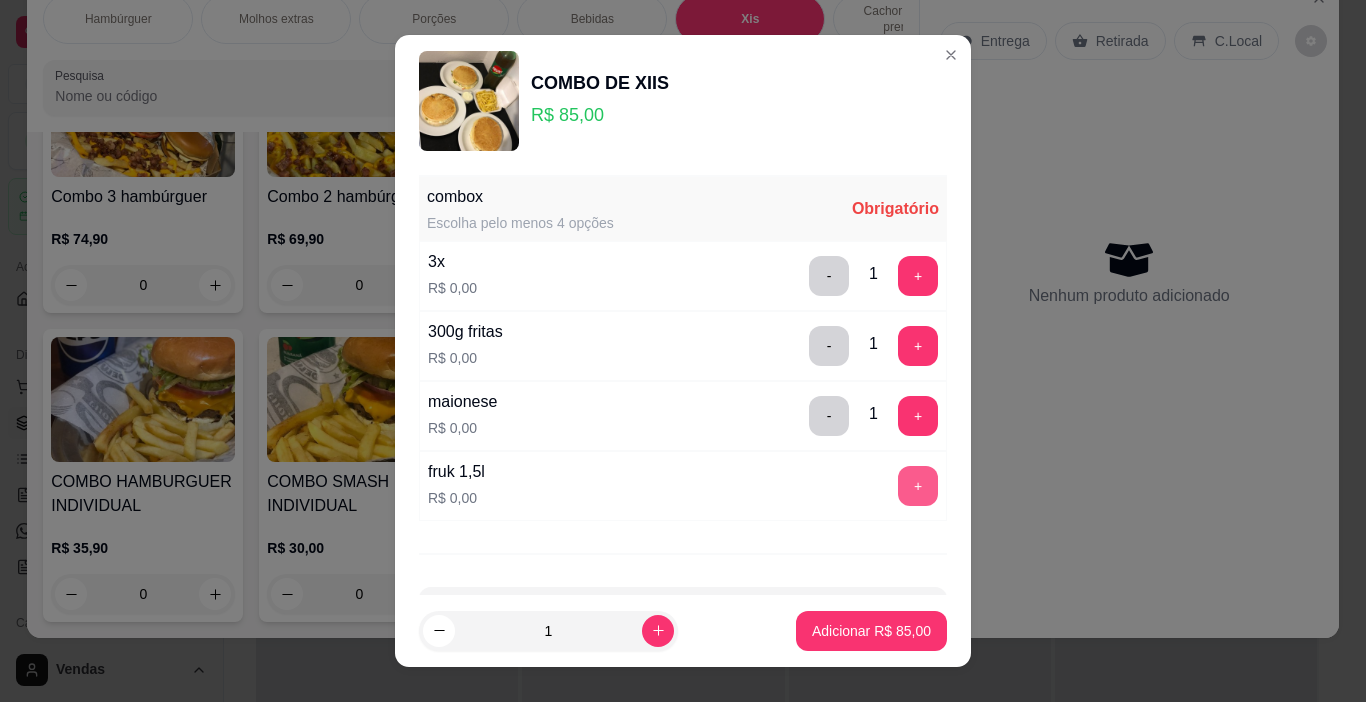 click on "+" at bounding box center (918, 486) 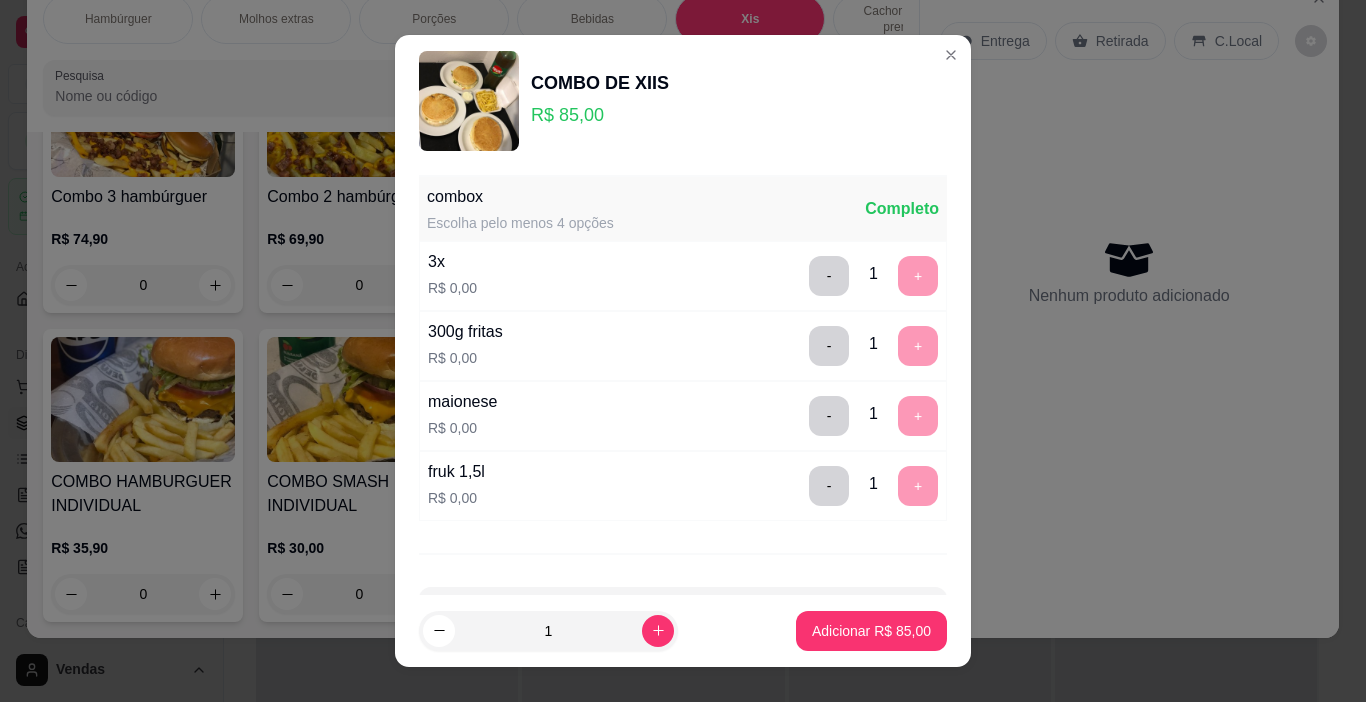 scroll, scrollTop: 76, scrollLeft: 0, axis: vertical 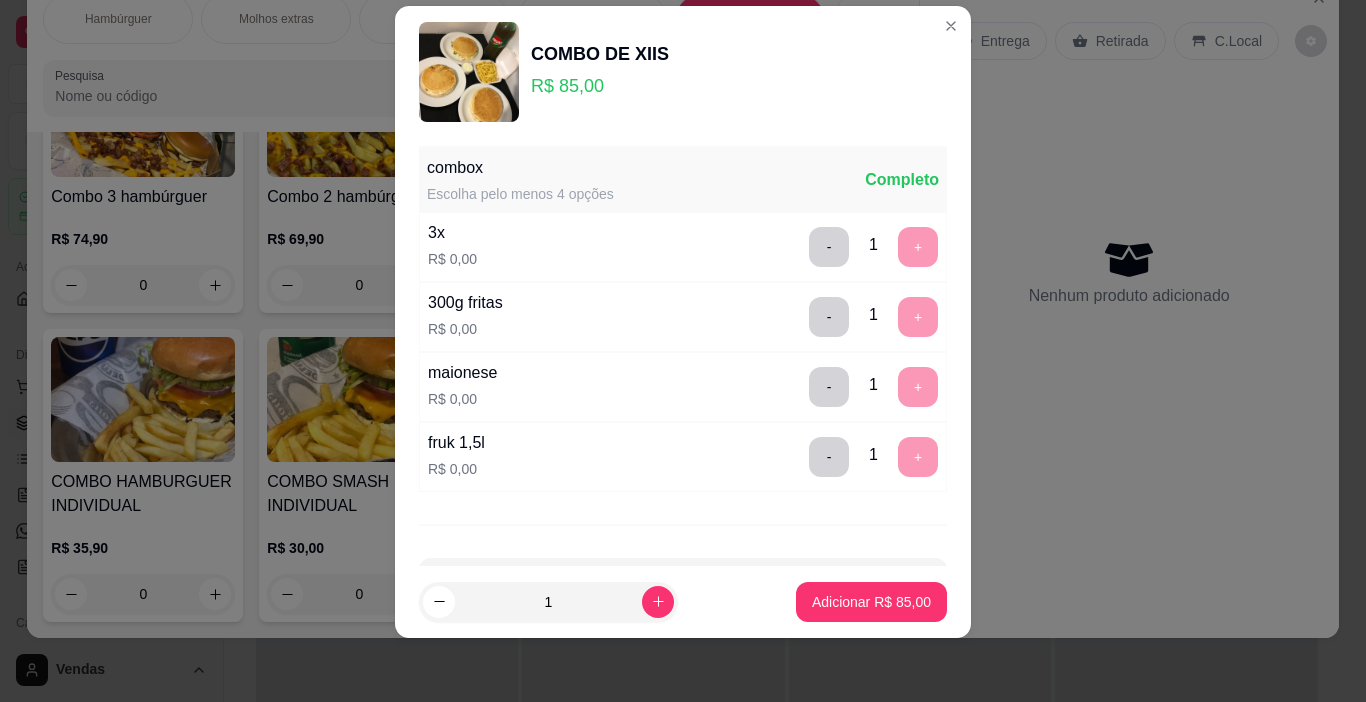 click on "Adicionar   R$ 85,00" at bounding box center [871, 602] 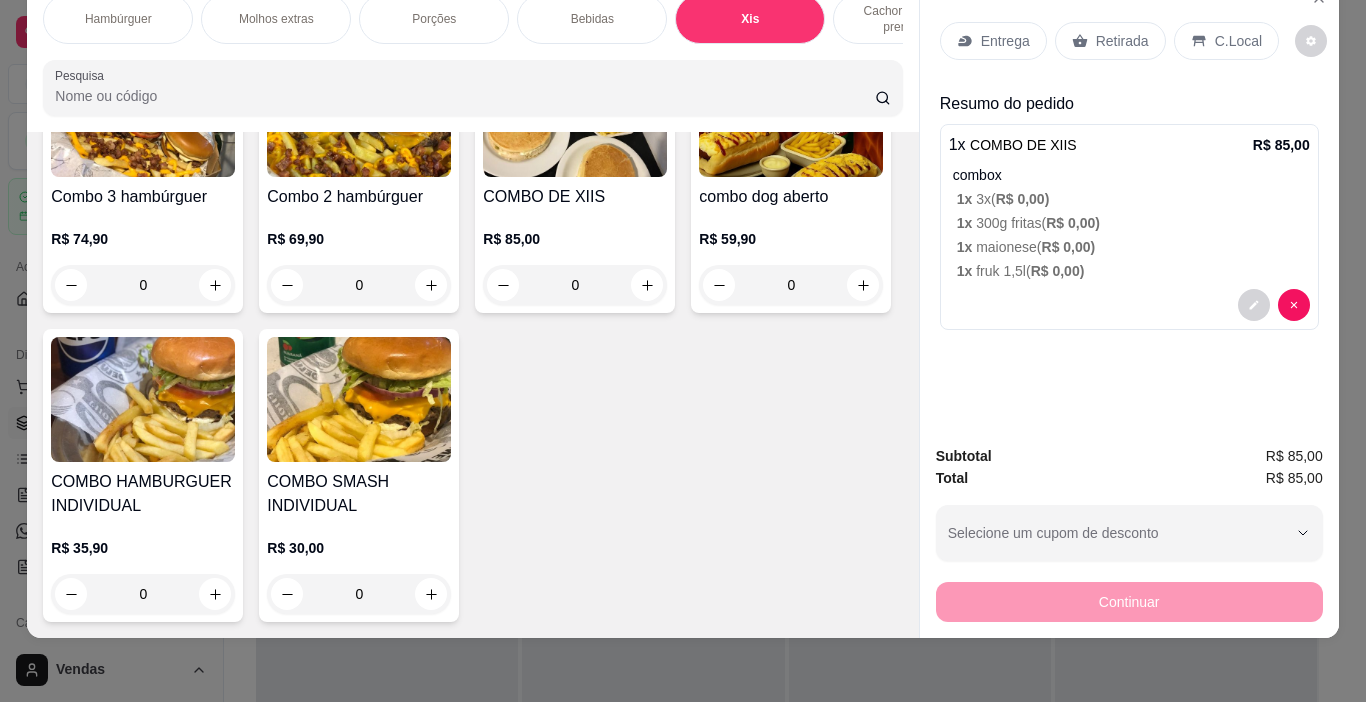 click 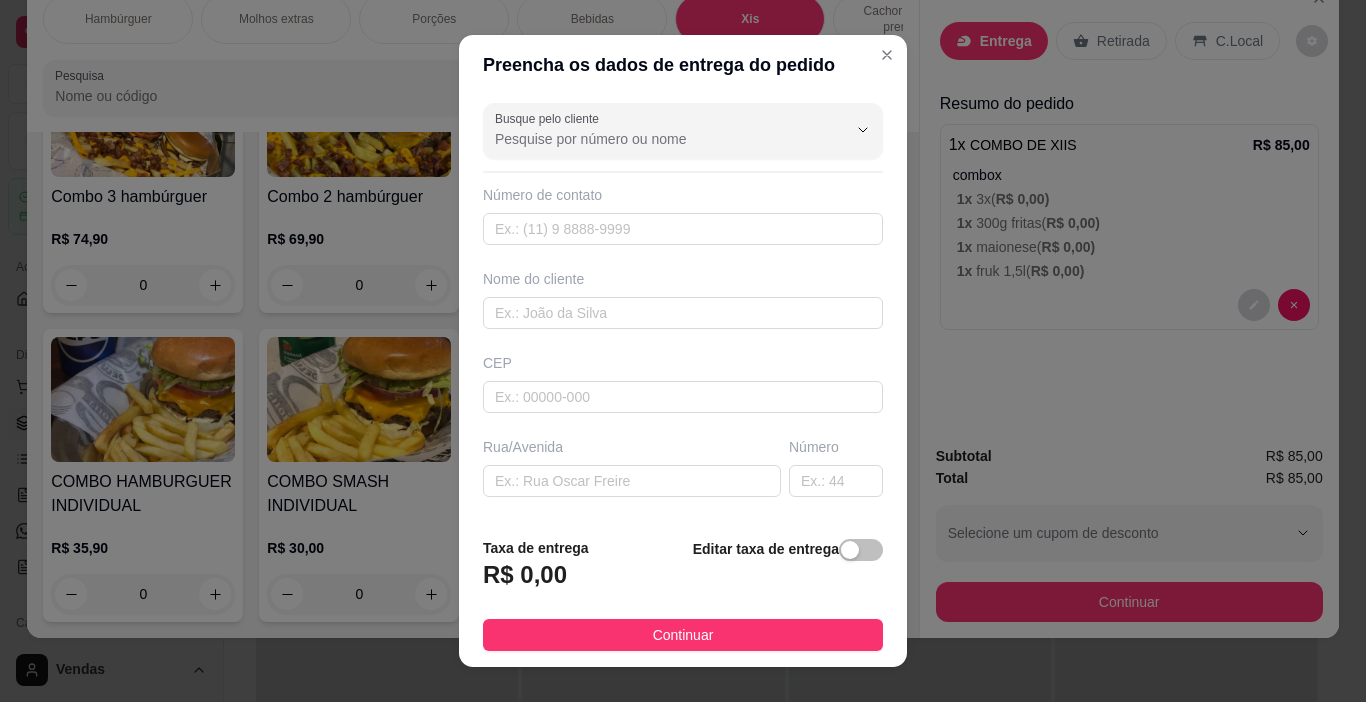 click on "Busque pelo cliente" at bounding box center (655, 139) 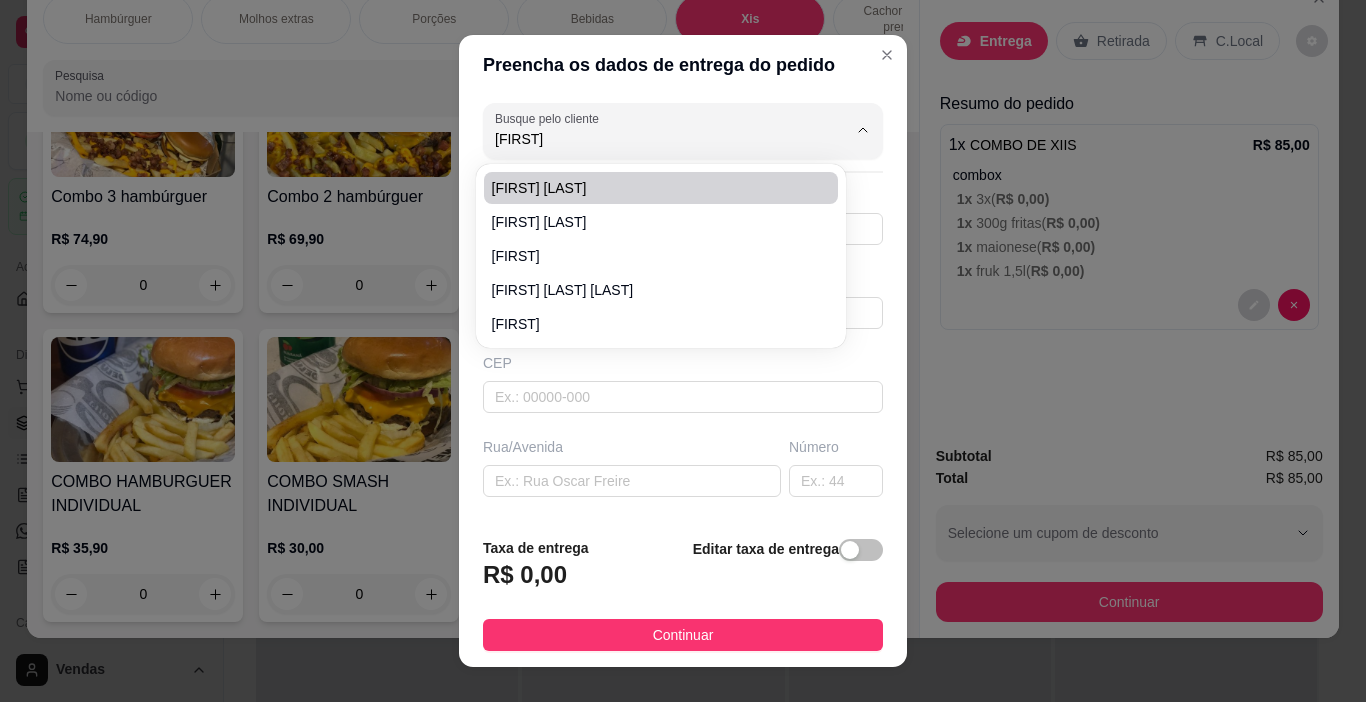 click on "[FIRST] [LAST]" at bounding box center (651, 188) 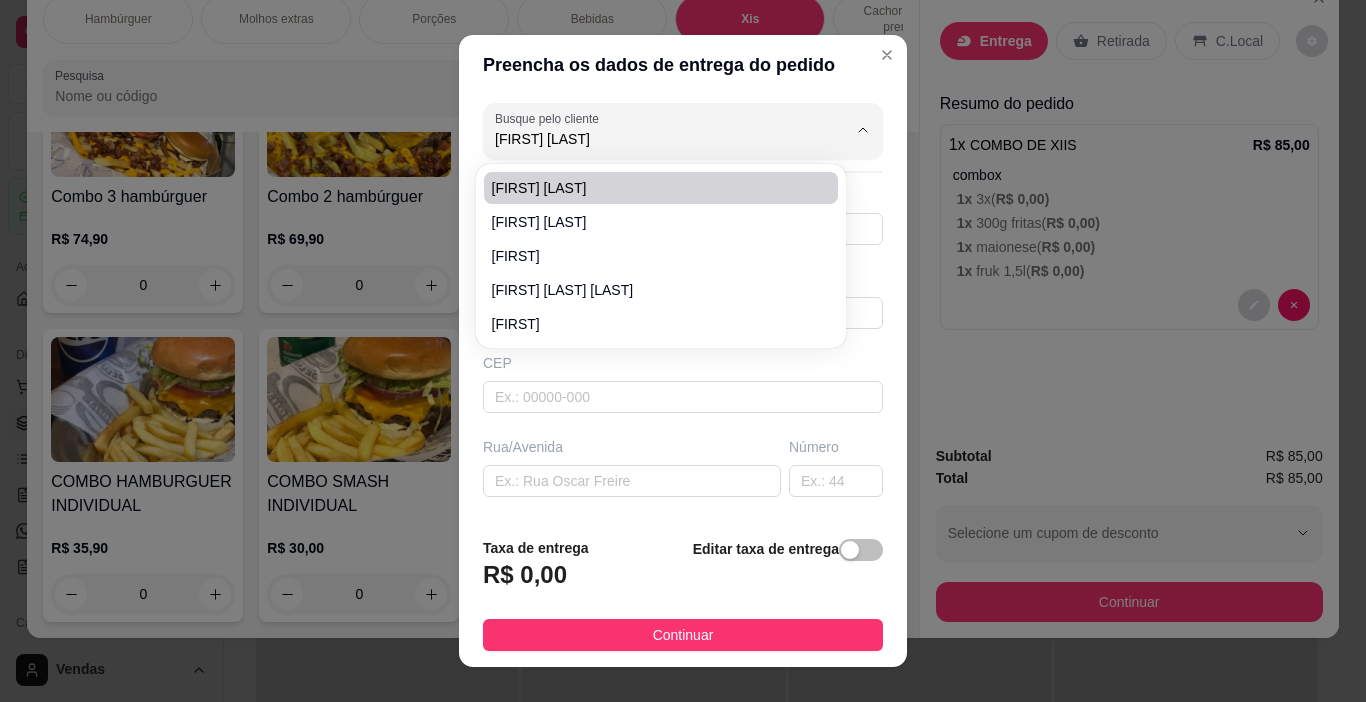 type on "[FIRST] [LAST]" 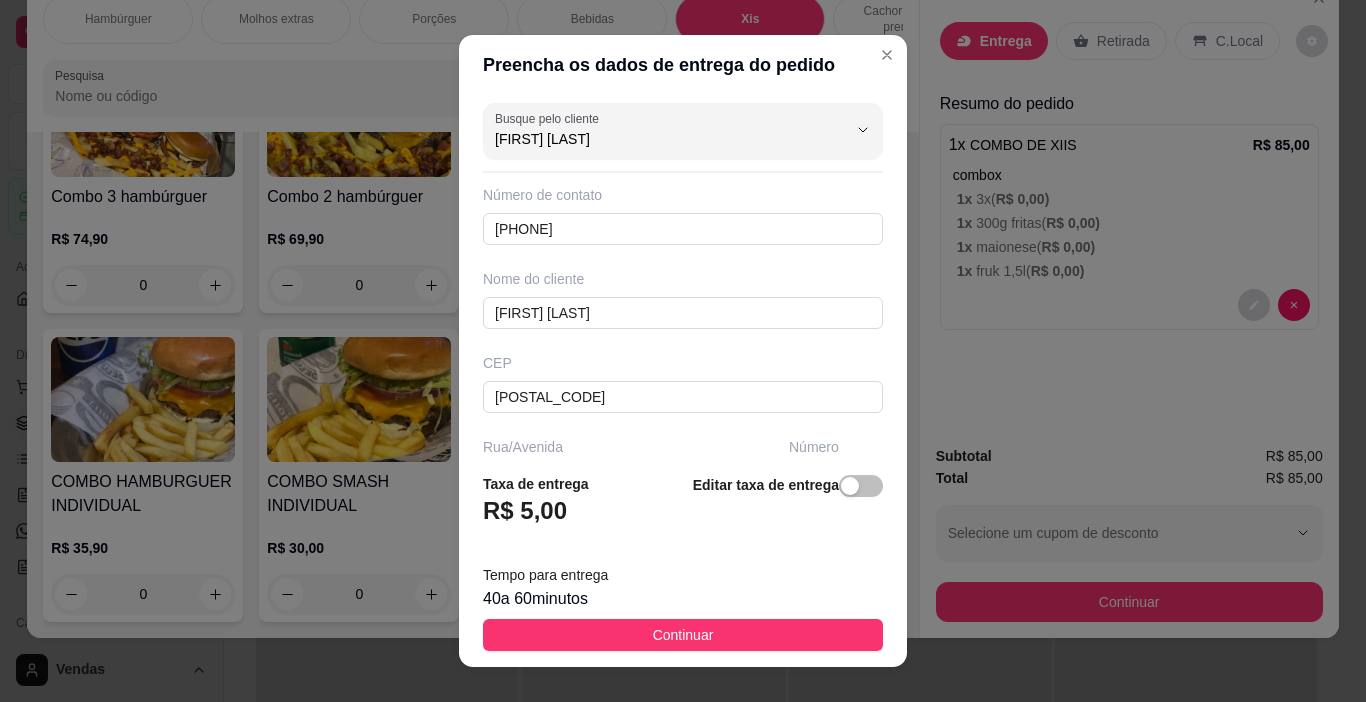 scroll, scrollTop: 312, scrollLeft: 0, axis: vertical 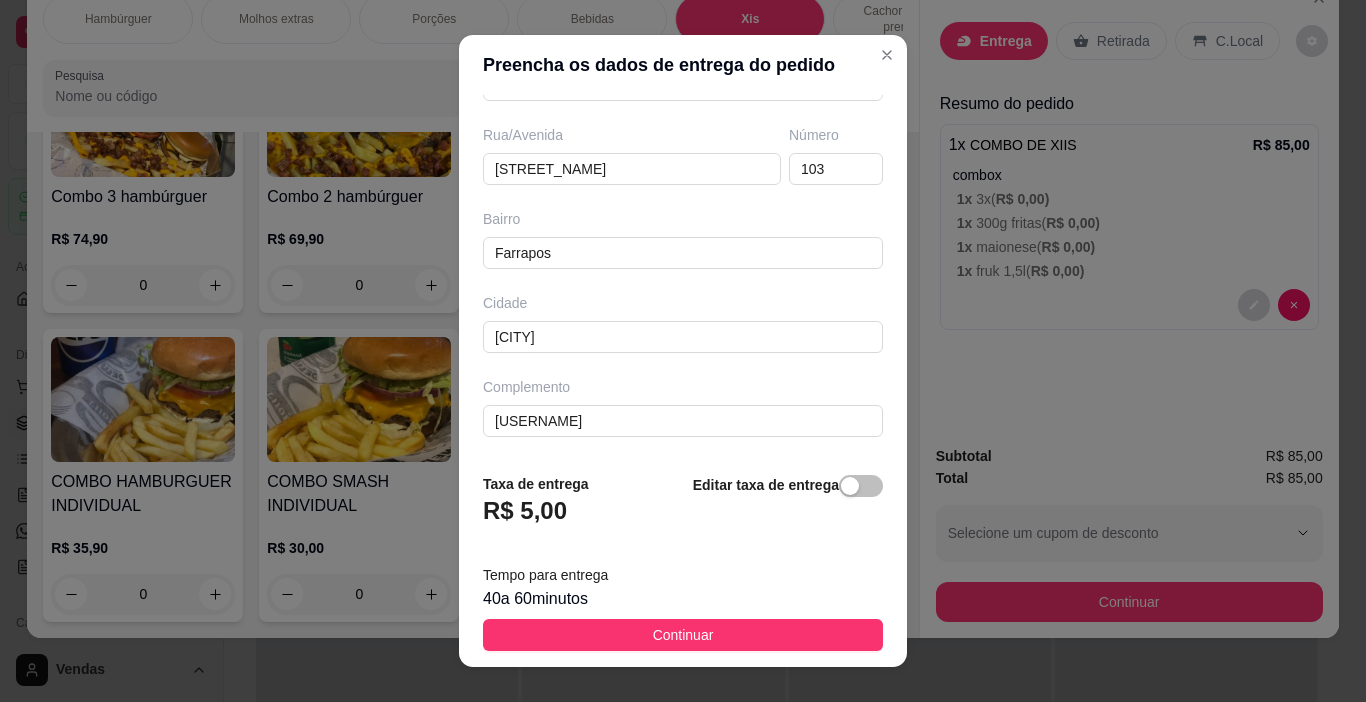 type on "[FIRST] [LAST]" 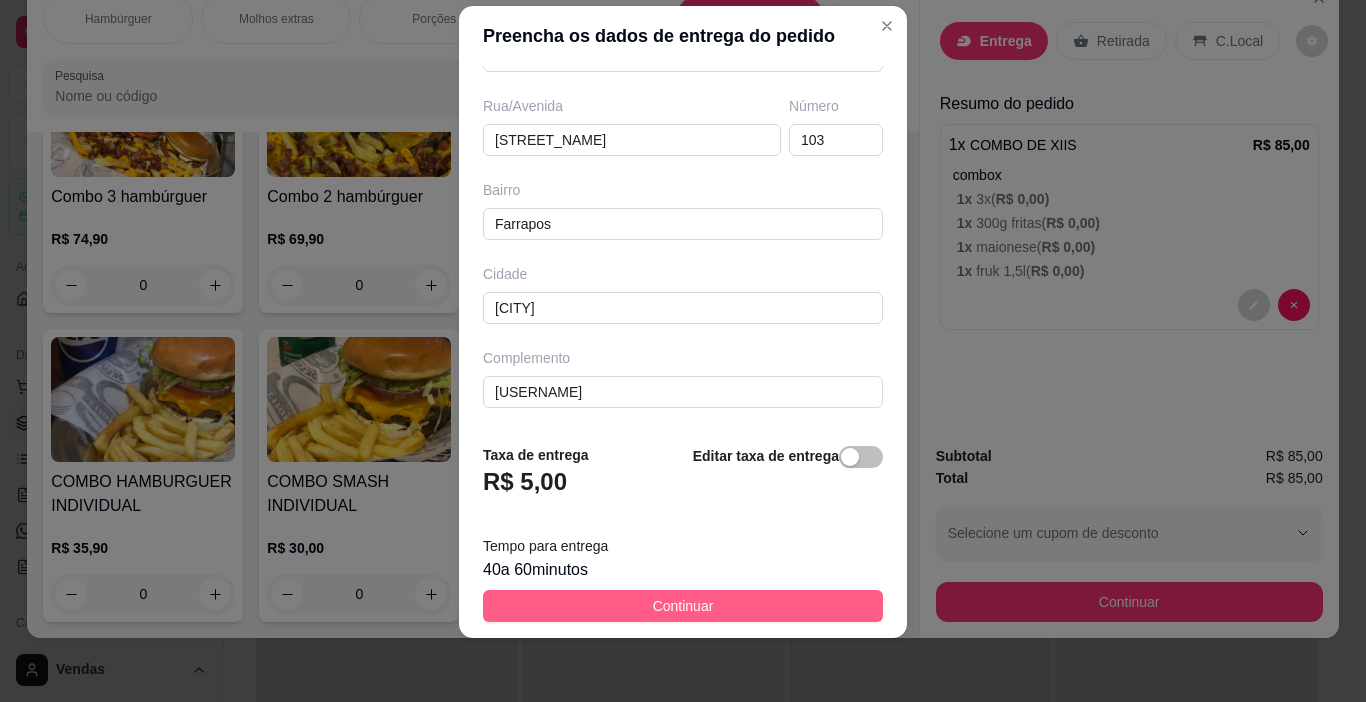 click on "Continuar" at bounding box center [683, 606] 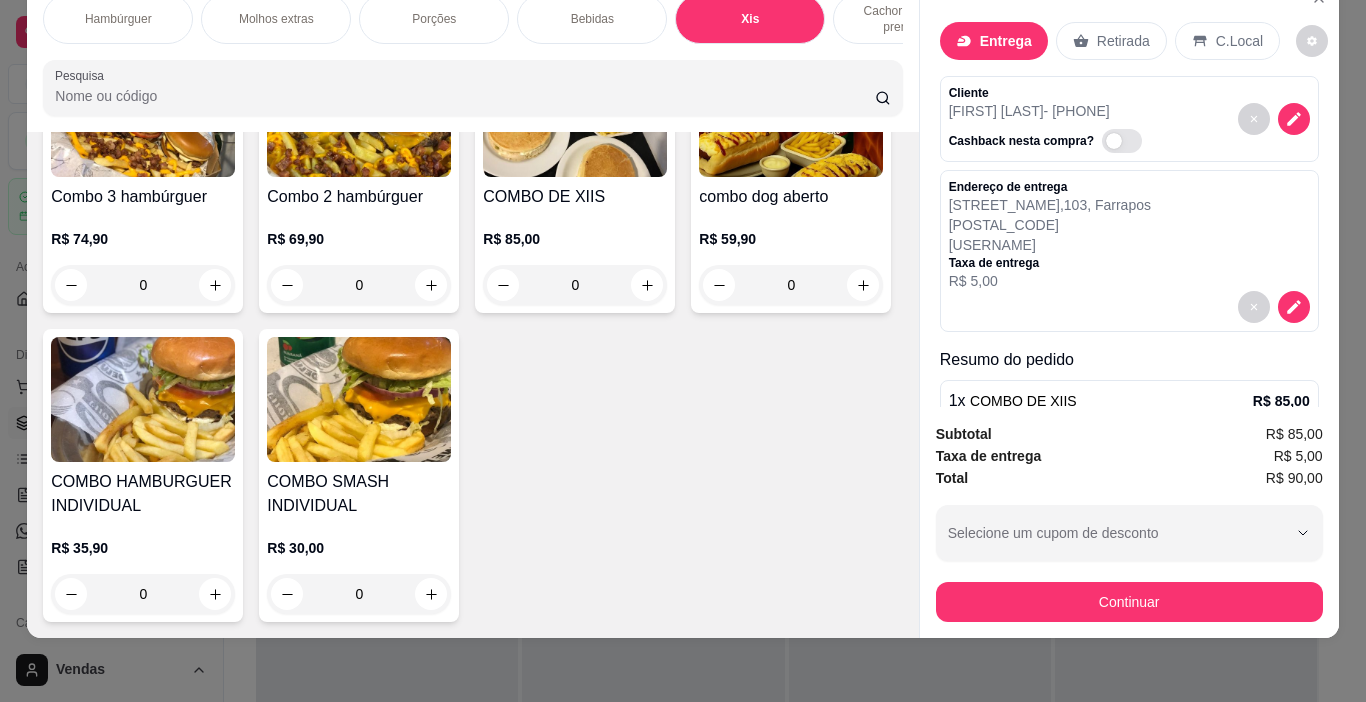 scroll, scrollTop: 207, scrollLeft: 0, axis: vertical 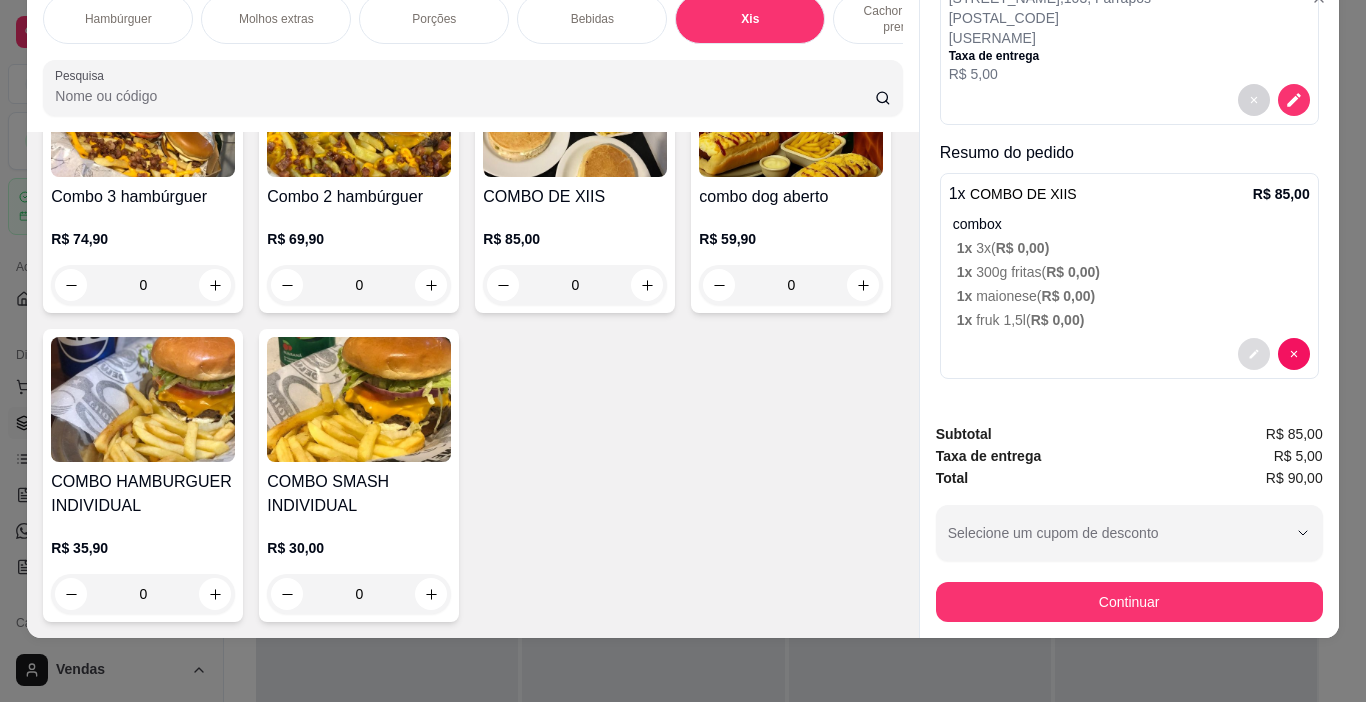 click at bounding box center [1254, 354] 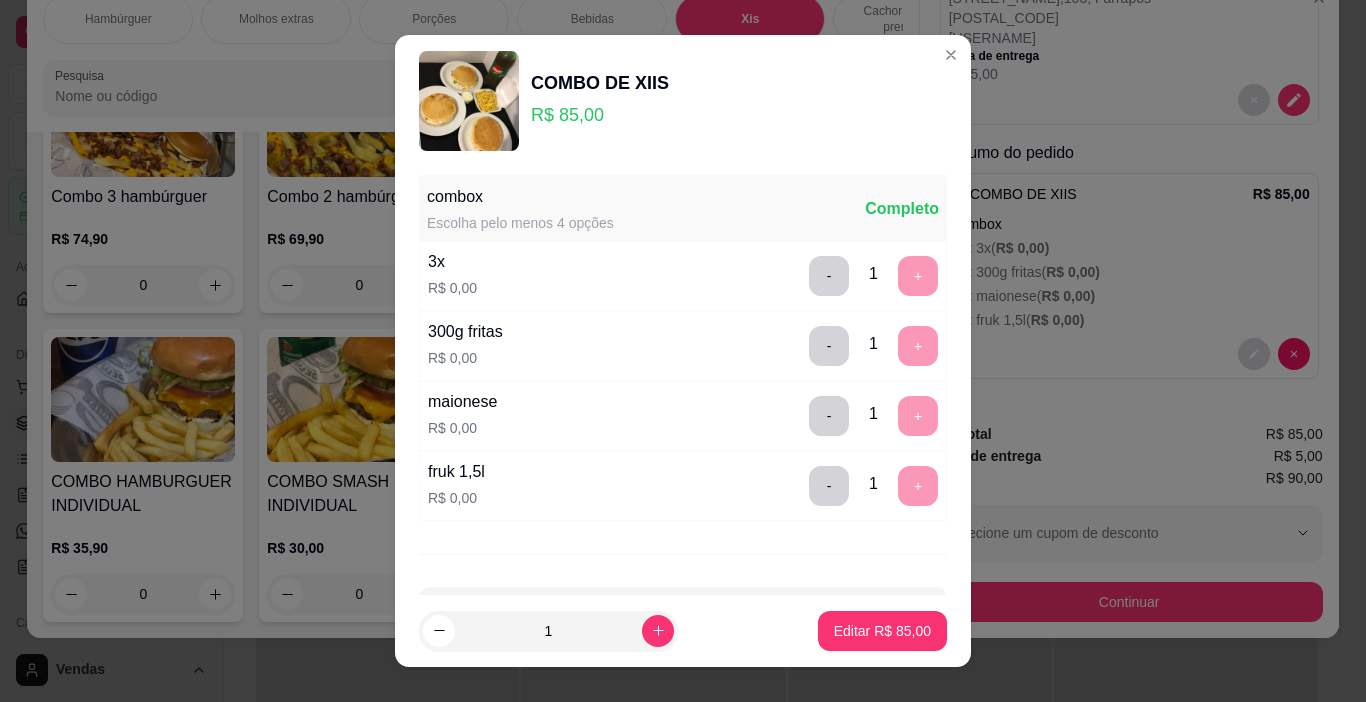 scroll, scrollTop: 76, scrollLeft: 0, axis: vertical 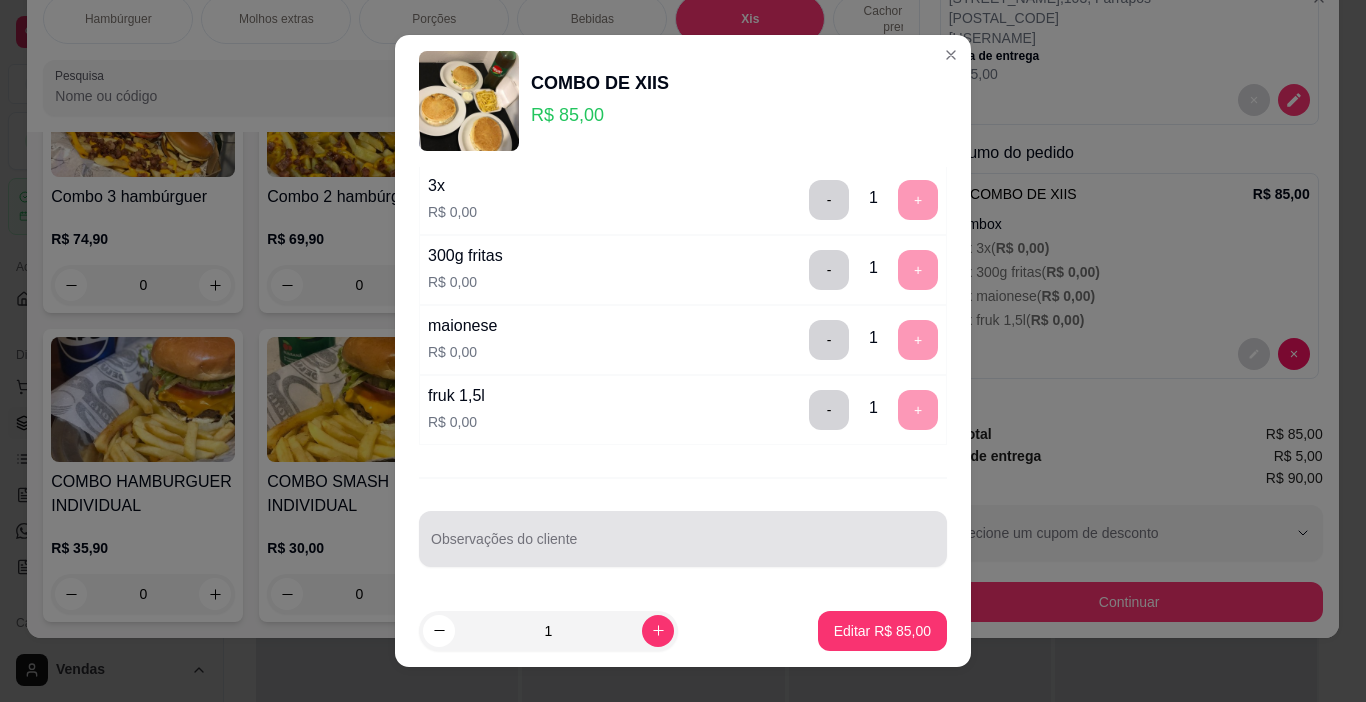 click at bounding box center [683, 539] 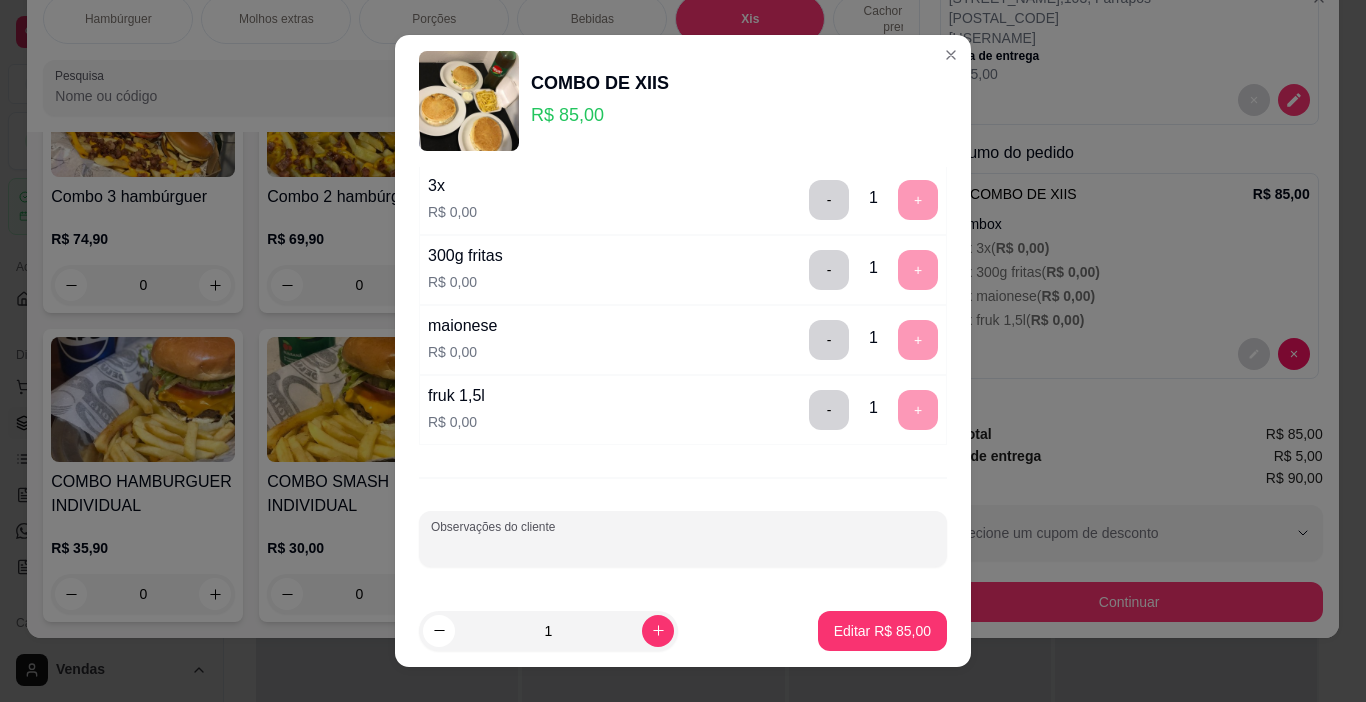 scroll, scrollTop: 29, scrollLeft: 0, axis: vertical 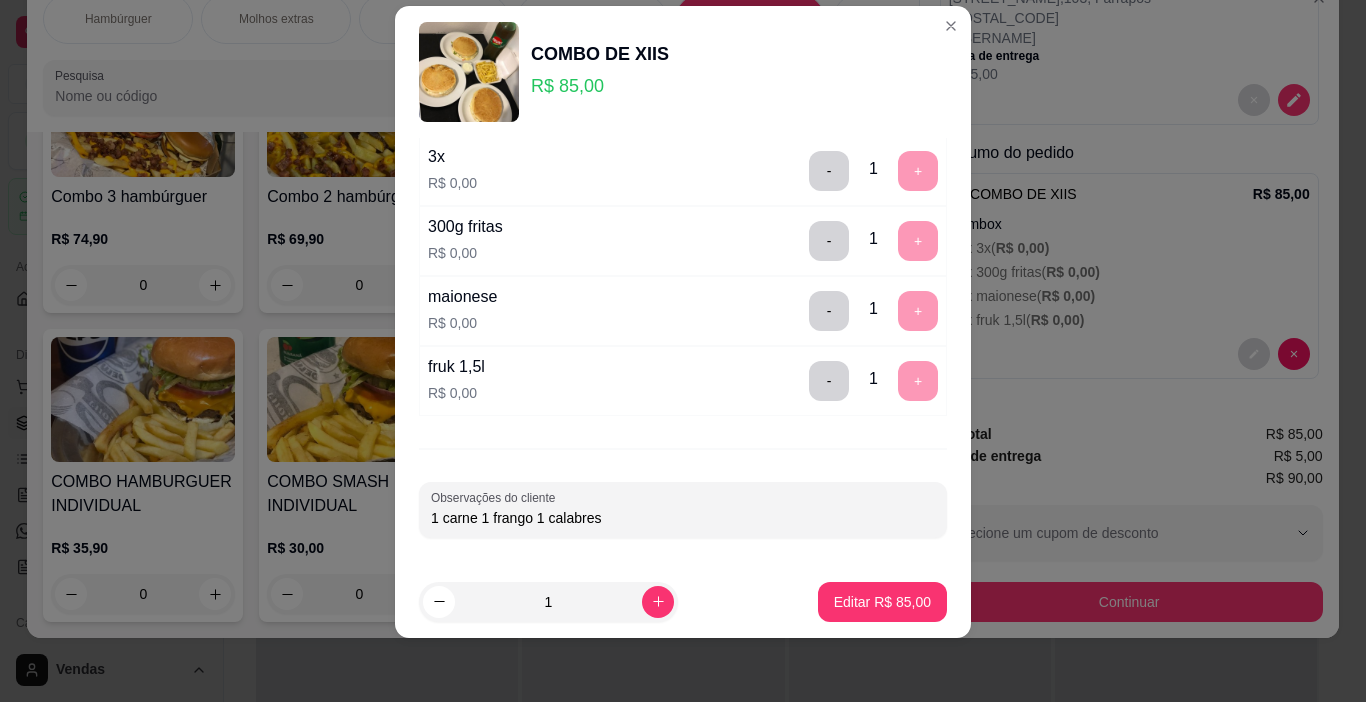 type on "1 carne 1 frango 1 calabresa" 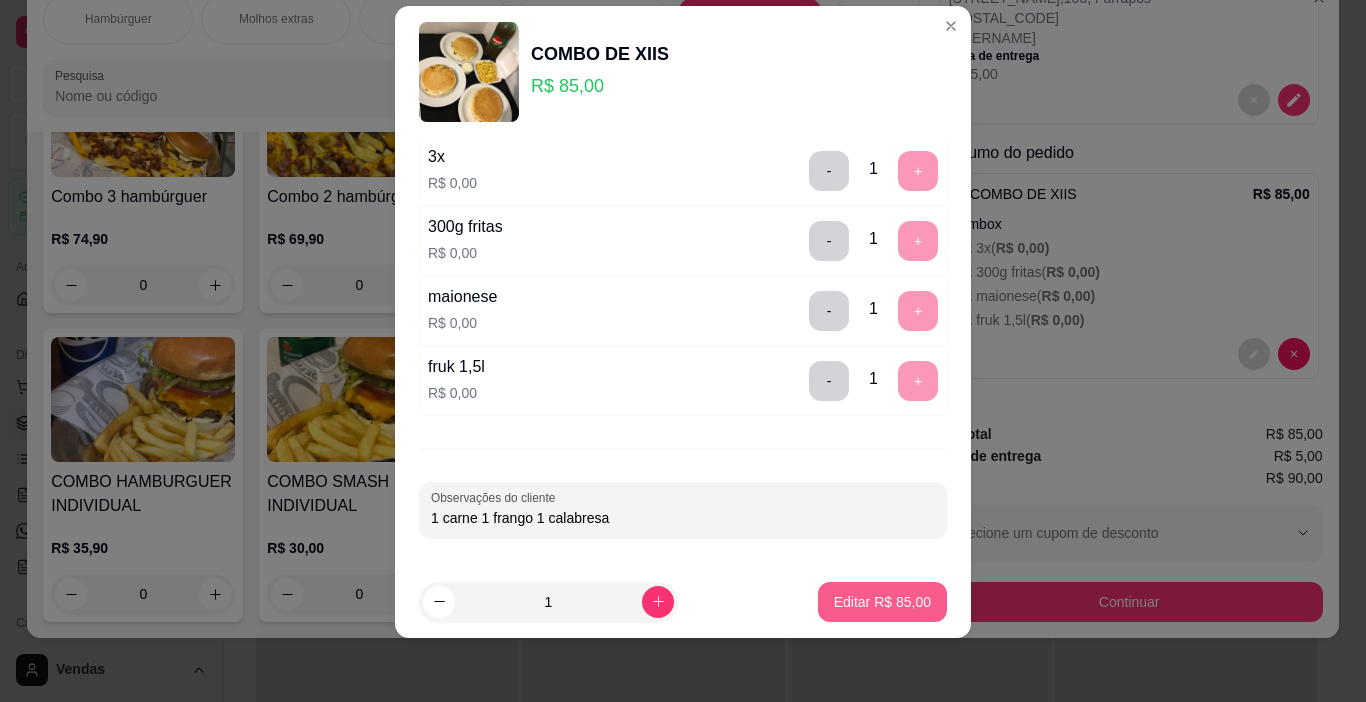 click on "Editar   R$ 85,00" at bounding box center (882, 602) 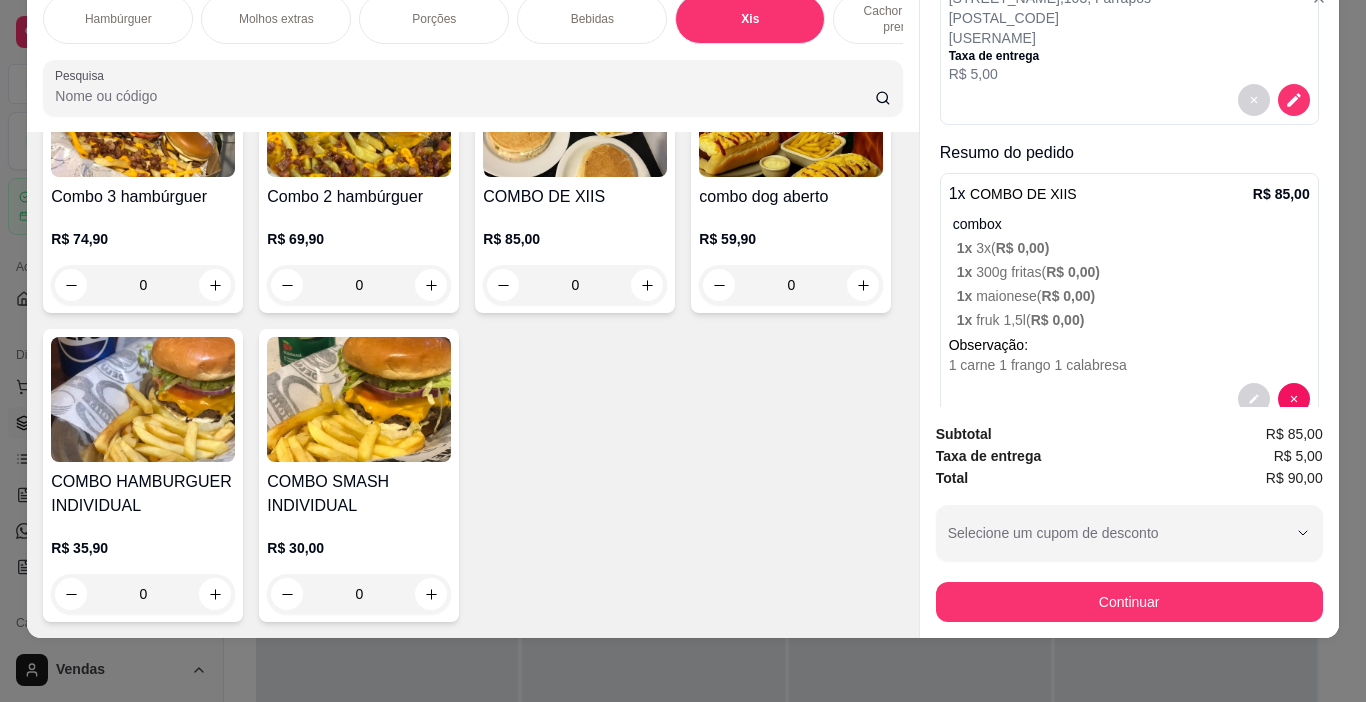 scroll, scrollTop: 252, scrollLeft: 0, axis: vertical 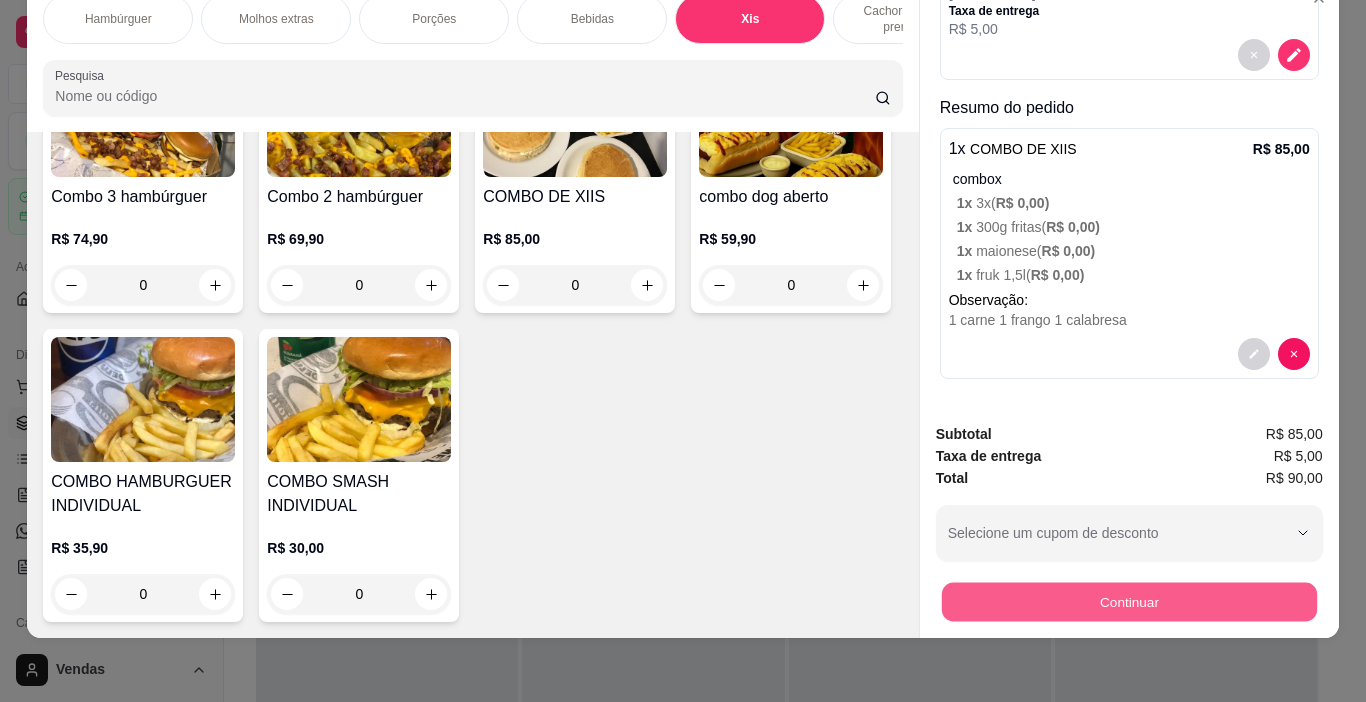 click on "Continuar" at bounding box center [1128, 602] 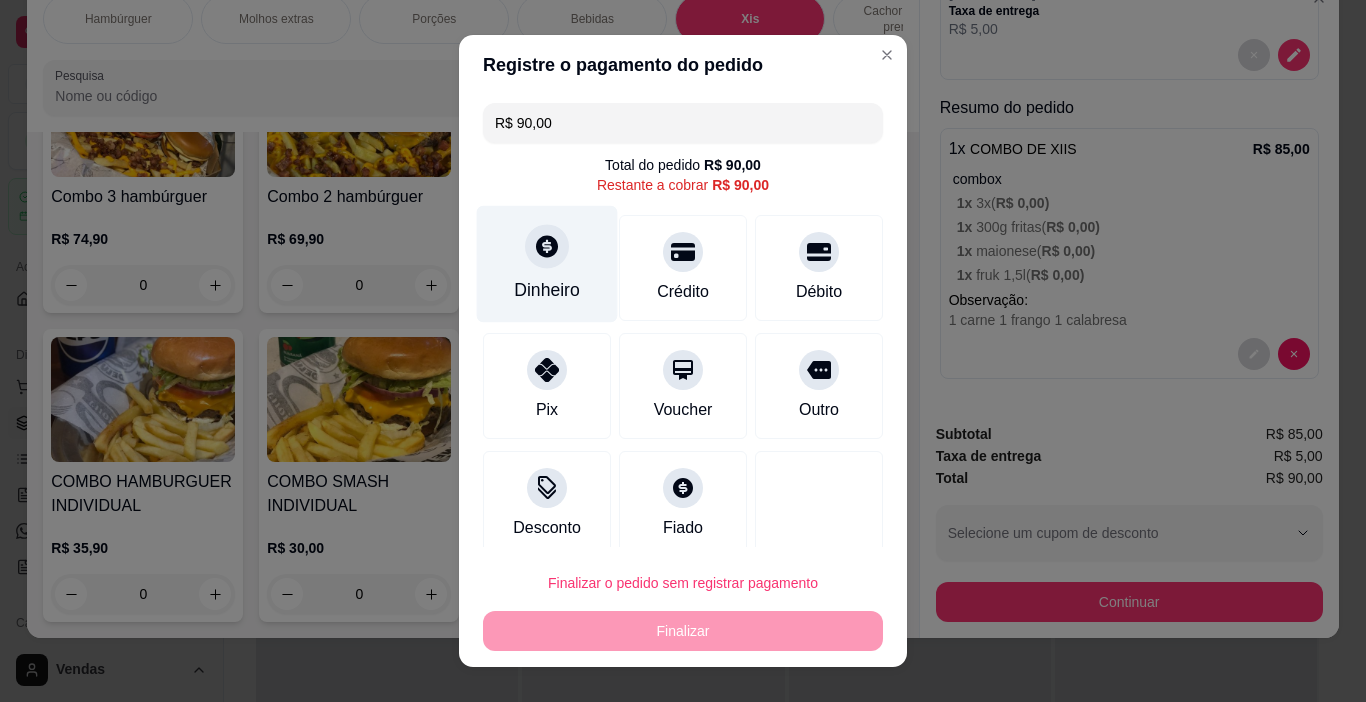click on "Dinheiro" at bounding box center (547, 264) 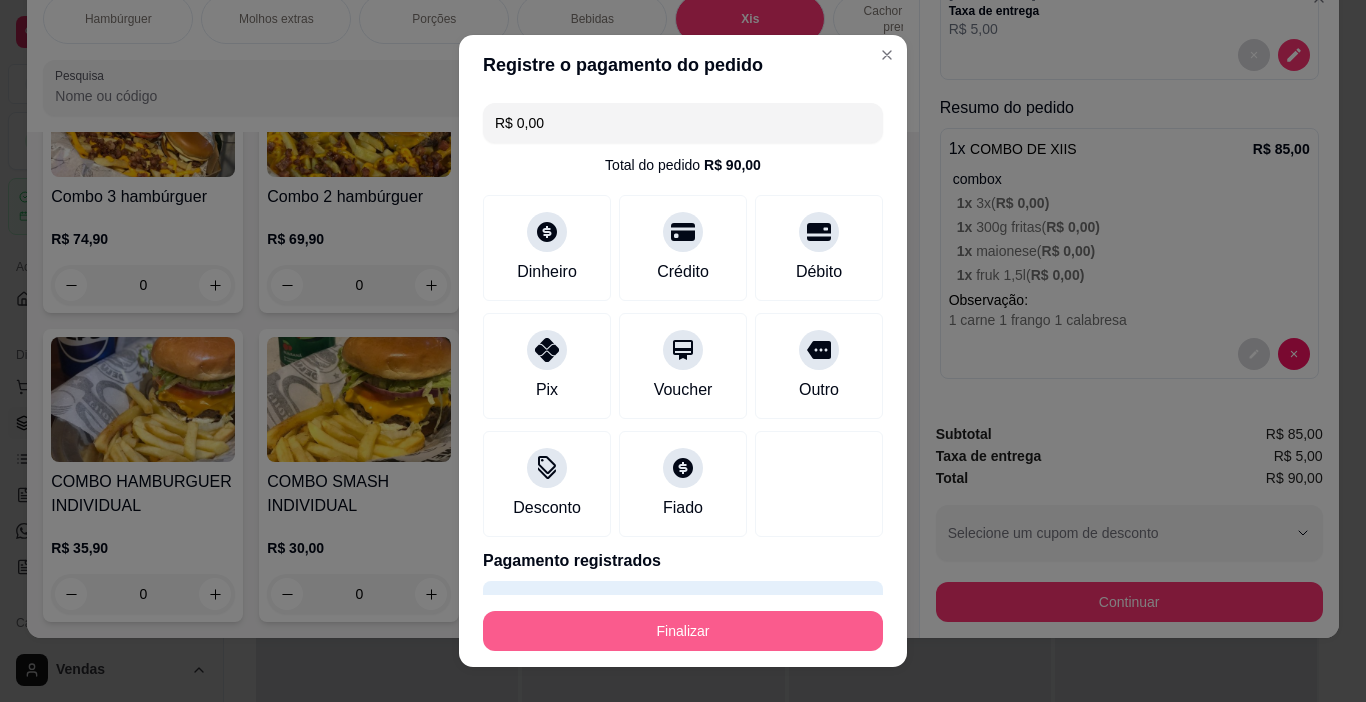 click on "Finalizar" at bounding box center (683, 631) 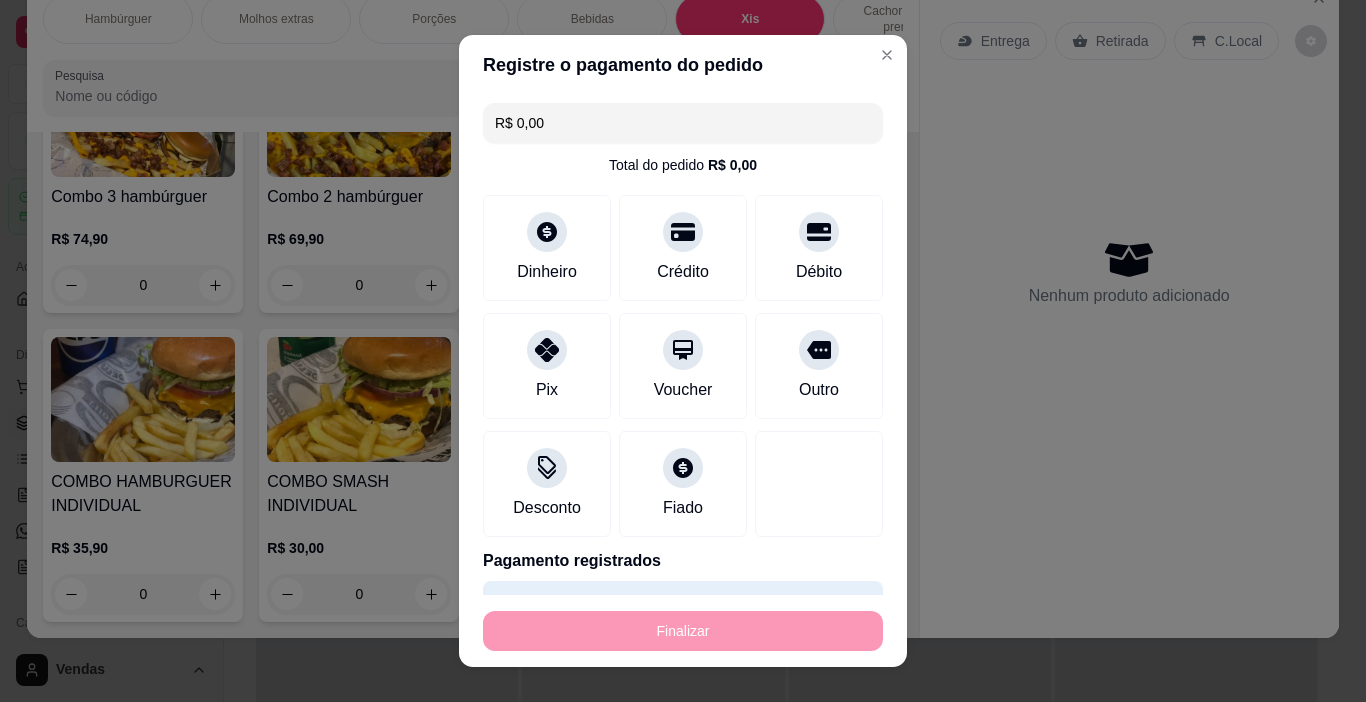 type on "-R$ 90,00" 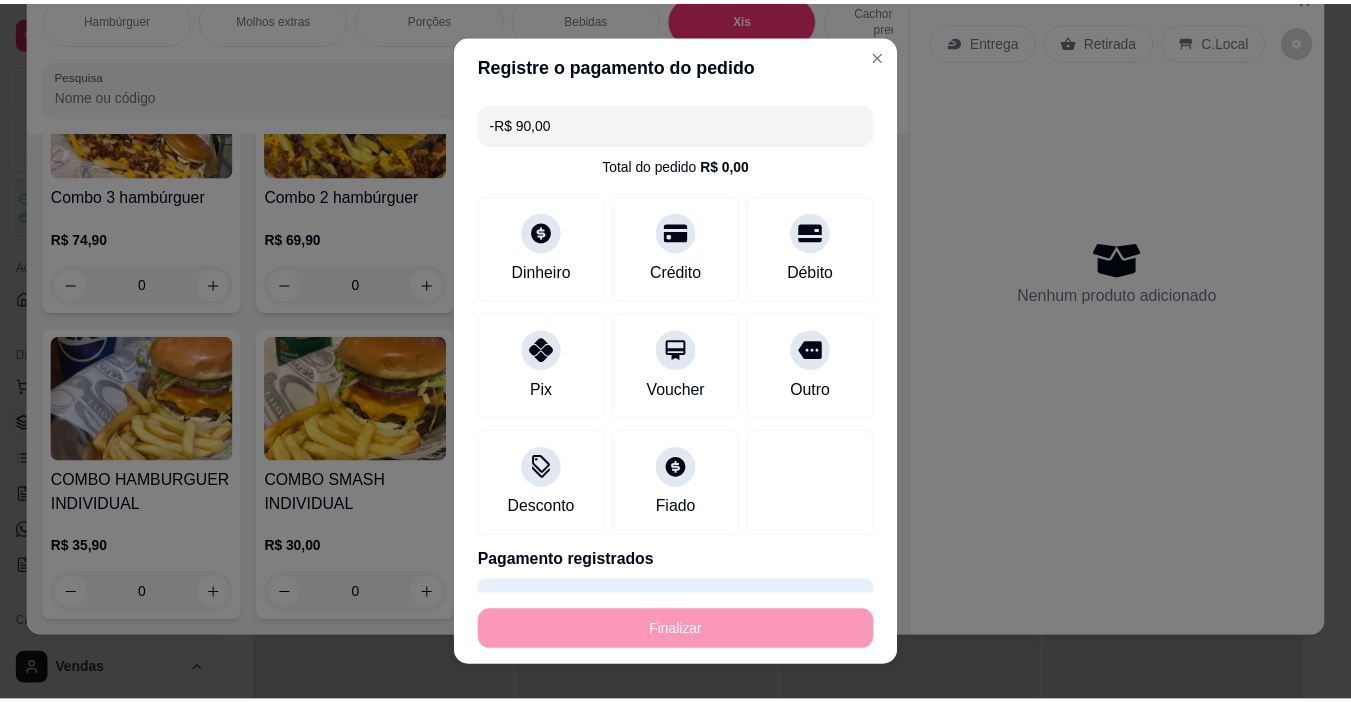 scroll, scrollTop: 0, scrollLeft: 0, axis: both 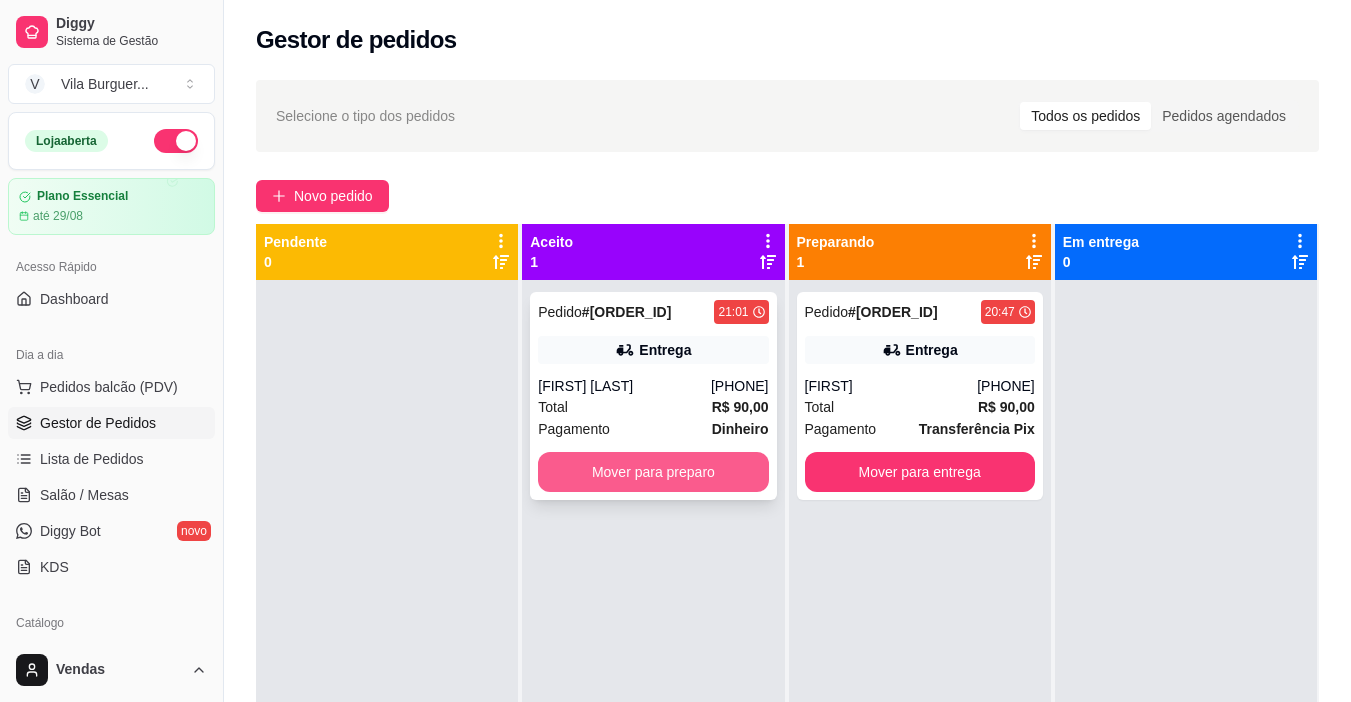 click on "Mover para preparo" at bounding box center [653, 472] 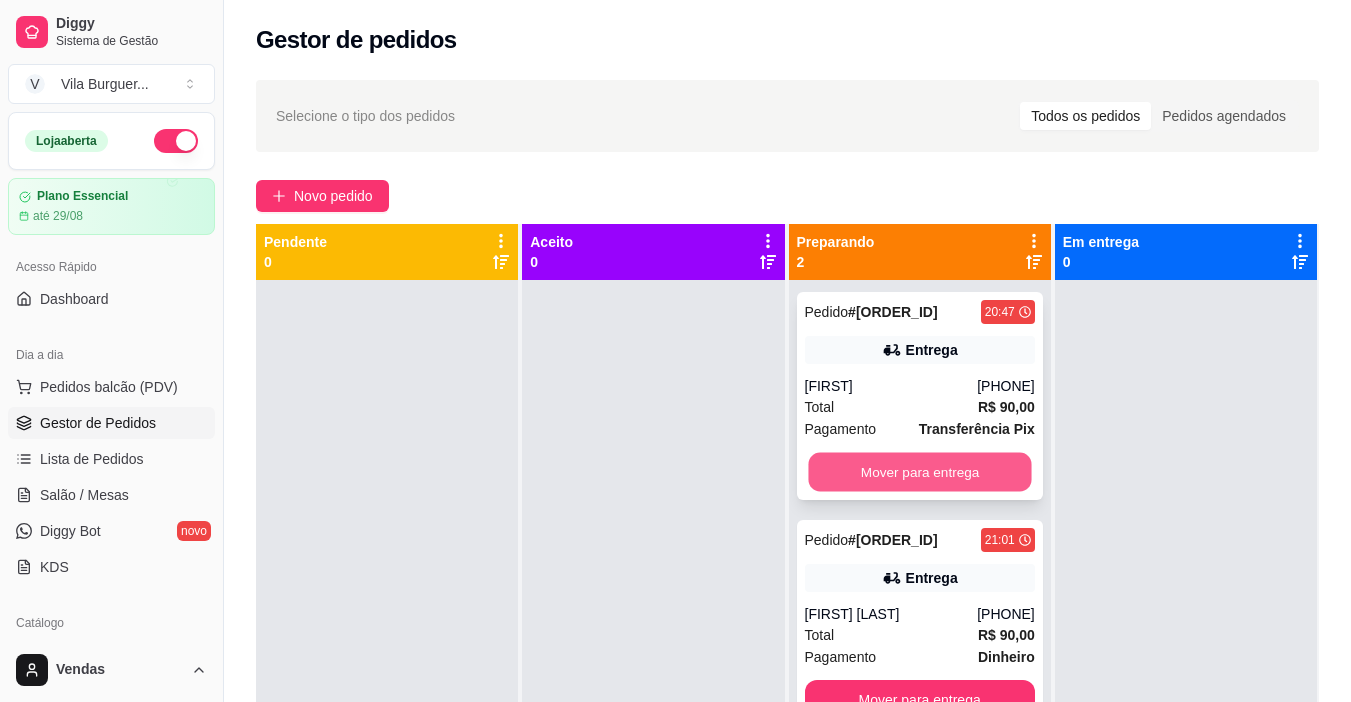 click on "Mover para entrega" at bounding box center (919, 472) 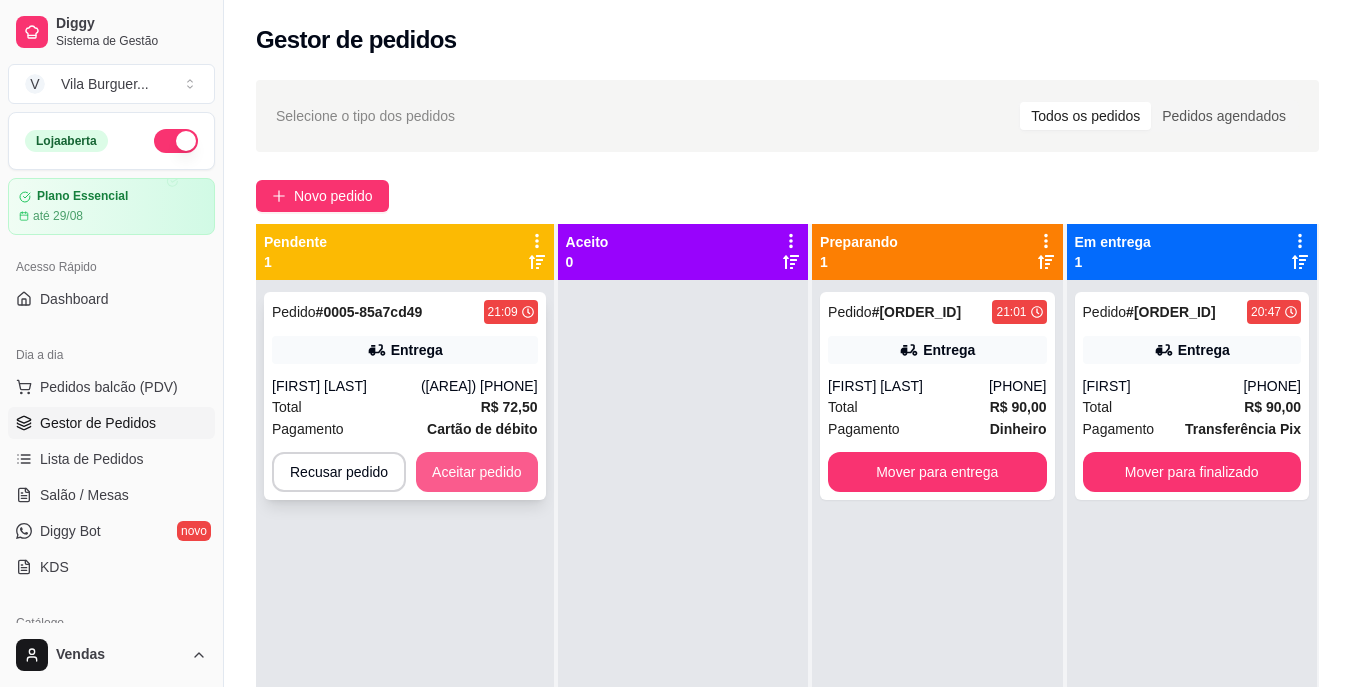 click on "Aceitar pedido" at bounding box center (477, 472) 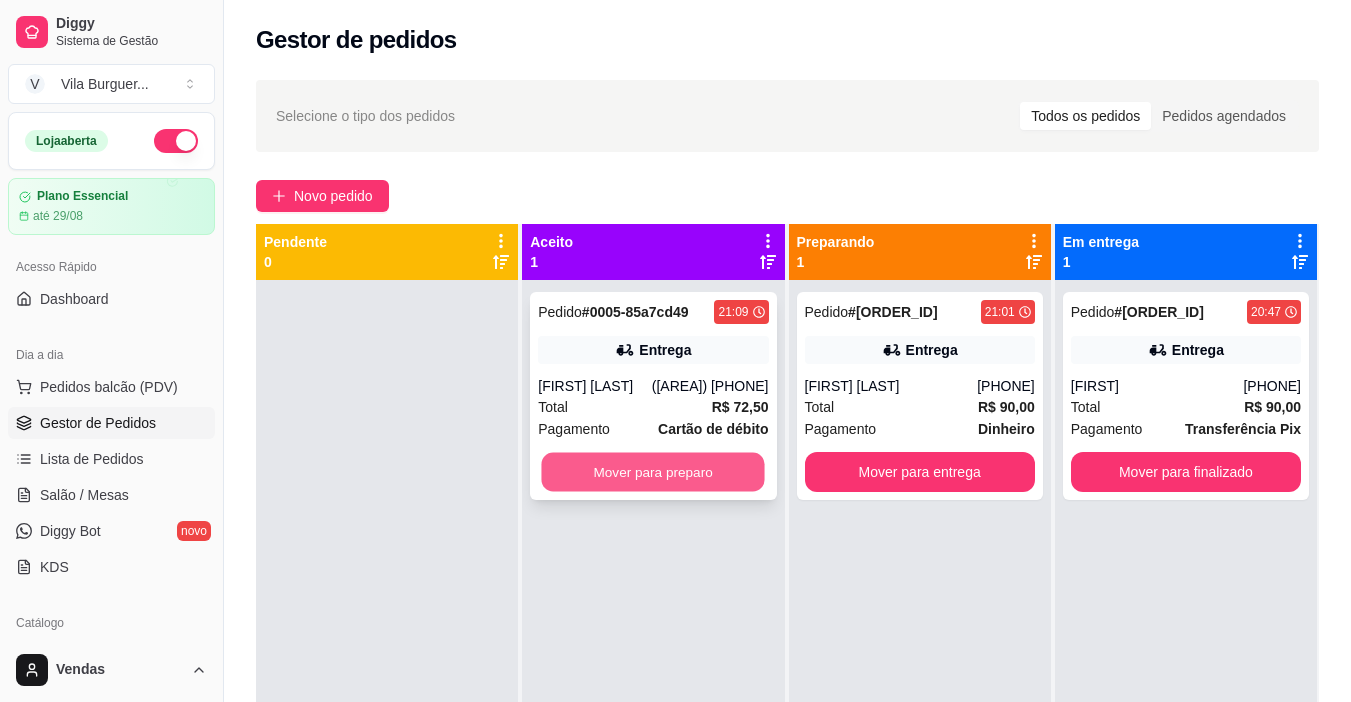 click on "Mover para preparo" at bounding box center (653, 472) 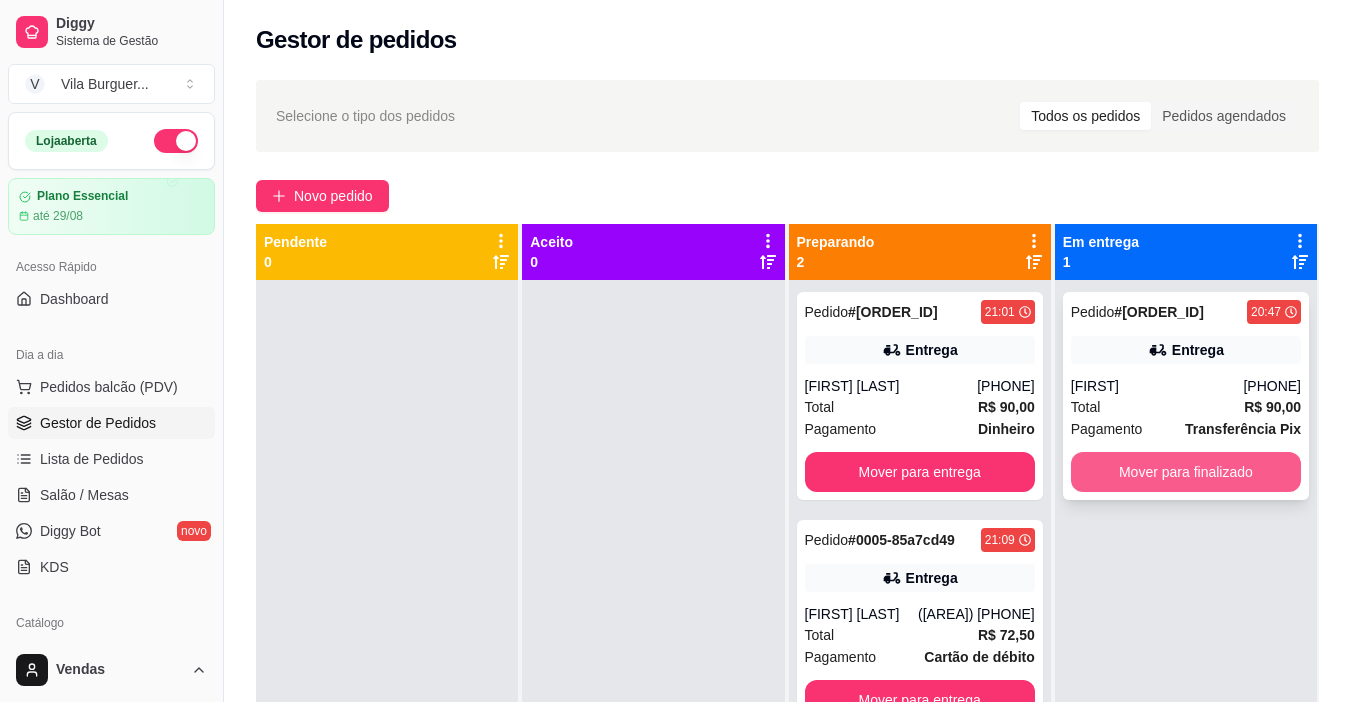 click on "Mover para finalizado" at bounding box center (1186, 472) 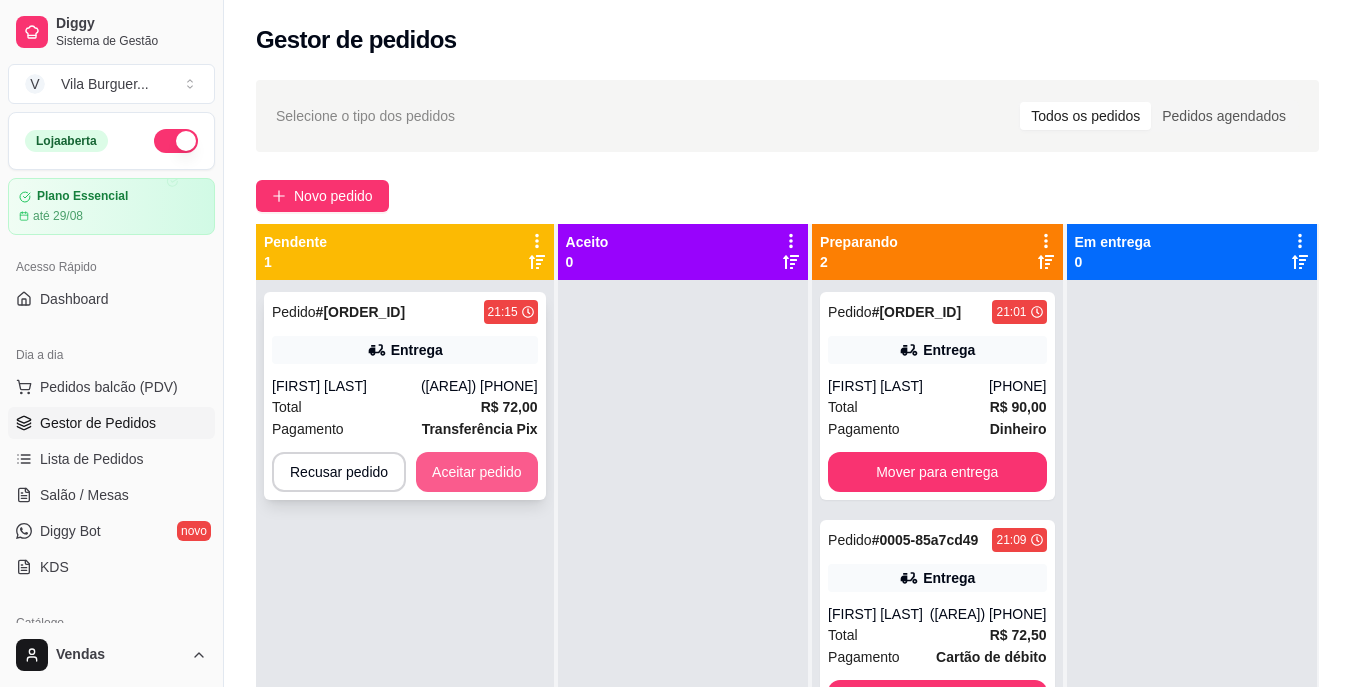 click on "Aceitar pedido" at bounding box center (477, 472) 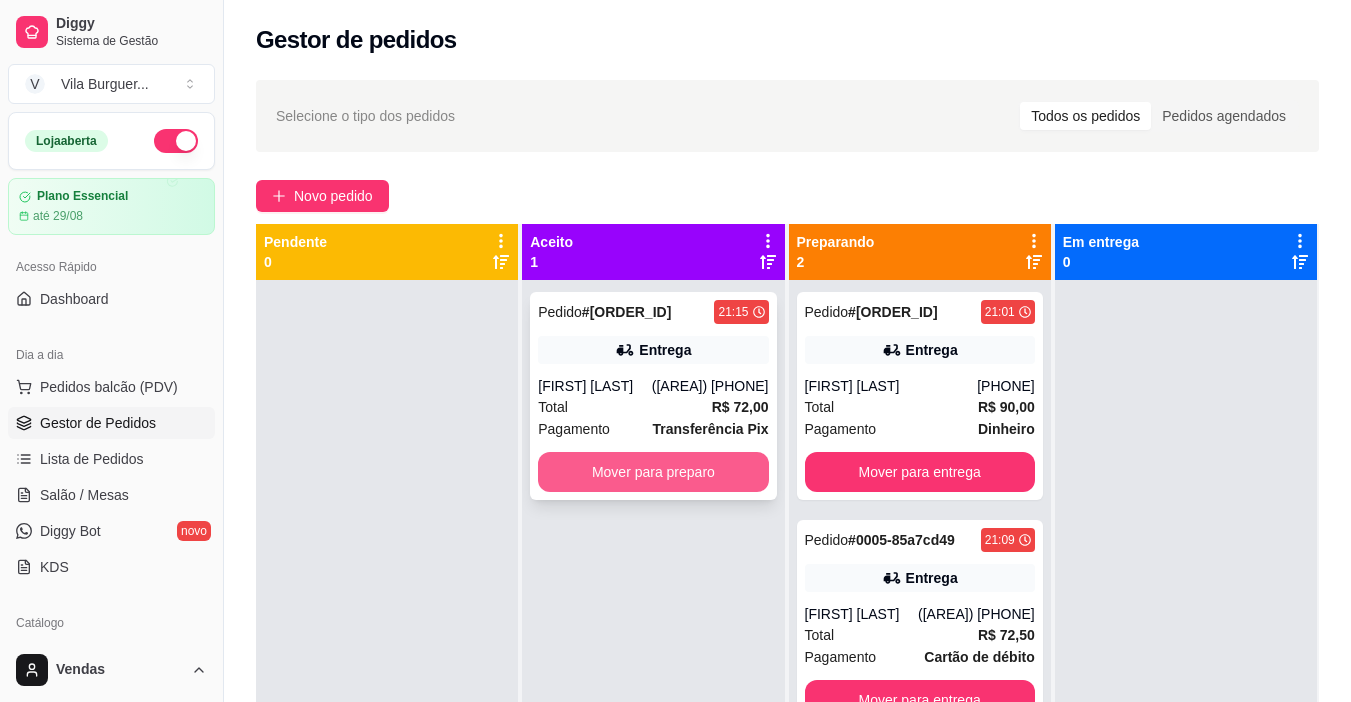 click on "Mover para preparo" at bounding box center [653, 472] 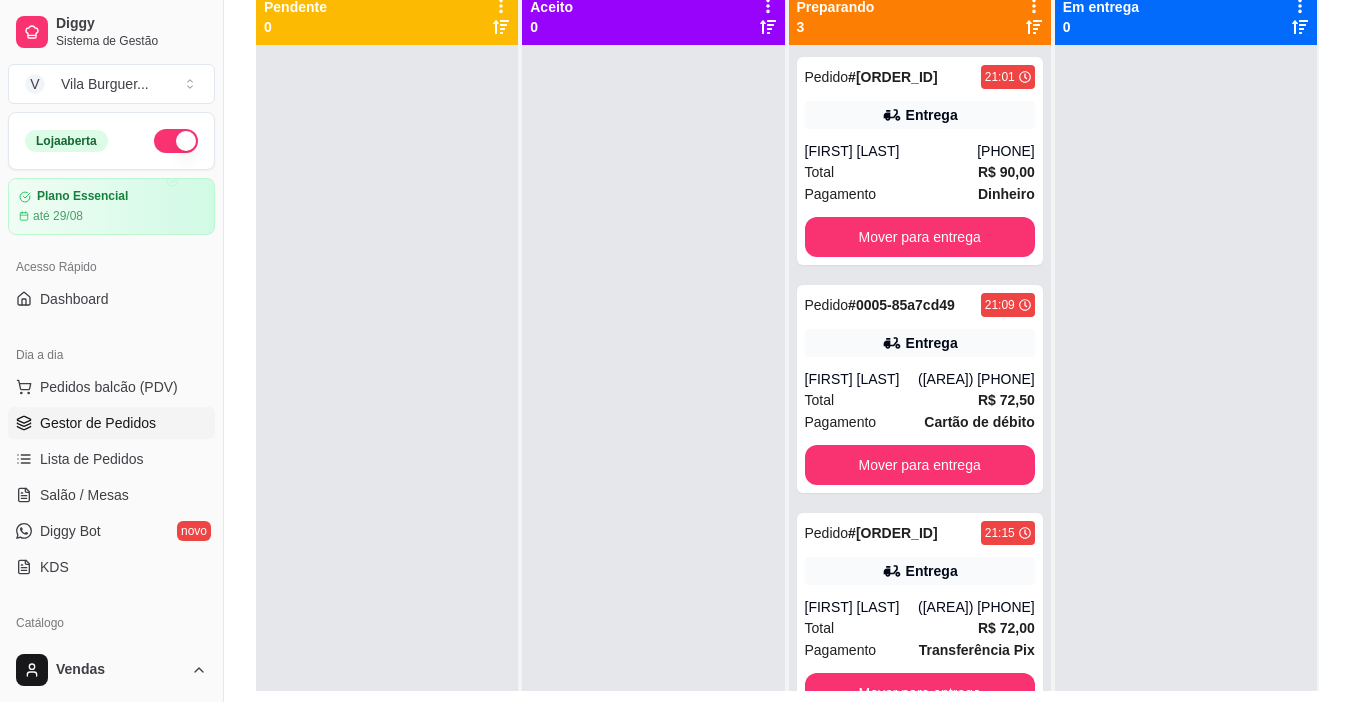 scroll, scrollTop: 305, scrollLeft: 0, axis: vertical 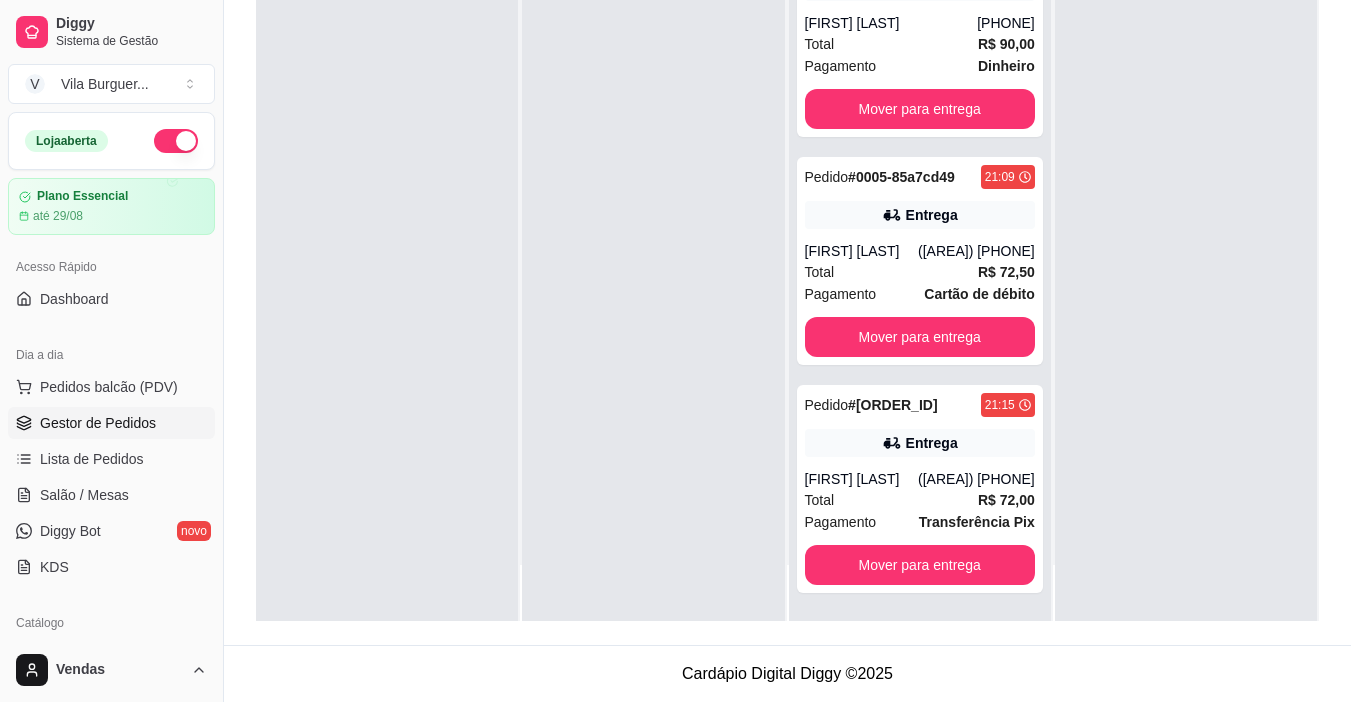 drag, startPoint x: 676, startPoint y: 190, endPoint x: 376, endPoint y: 208, distance: 300.53952 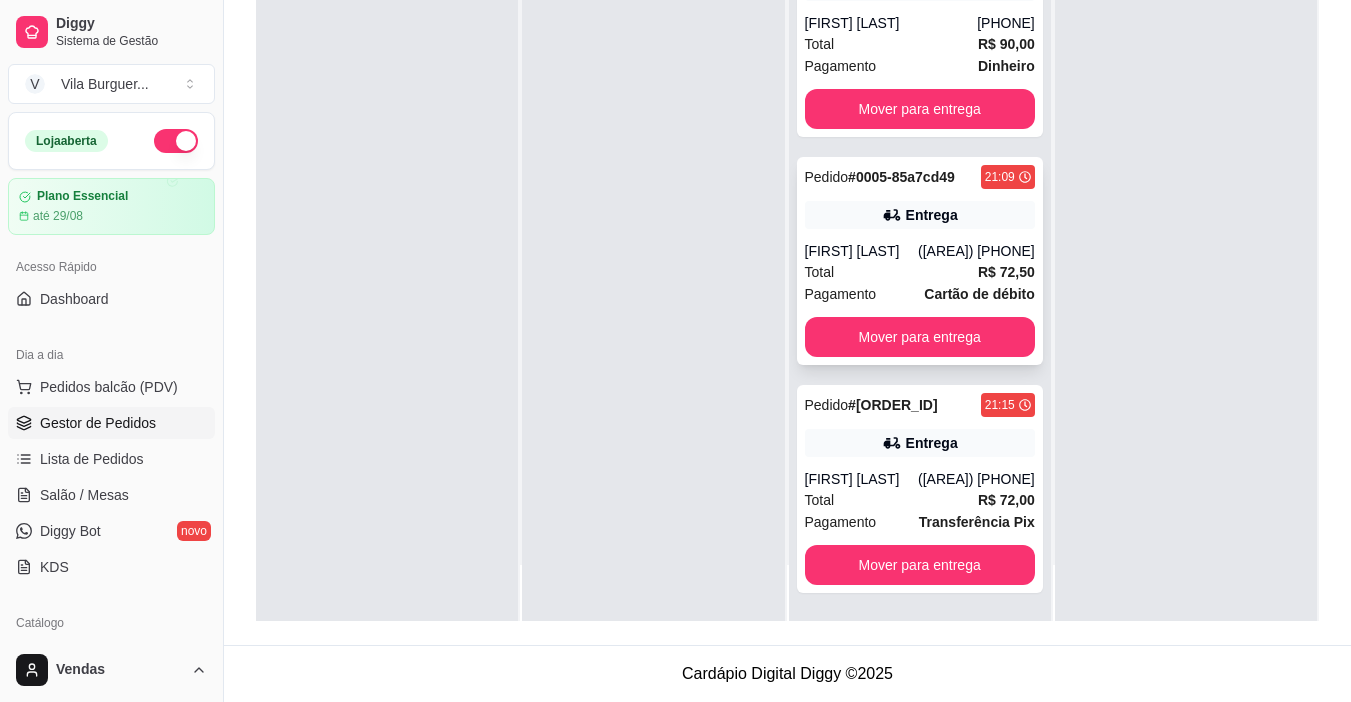 scroll, scrollTop: 0, scrollLeft: 0, axis: both 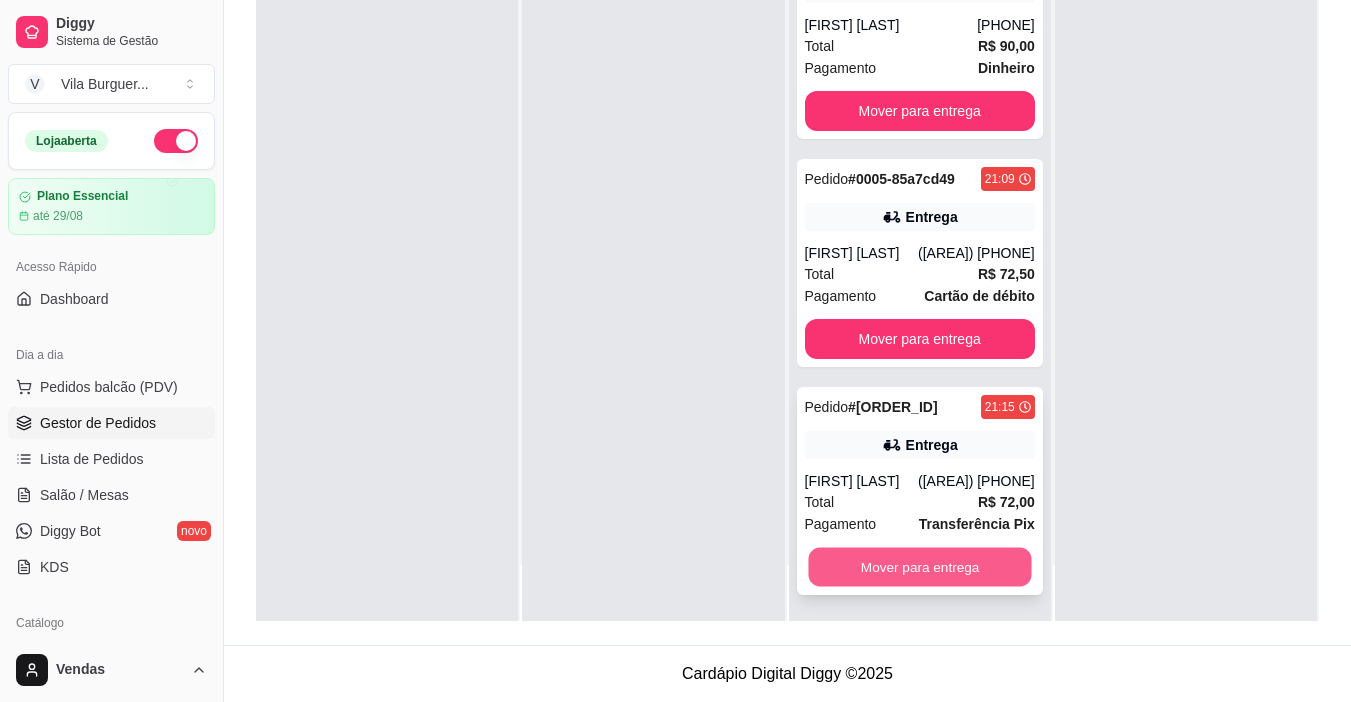 click on "Mover para entrega" at bounding box center [919, 567] 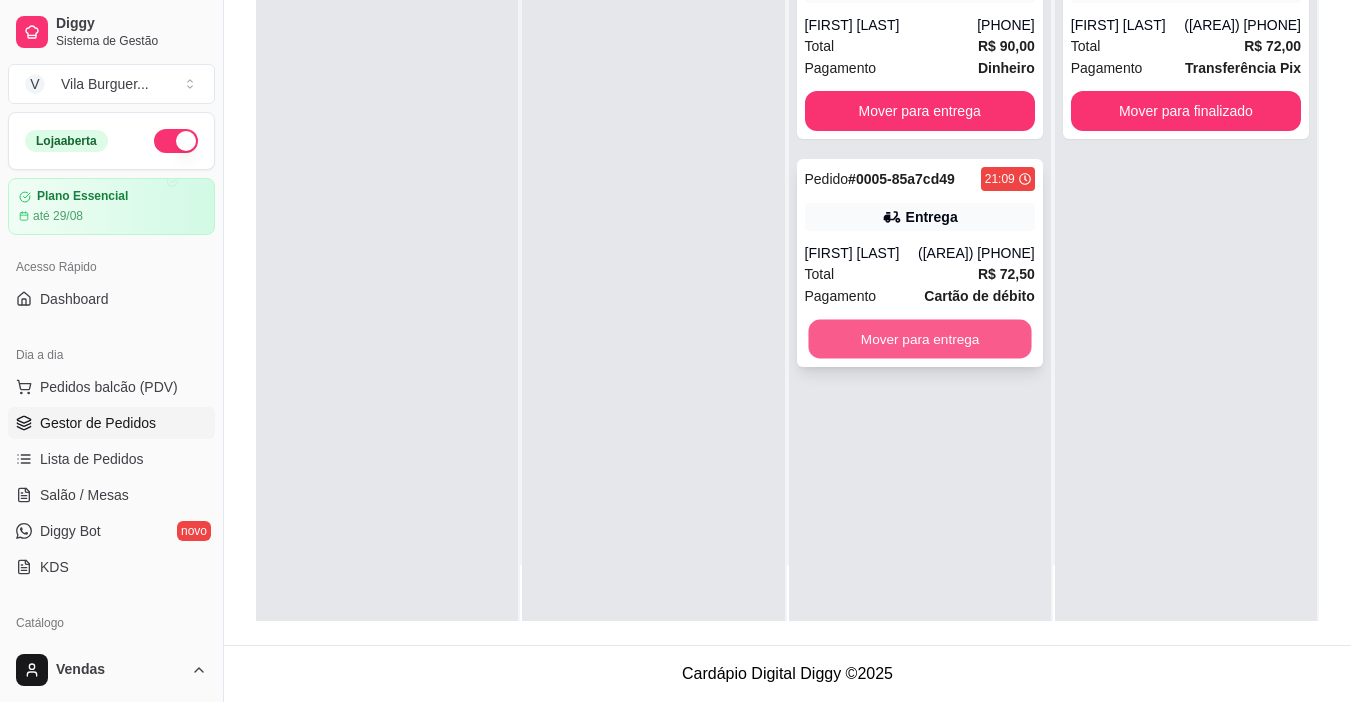 click on "Mover para entrega" at bounding box center (919, 339) 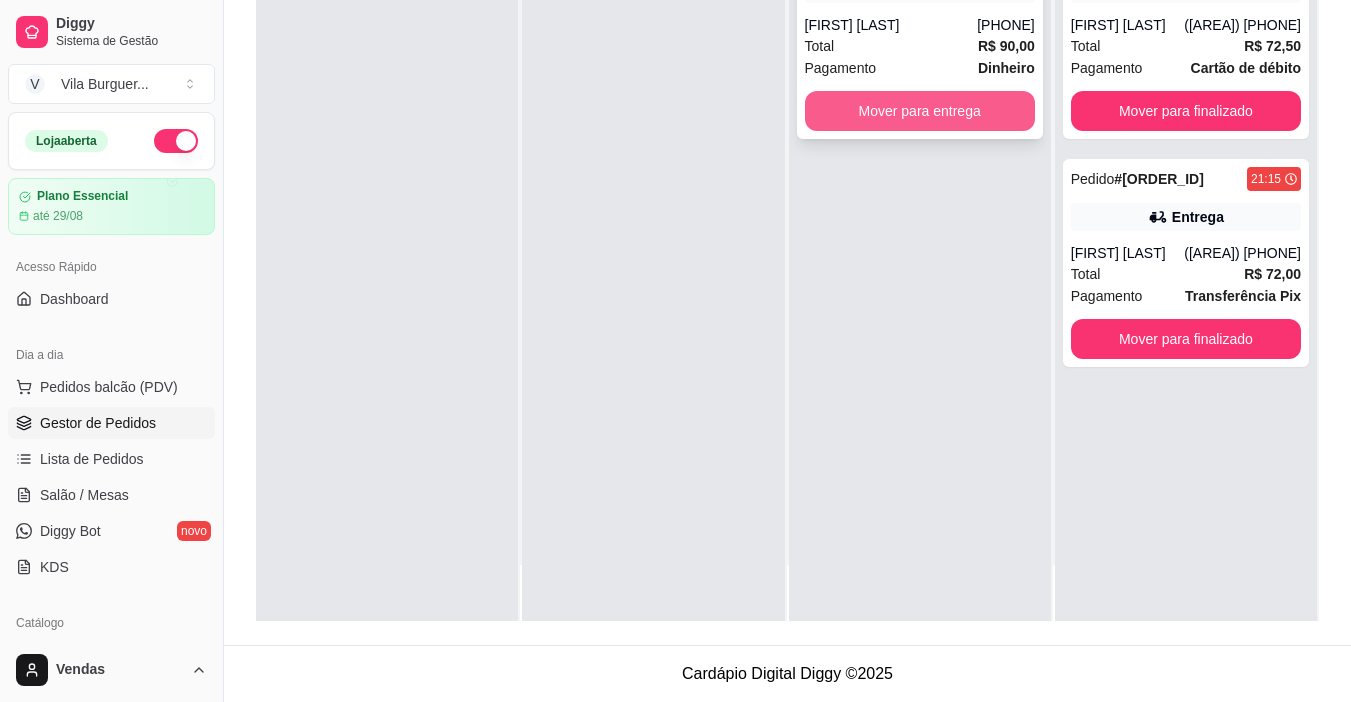 click on "Mover para entrega" at bounding box center (920, 111) 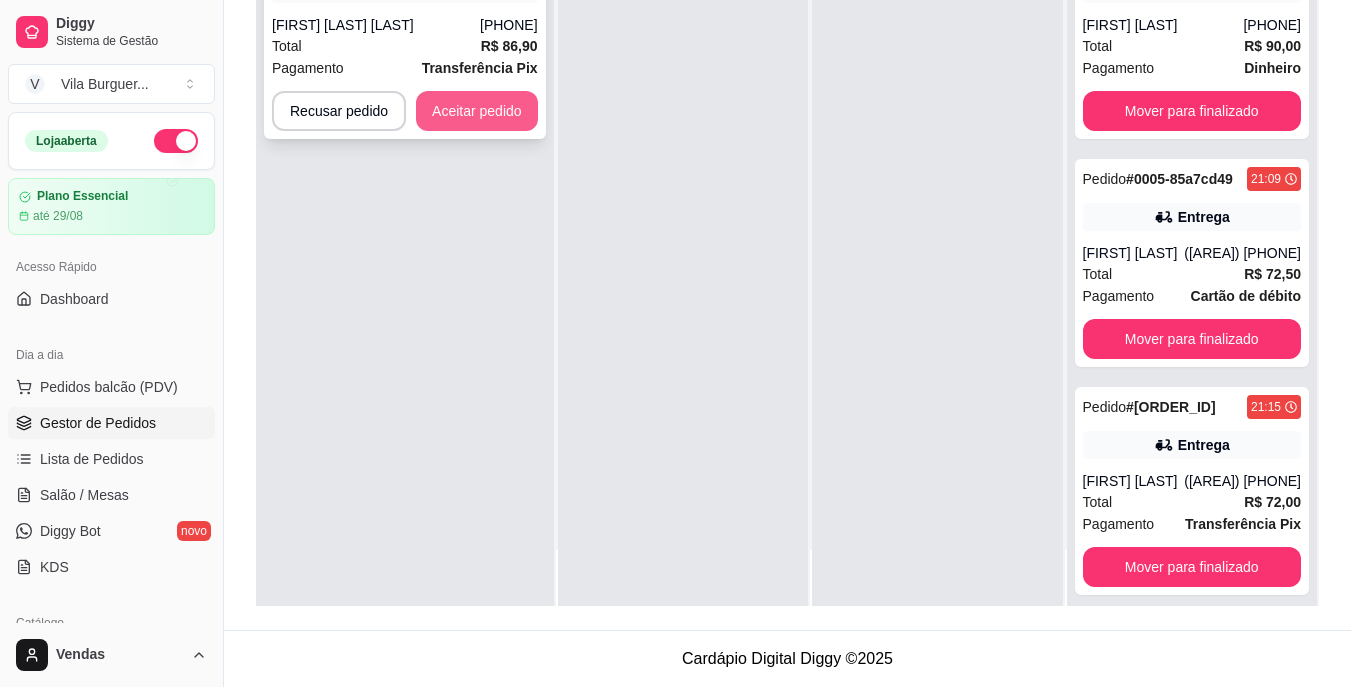click on "Aceitar pedido" at bounding box center (477, 111) 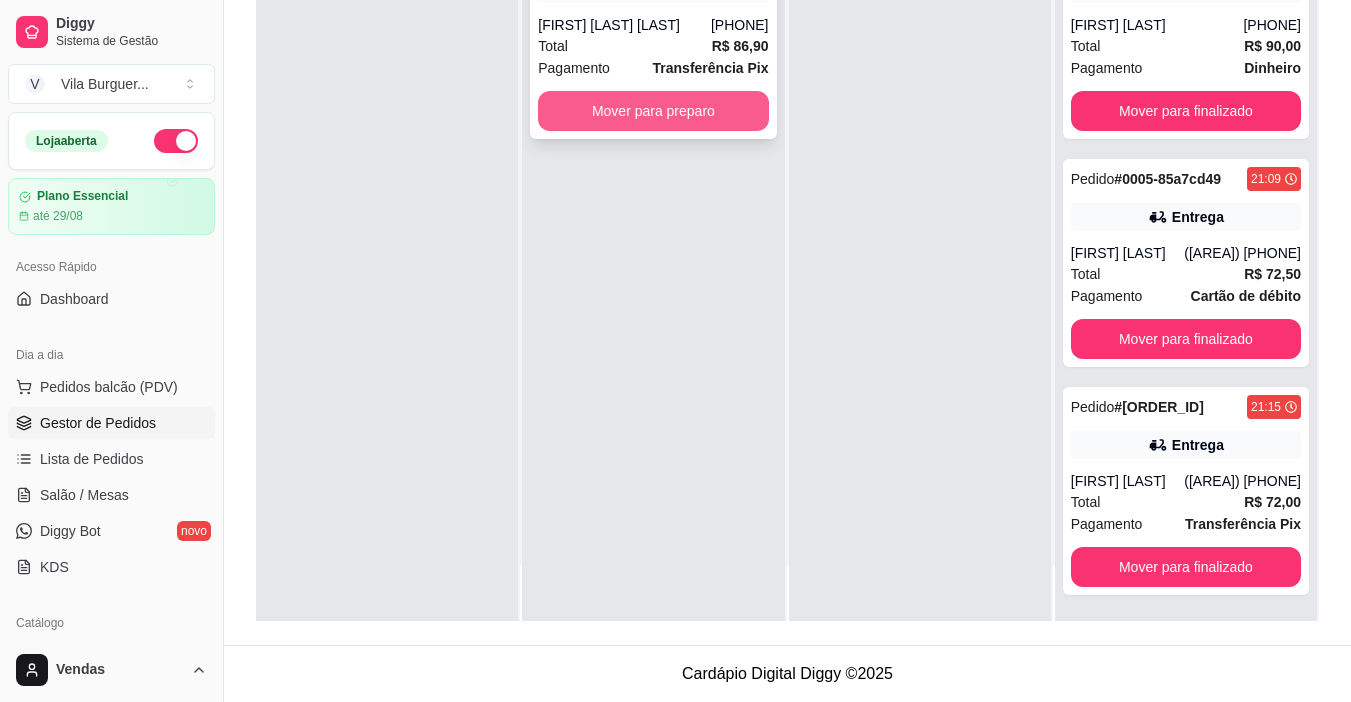 click on "Mover para preparo" at bounding box center (653, 111) 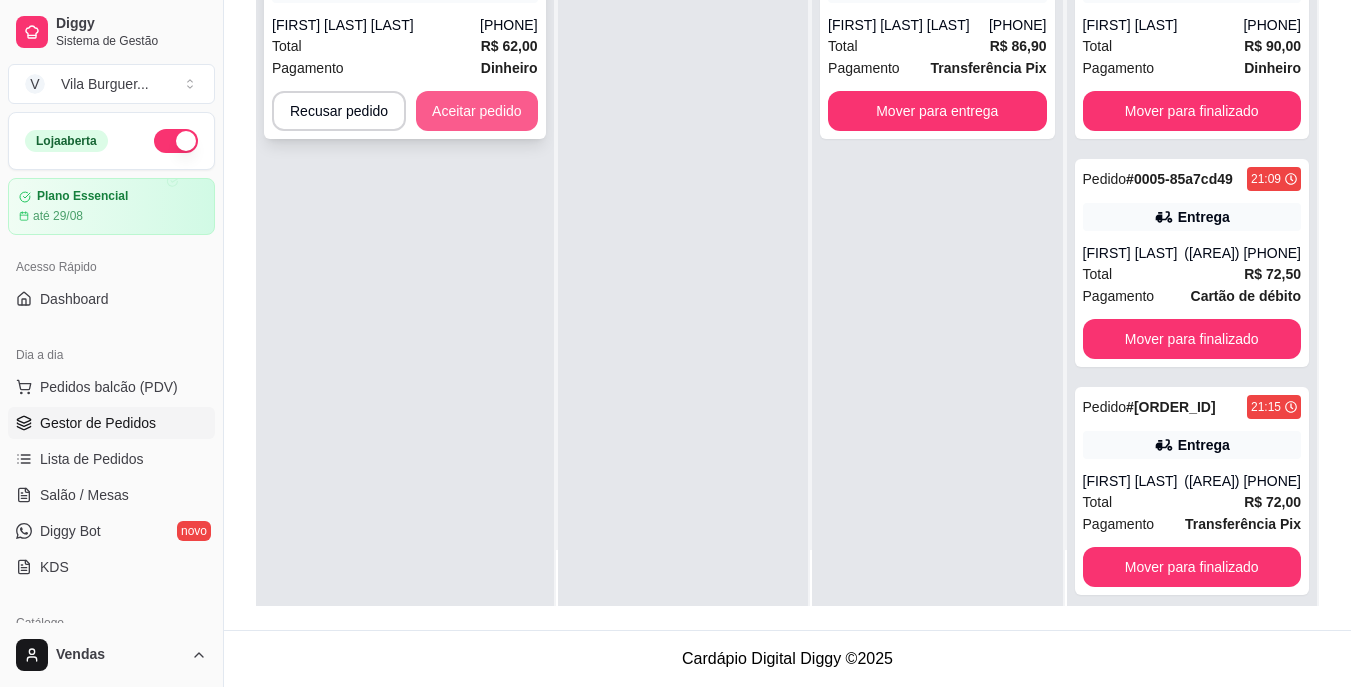 click on "Aceitar pedido" at bounding box center [477, 111] 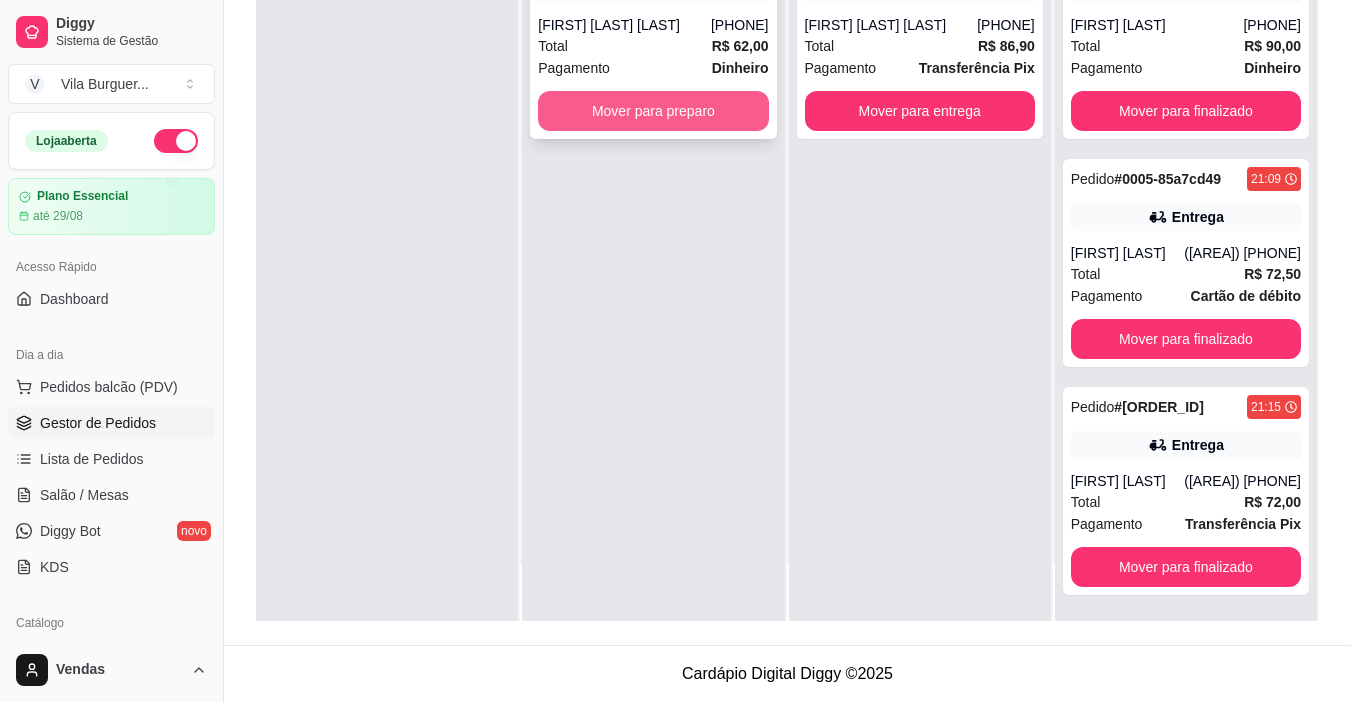 click on "Mover para preparo" at bounding box center (653, 111) 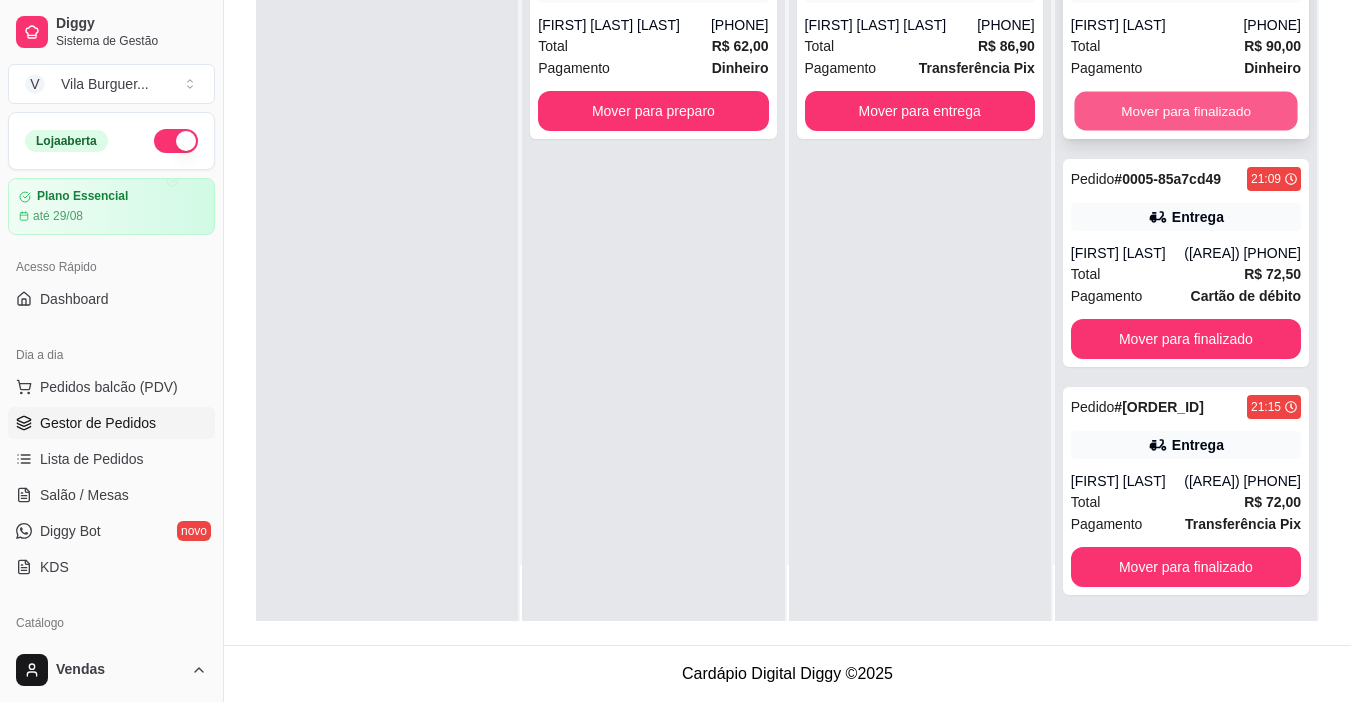 click on "Mover para finalizado" at bounding box center (1185, 111) 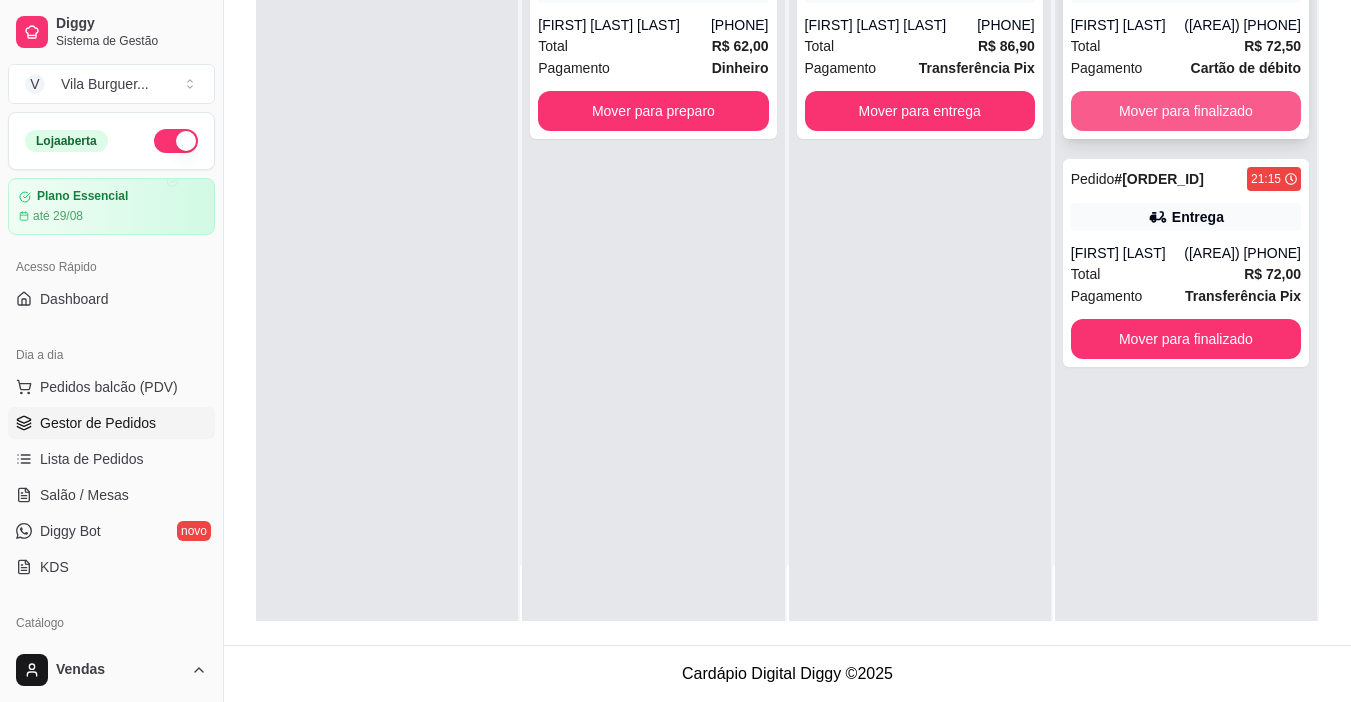click on "Mover para finalizado" at bounding box center (1186, 111) 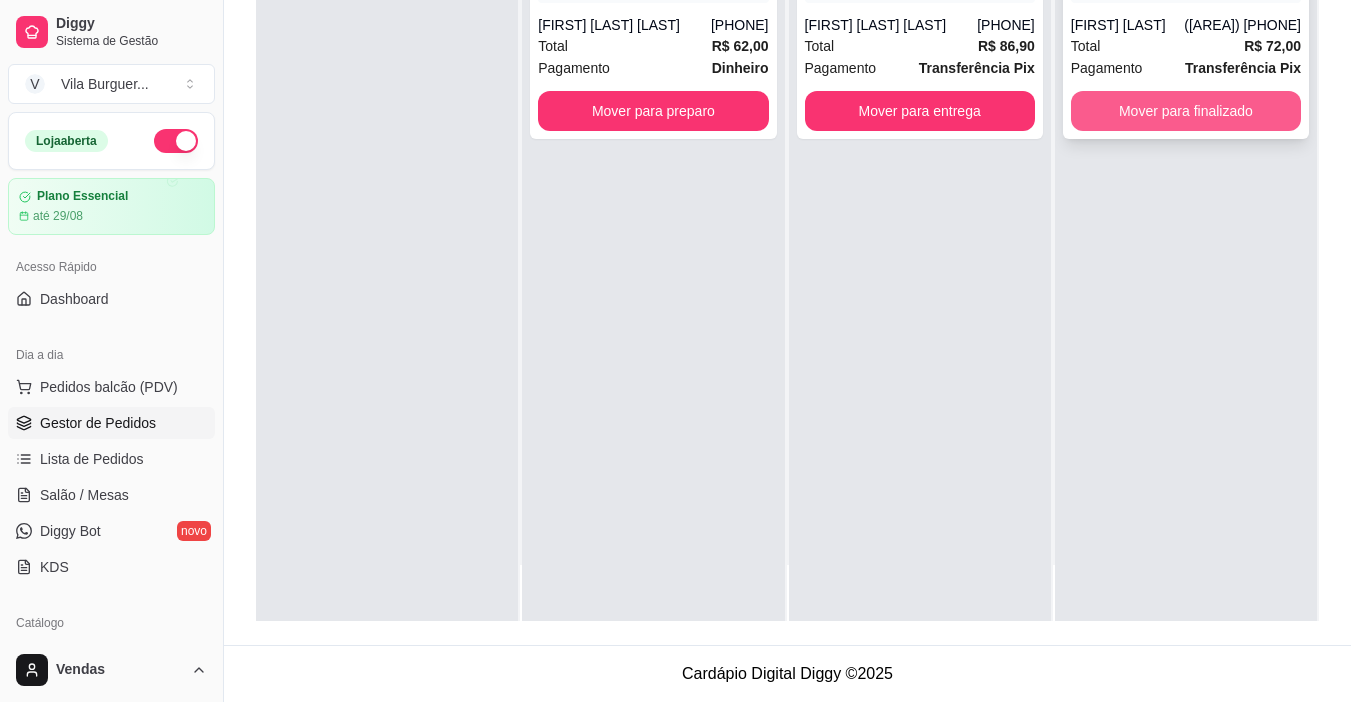click on "Mover para finalizado" at bounding box center [1186, 111] 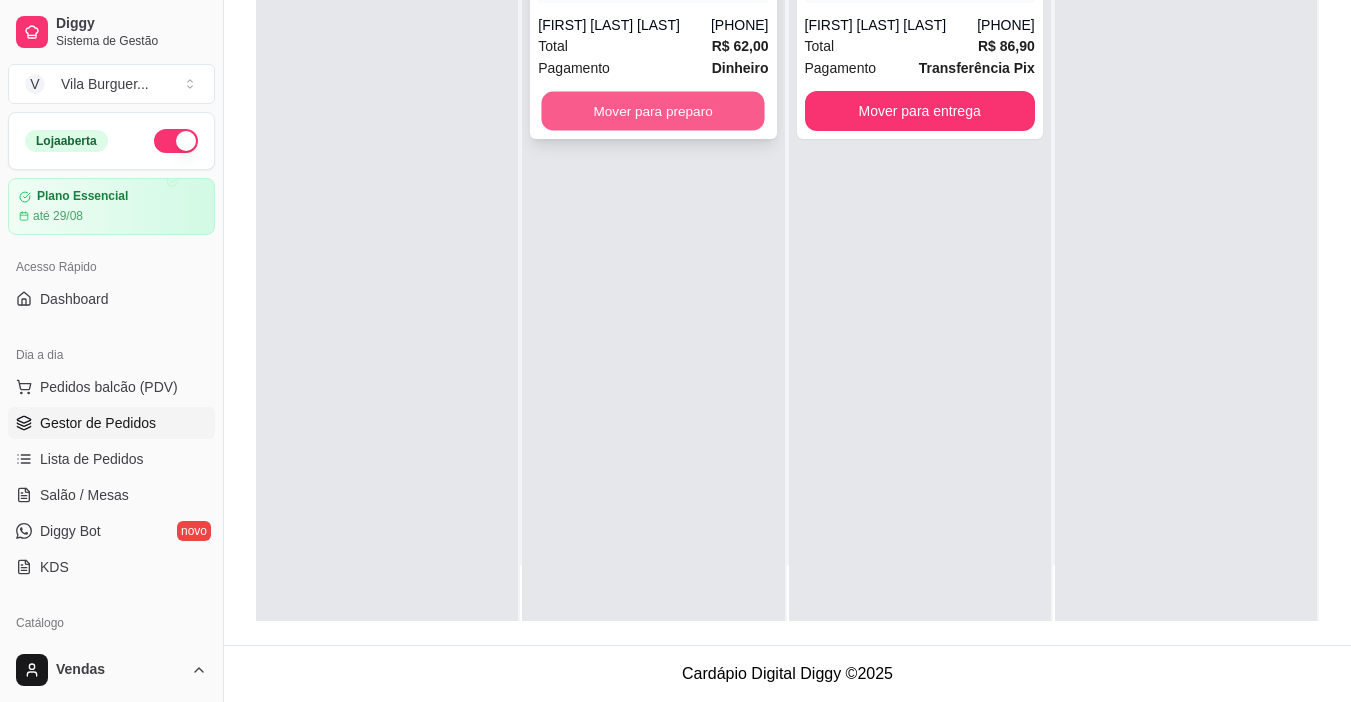 click on "Mover para preparo" at bounding box center [653, 111] 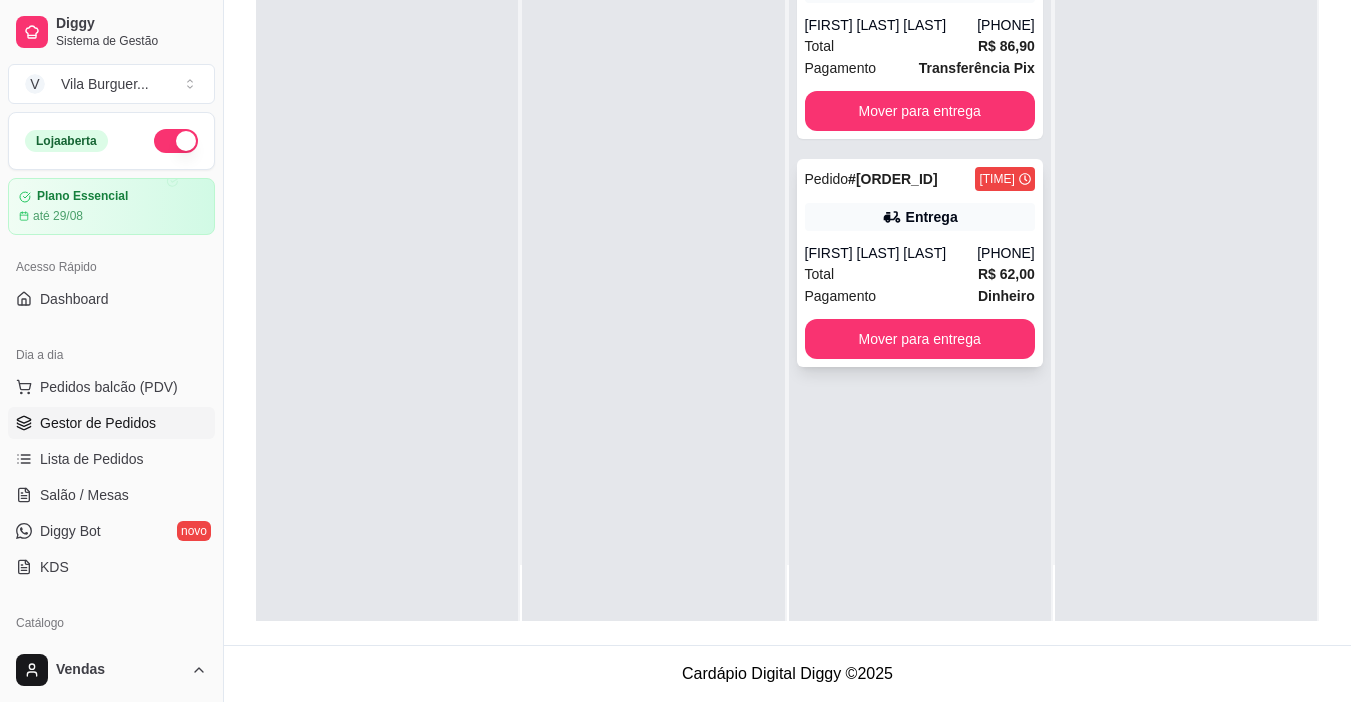 click on "Pedido # [ORDER_ID]" at bounding box center [871, 179] 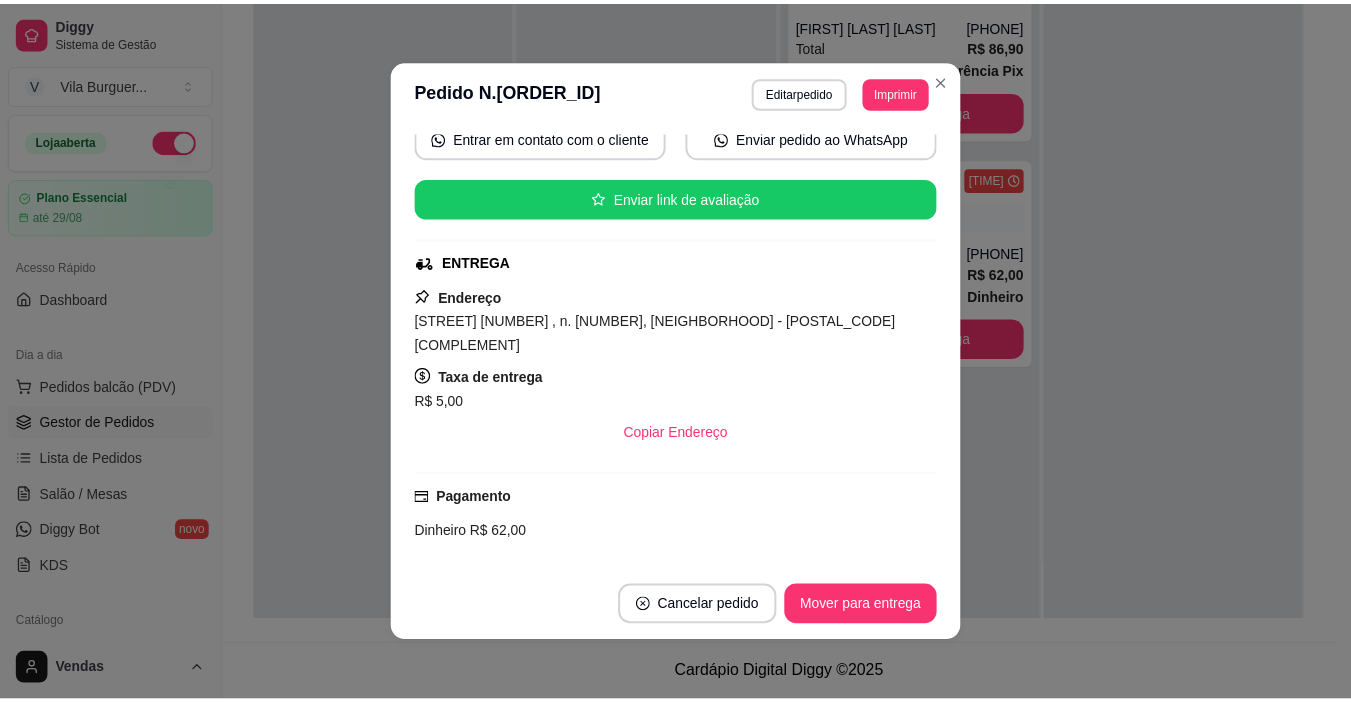 scroll, scrollTop: 0, scrollLeft: 0, axis: both 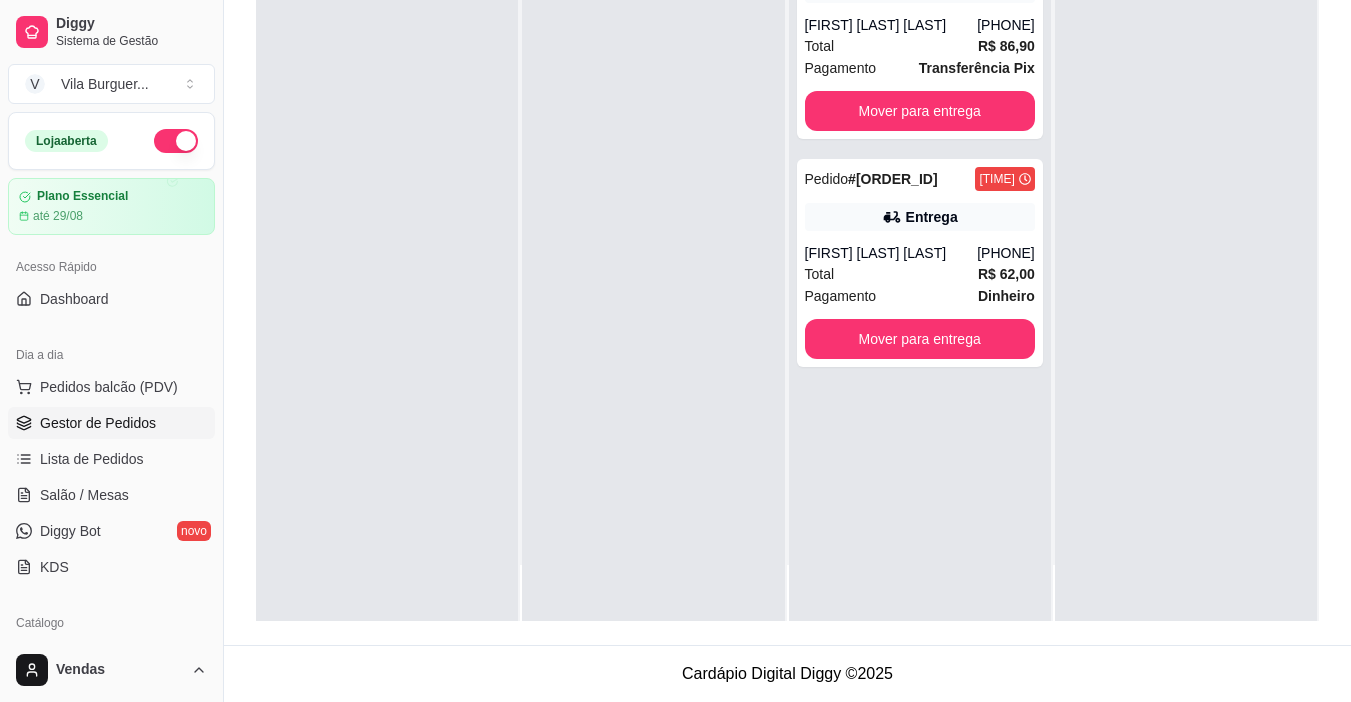 click at bounding box center (1186, 270) 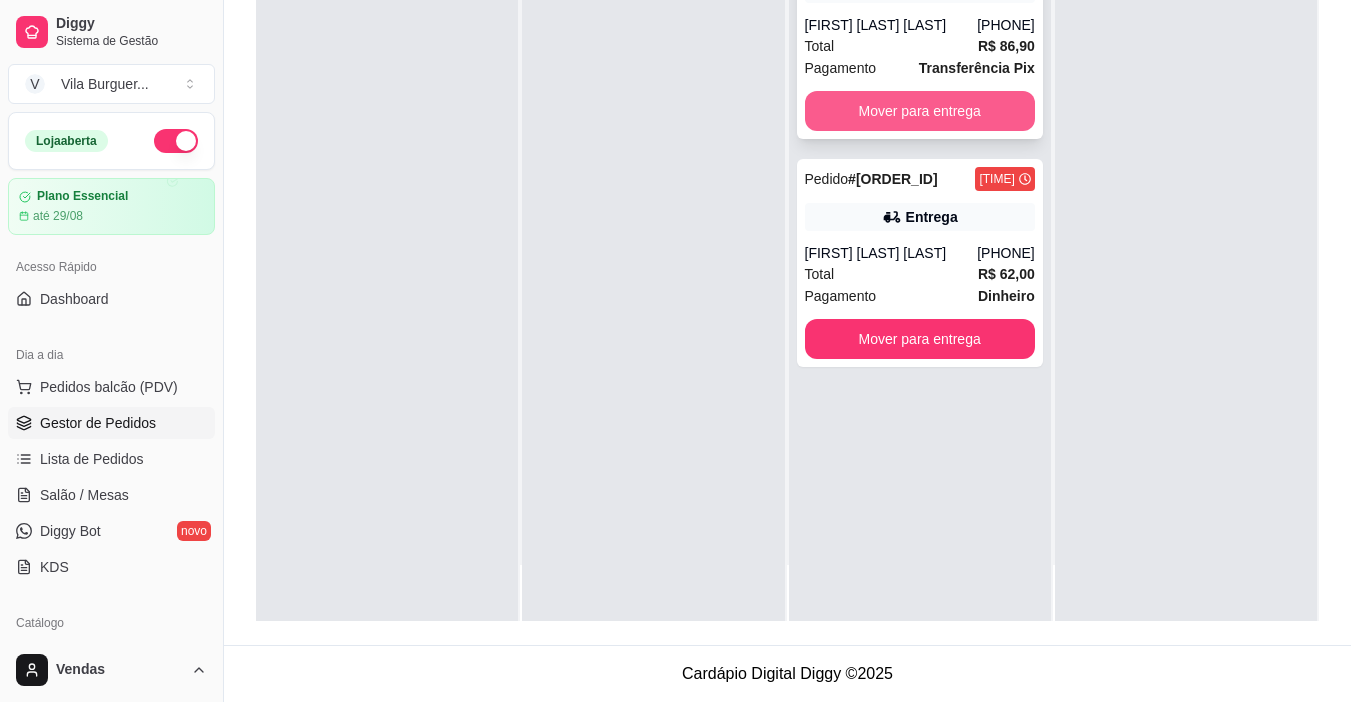 click on "Mover para entrega" at bounding box center [920, 111] 